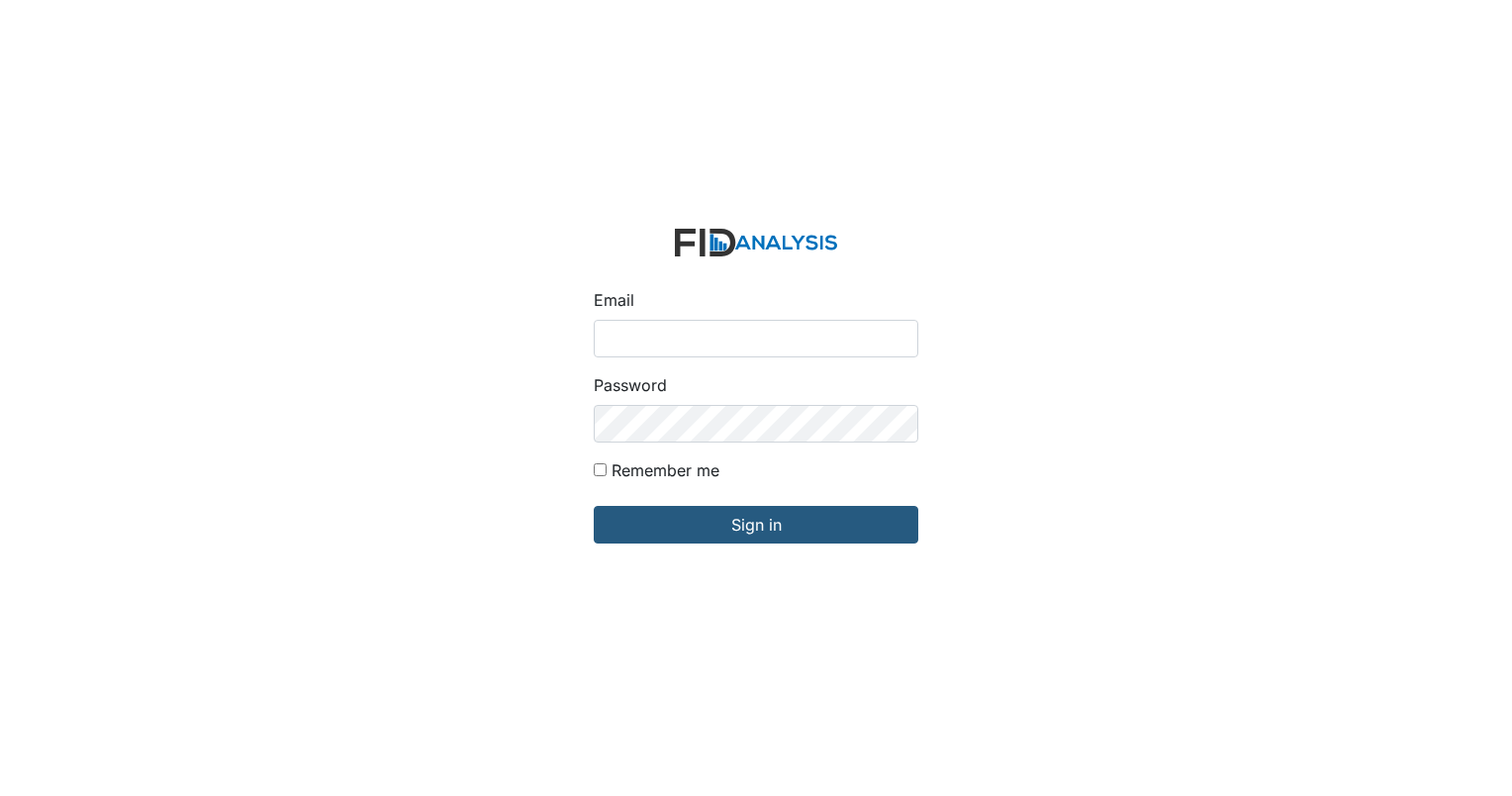 scroll, scrollTop: 0, scrollLeft: 0, axis: both 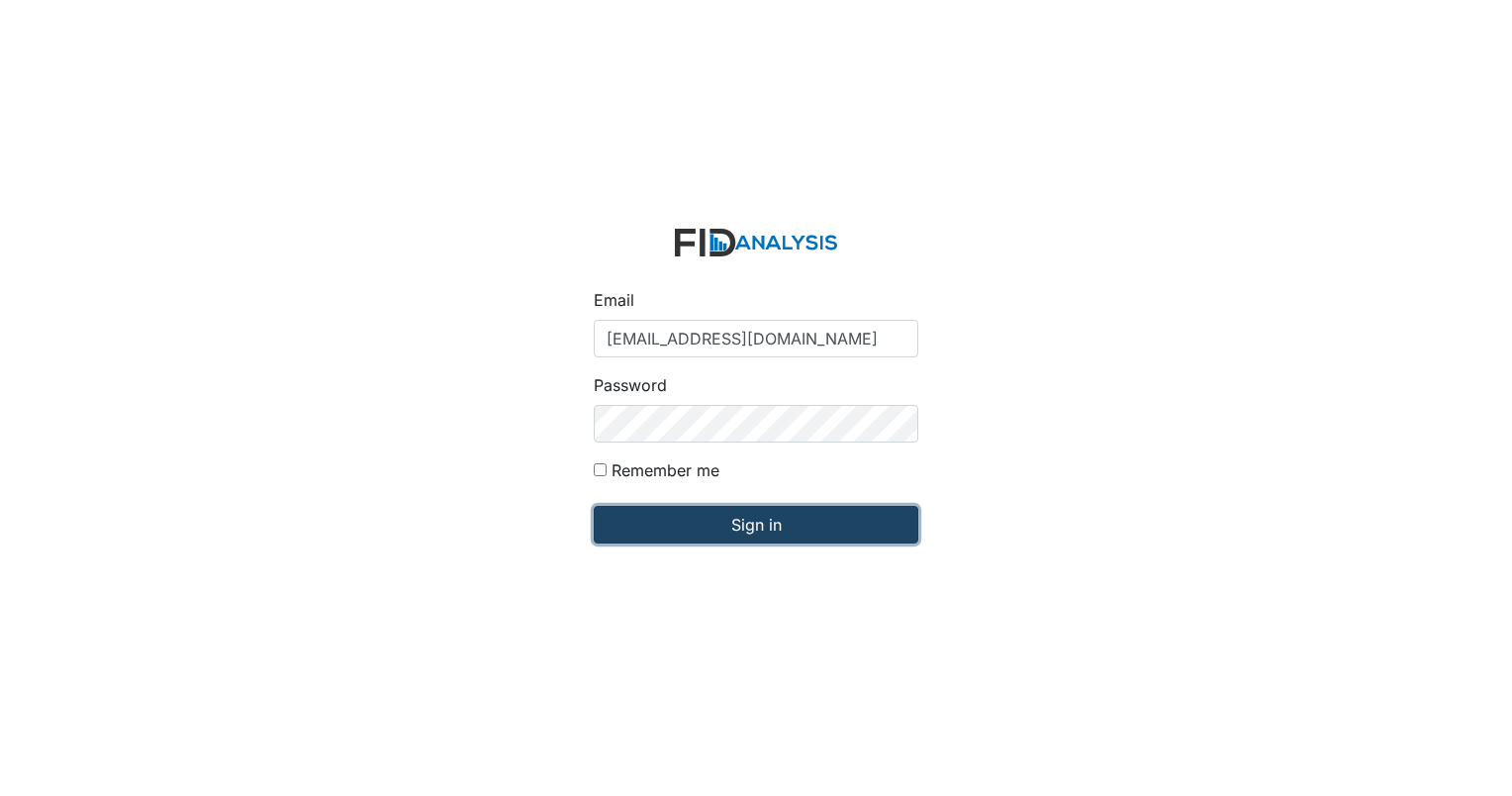 click on "Sign in" at bounding box center (756, 525) 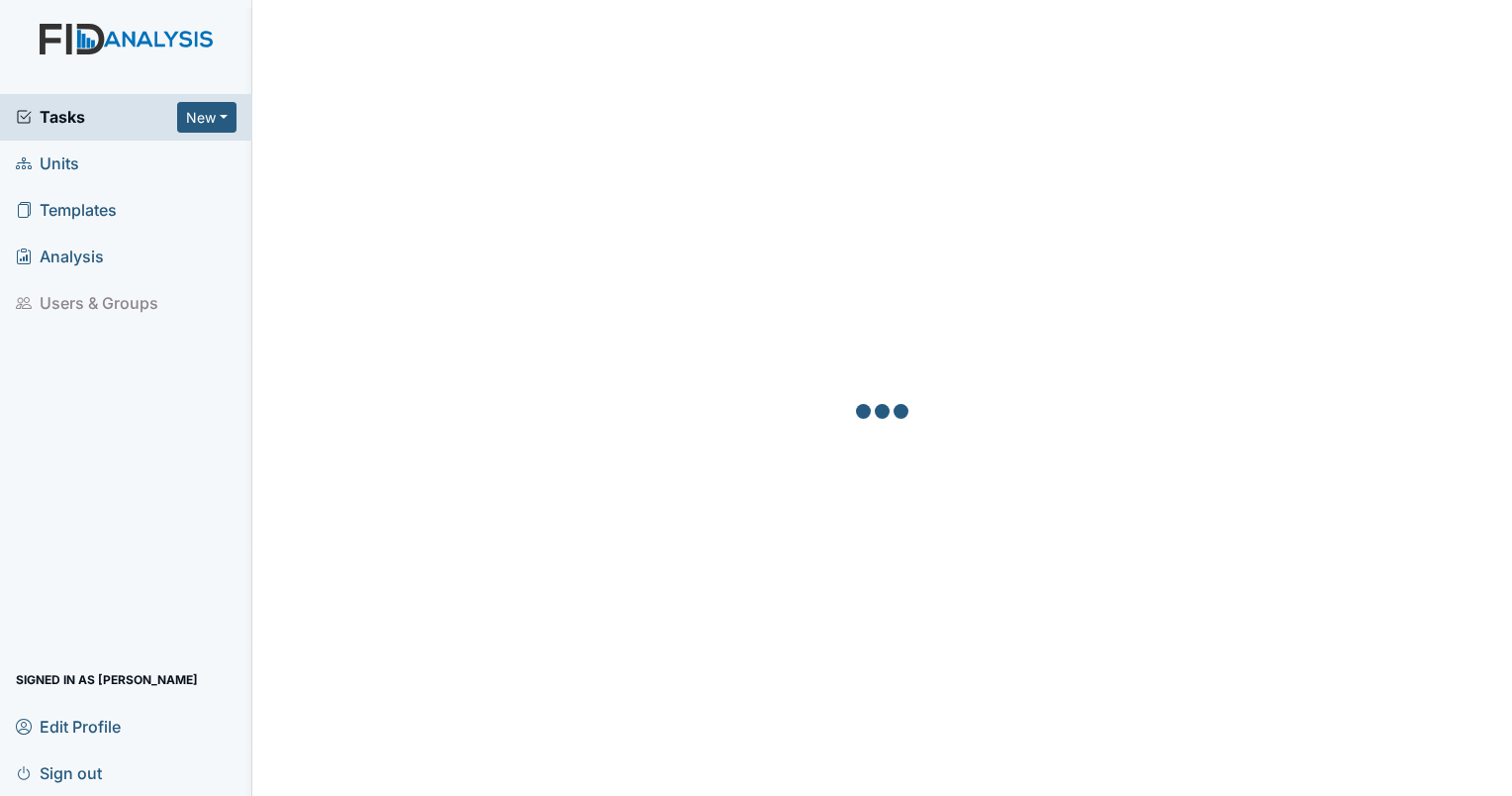 scroll, scrollTop: 0, scrollLeft: 0, axis: both 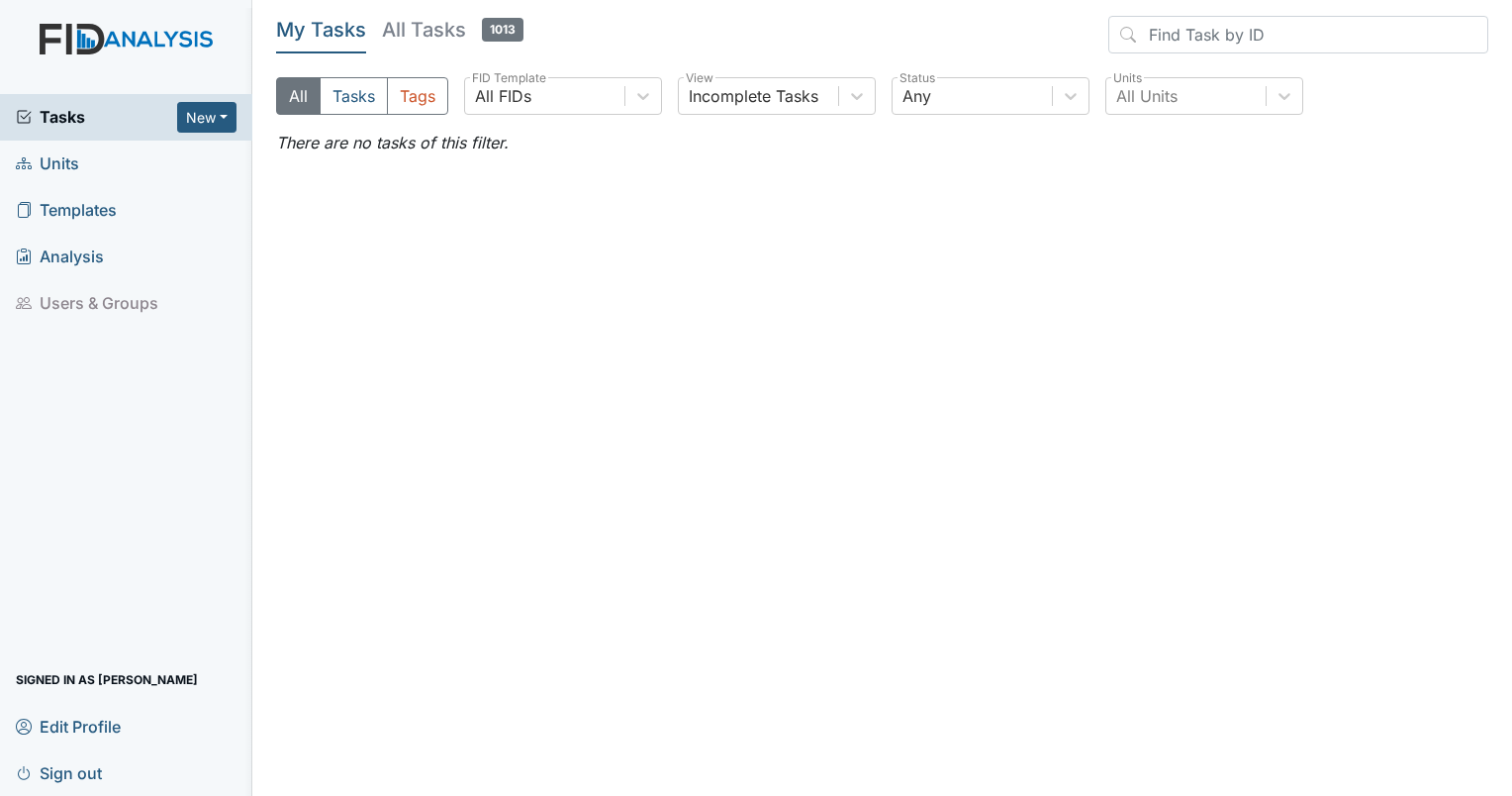 click on "Units" at bounding box center [47, 163] 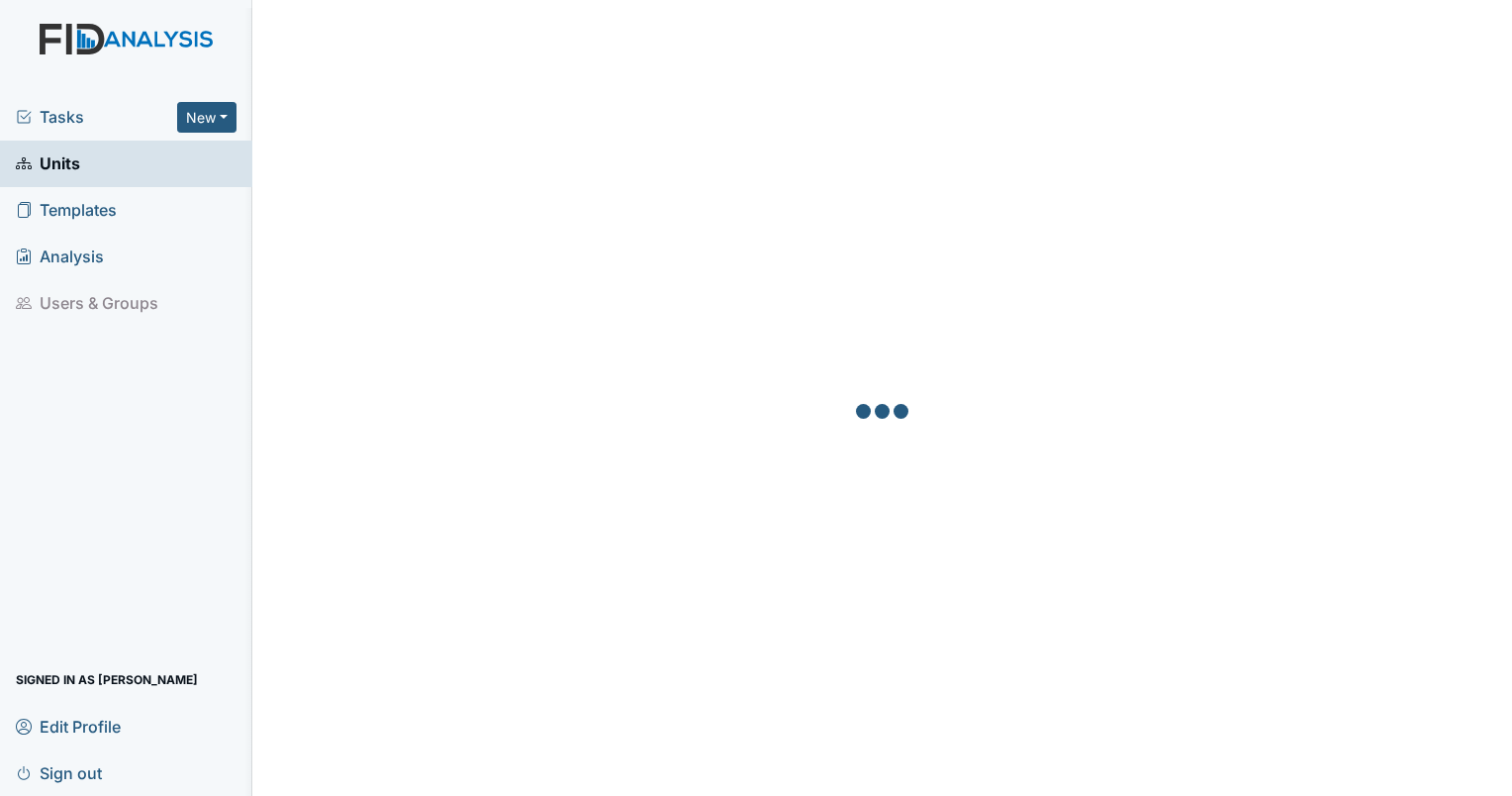 scroll, scrollTop: 0, scrollLeft: 0, axis: both 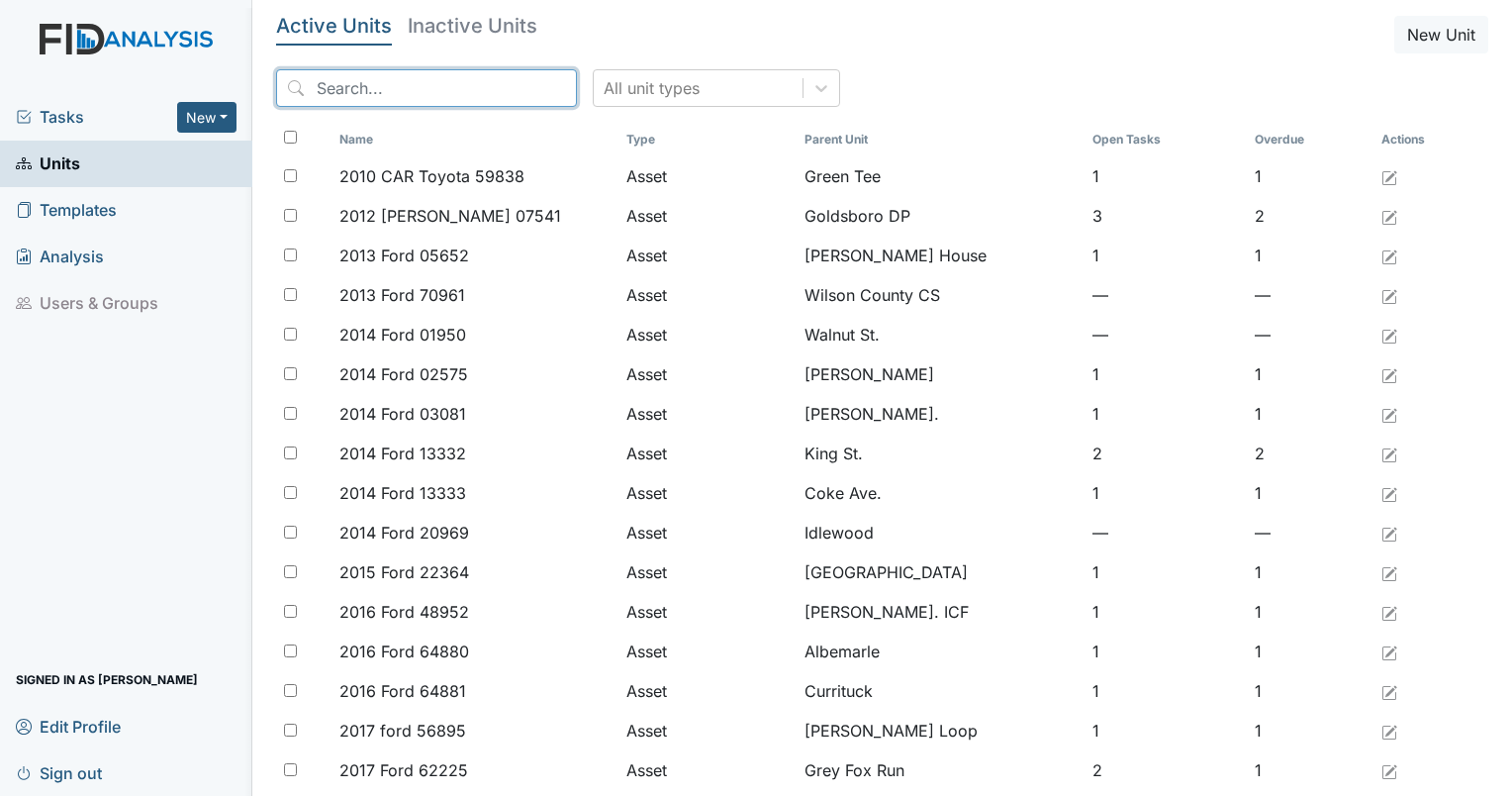 click at bounding box center [426, 88] 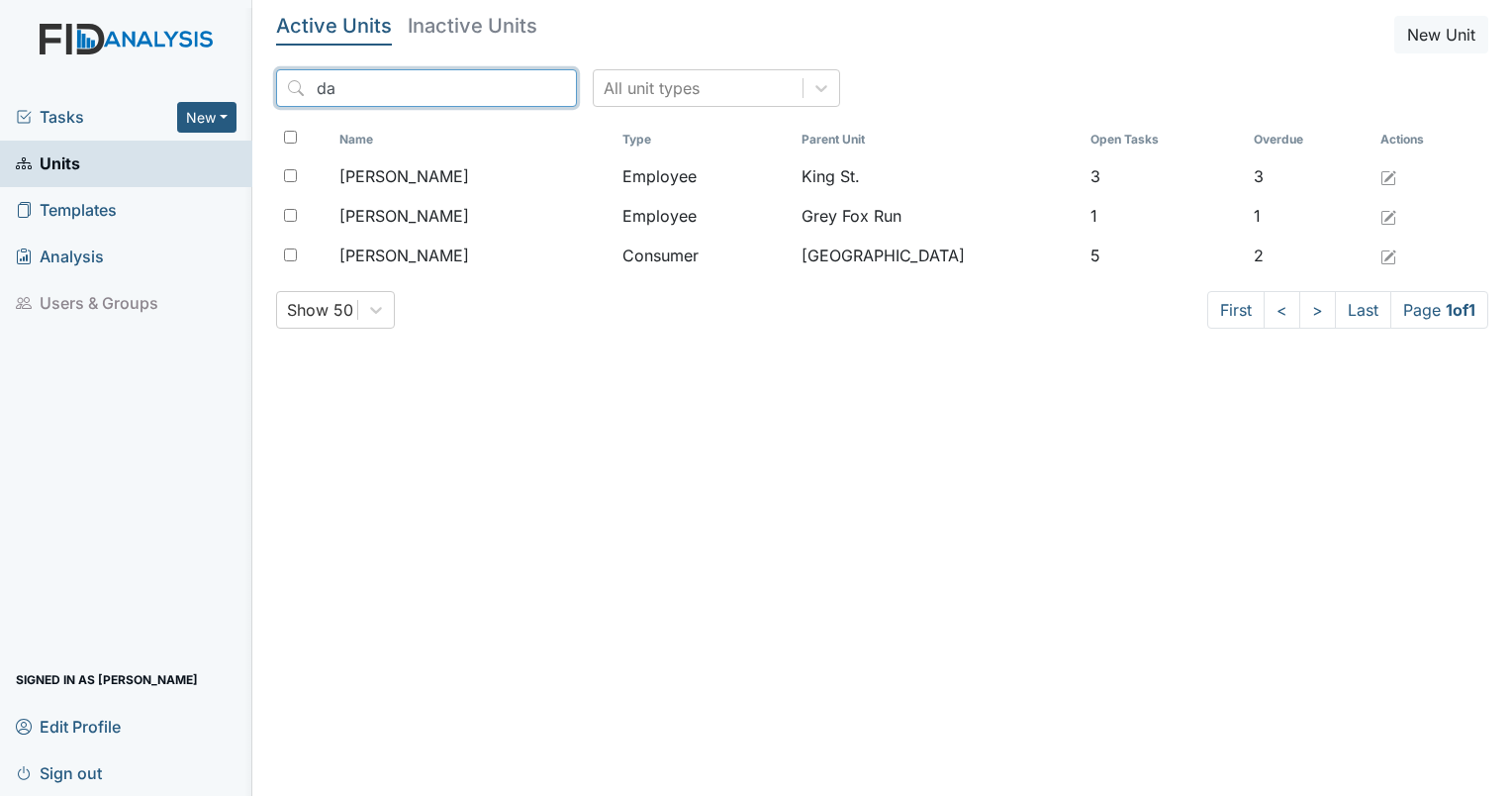 type on "d" 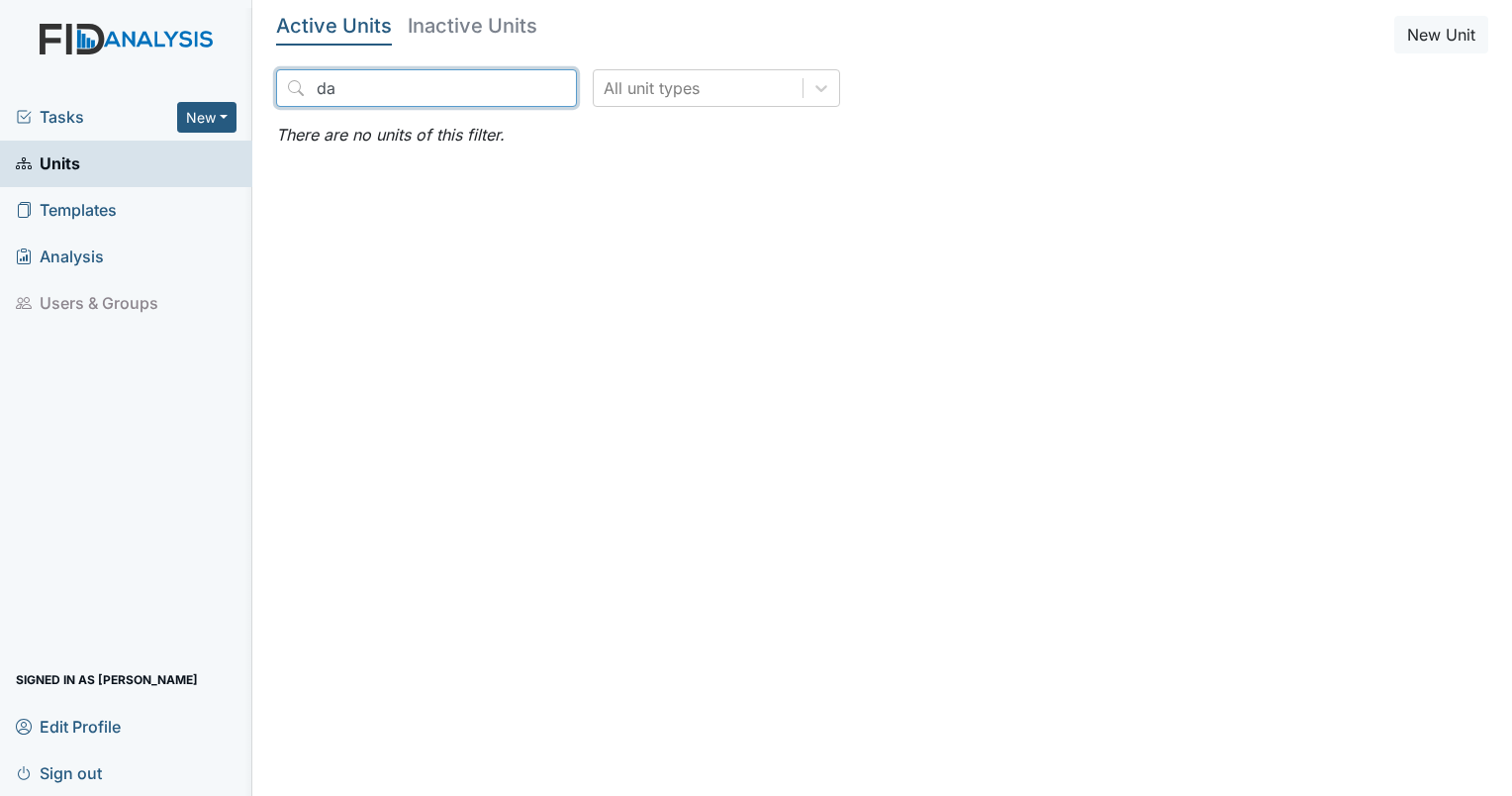 type on "d" 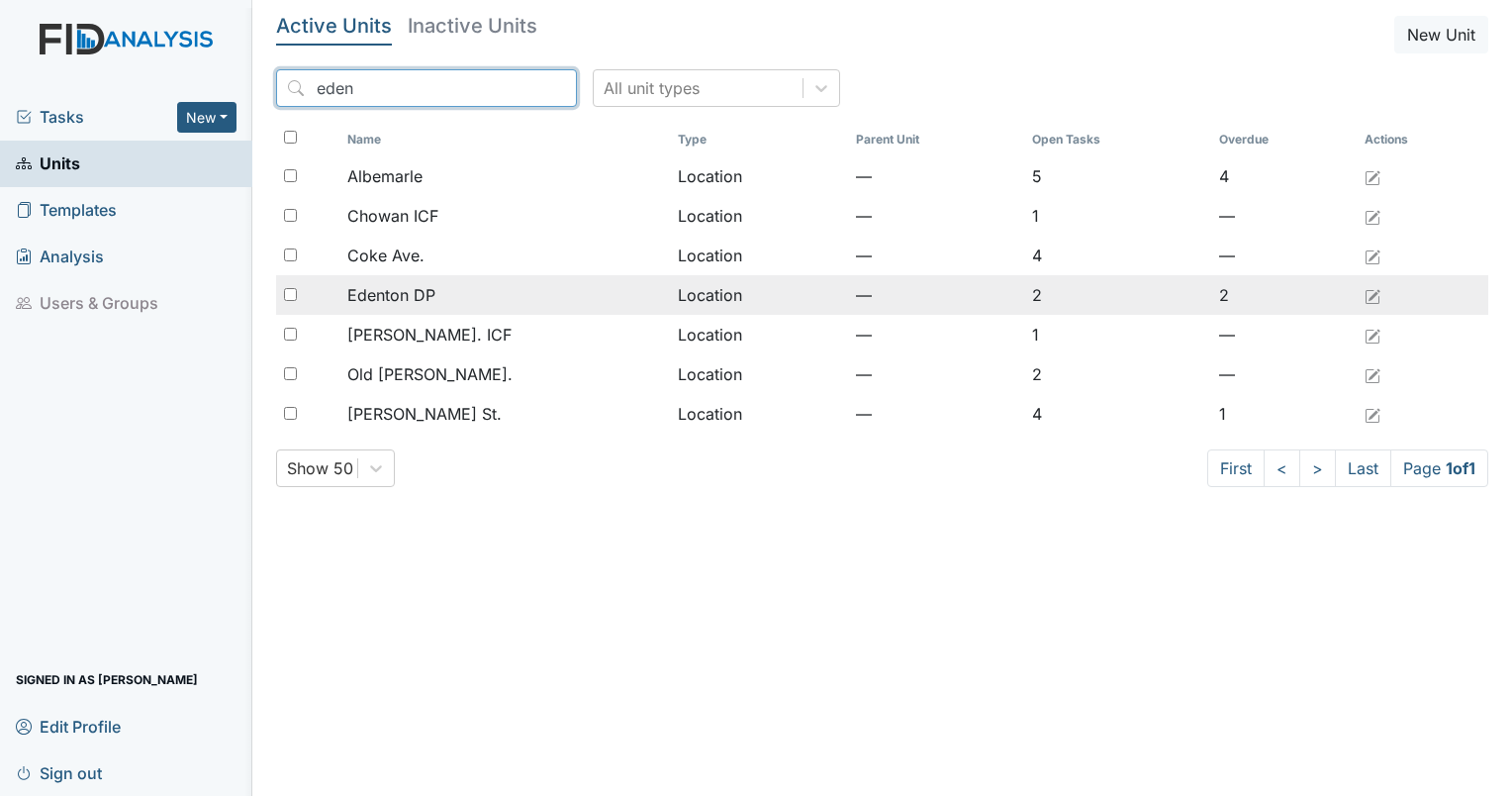 type on "eden" 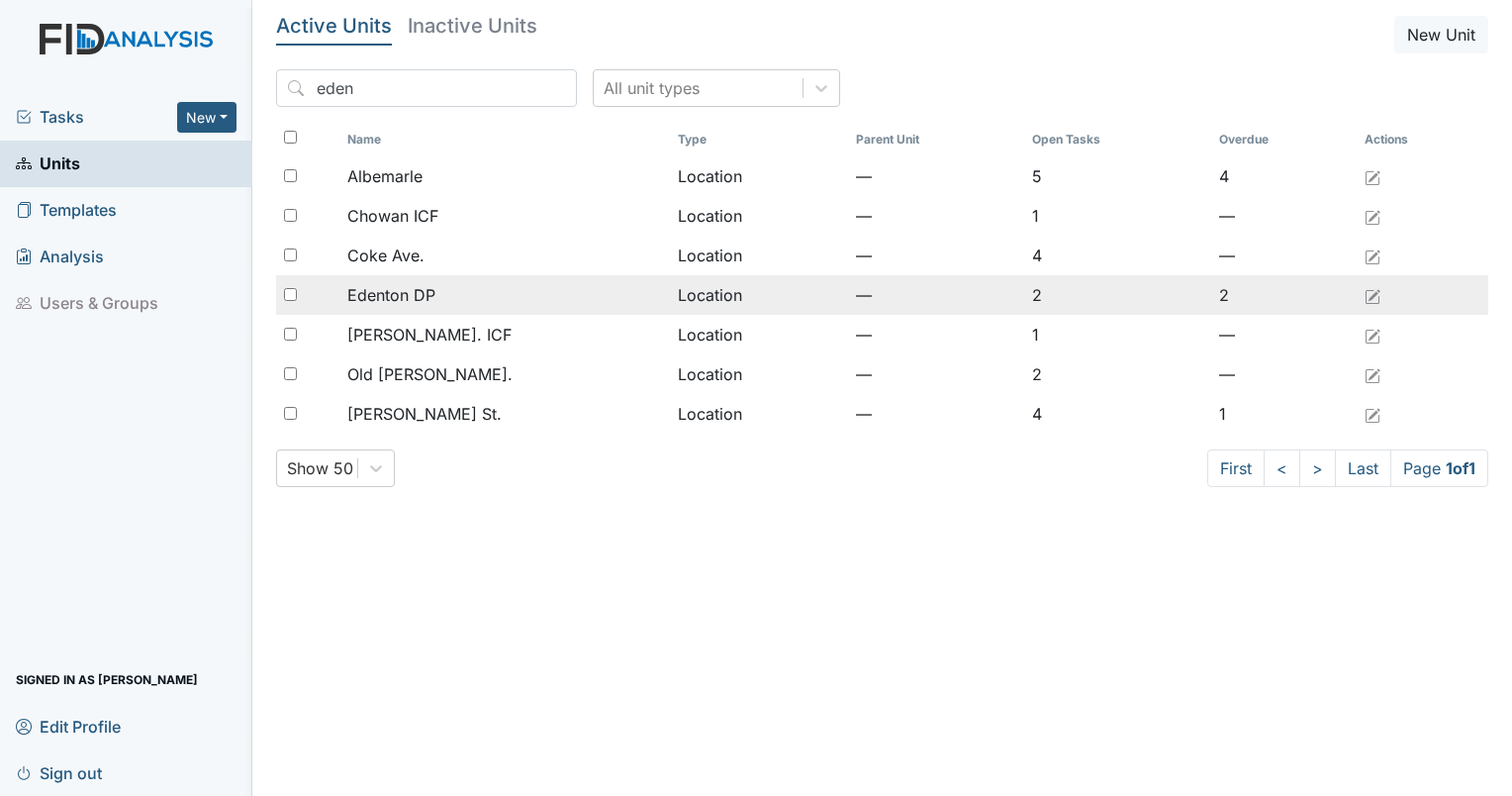 click on "Edenton DP" at bounding box center [505, 295] 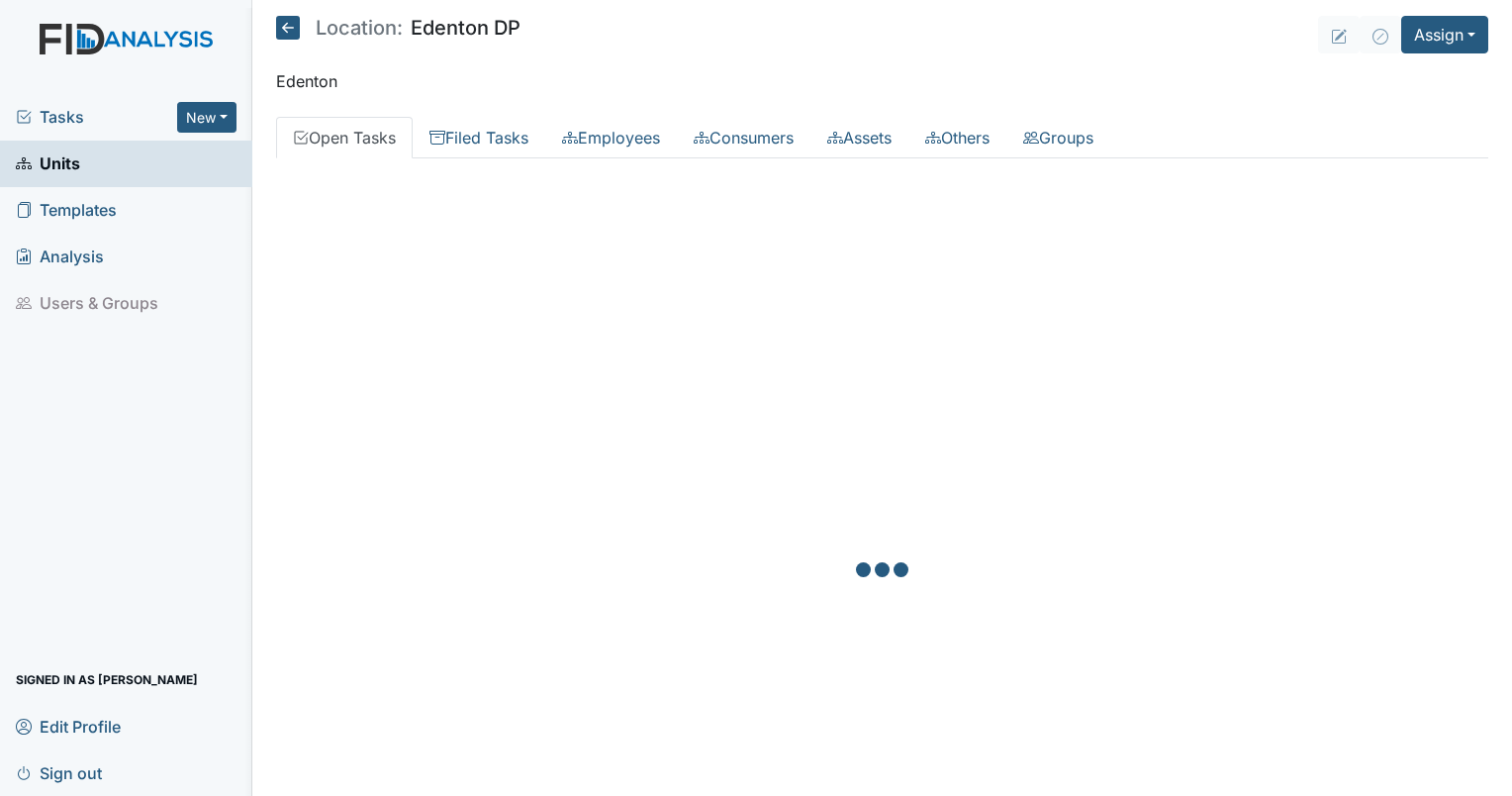 scroll, scrollTop: 0, scrollLeft: 0, axis: both 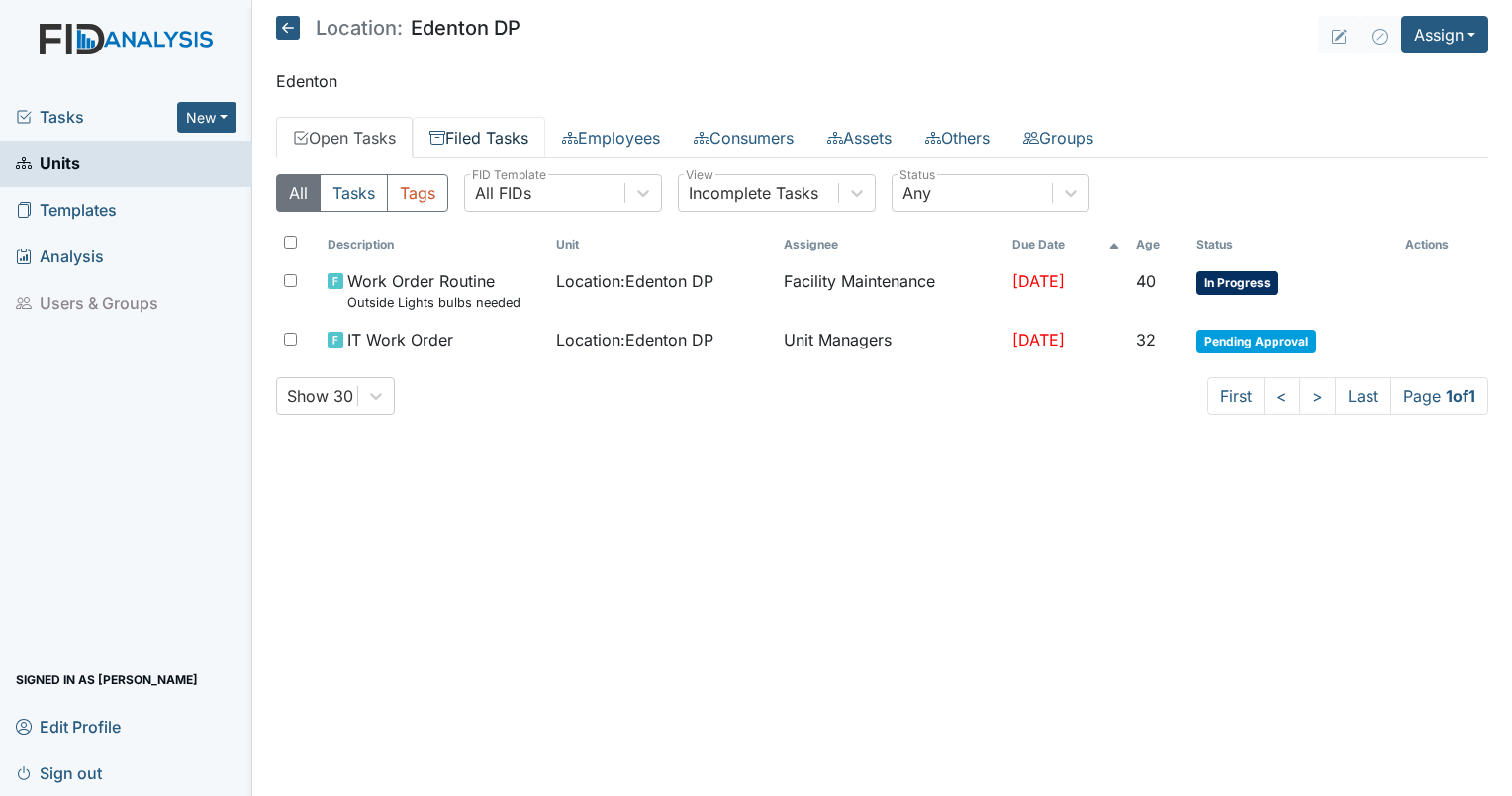 click on "Filed Tasks" at bounding box center (479, 138) 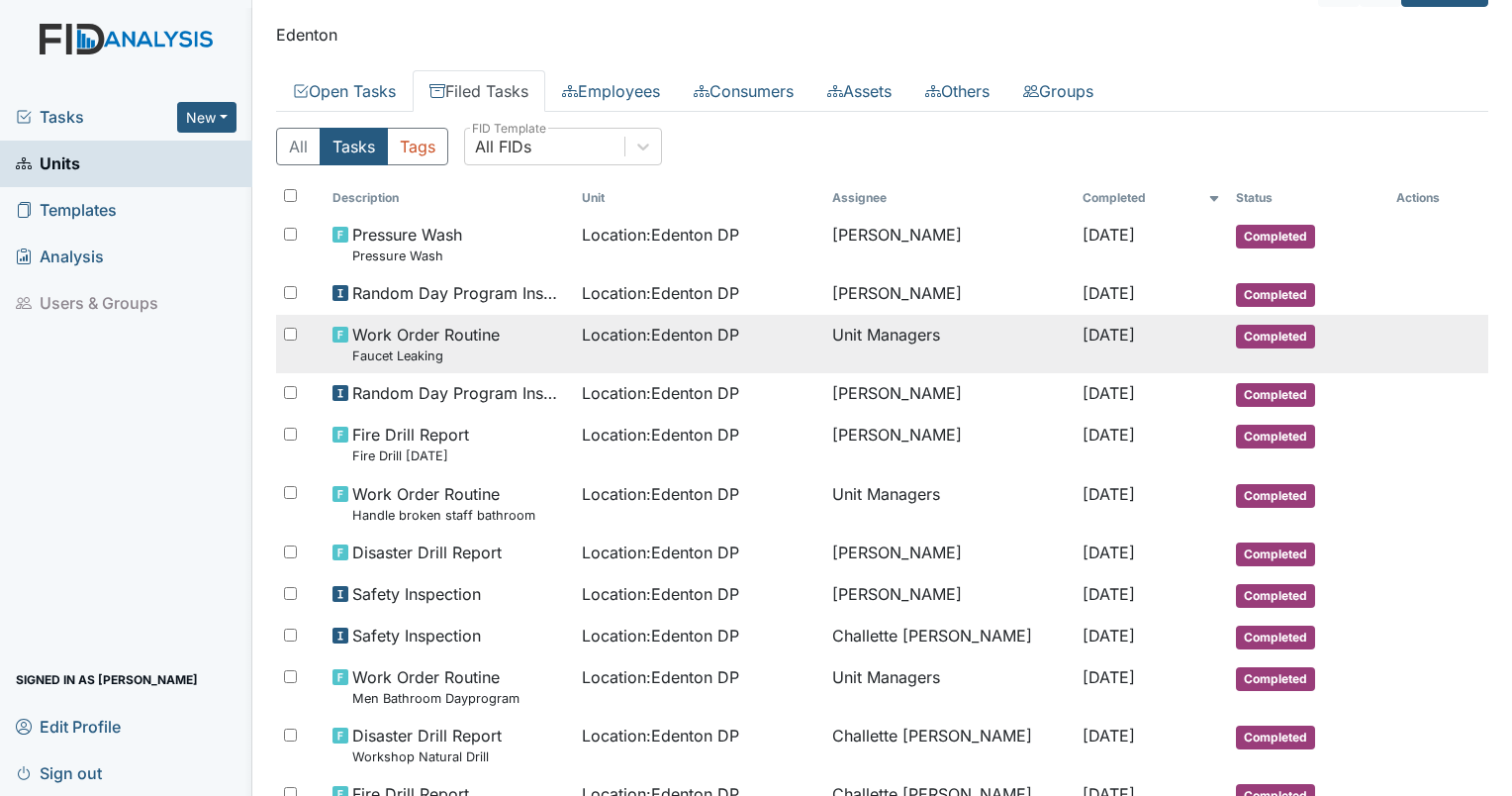 scroll, scrollTop: 0, scrollLeft: 0, axis: both 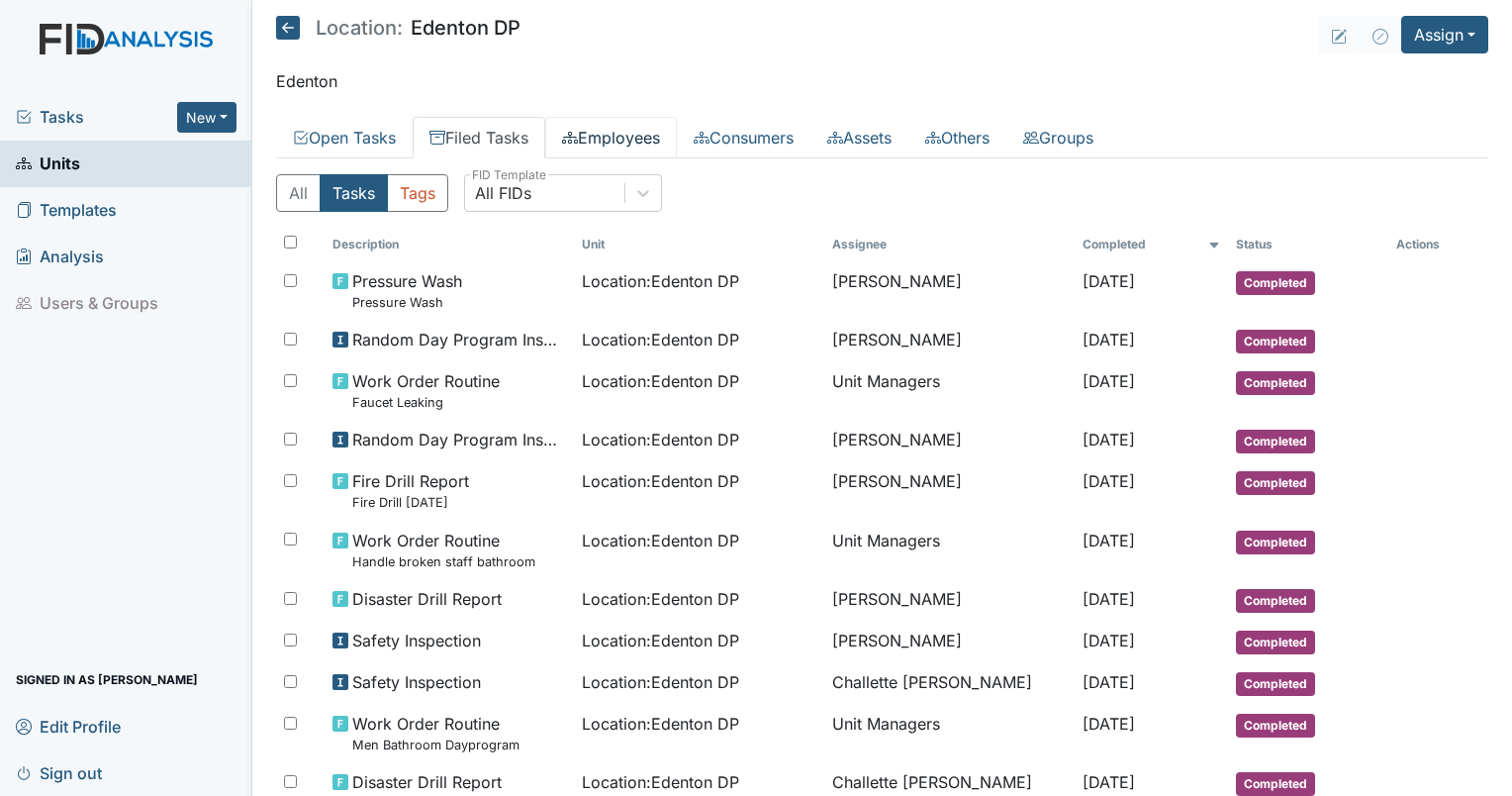 click on "Employees" at bounding box center (611, 138) 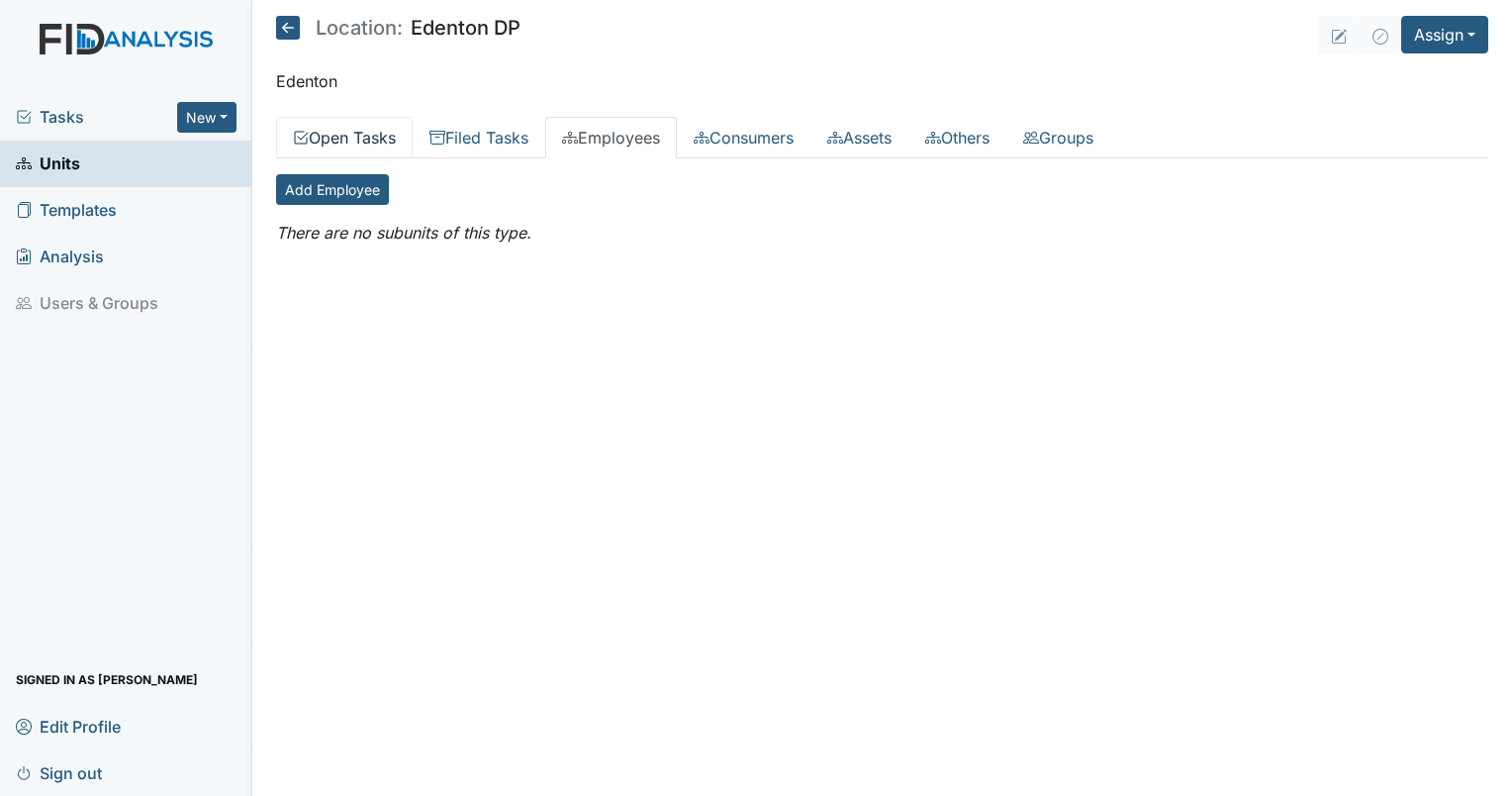 click on "Open Tasks" at bounding box center (344, 138) 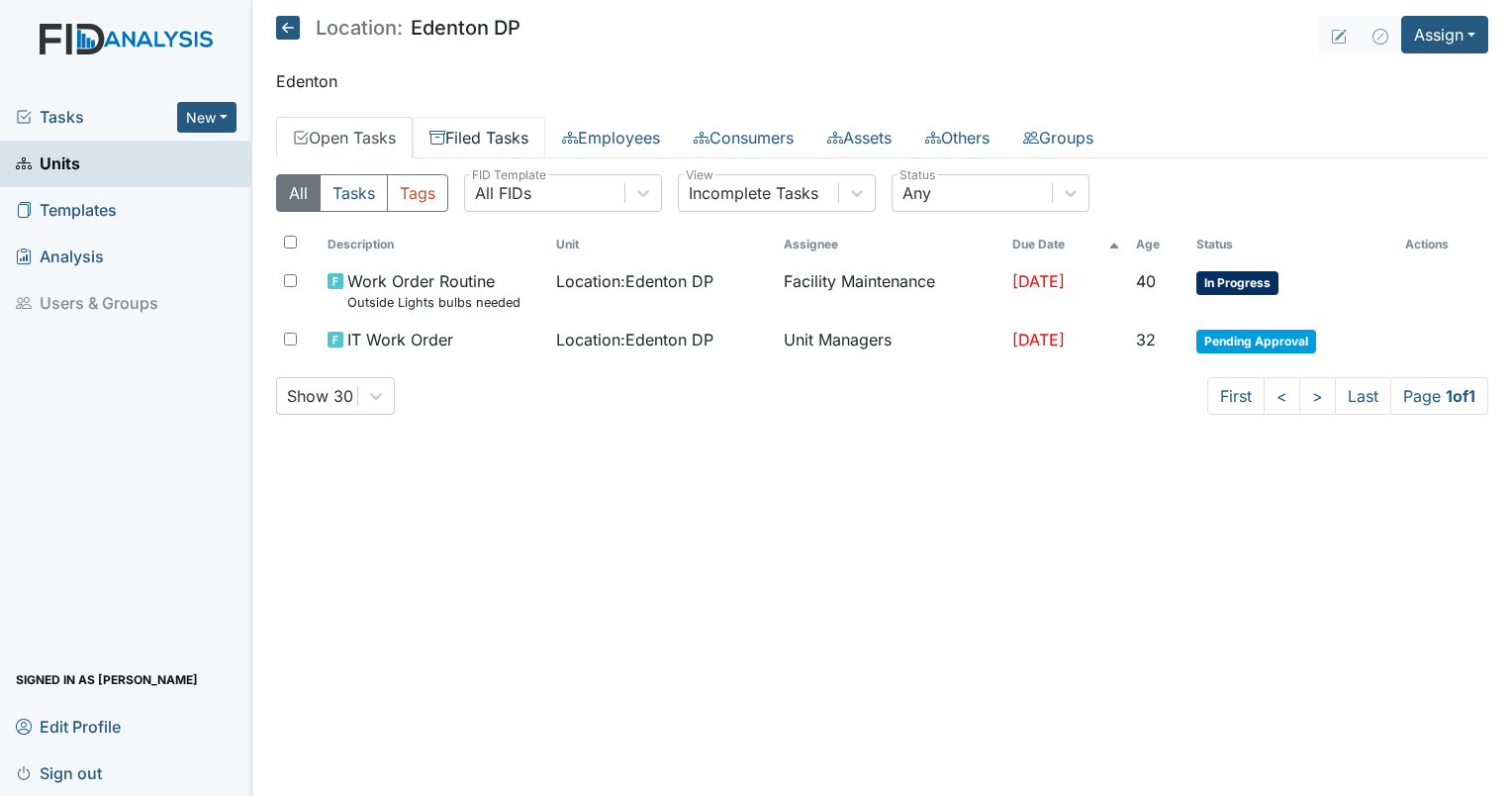 click on "Filed Tasks" at bounding box center (479, 138) 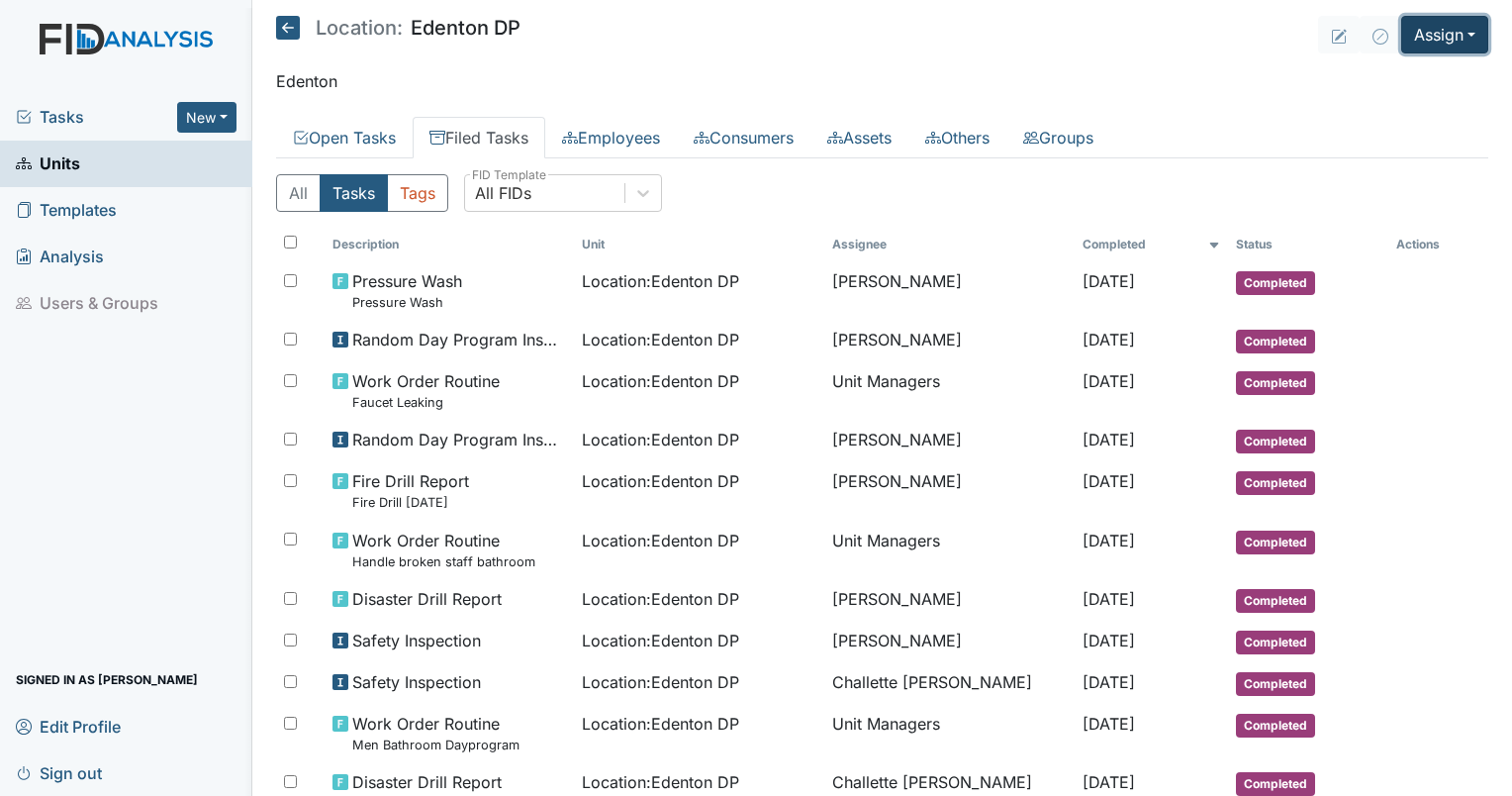 click on "Assign" at bounding box center (1445, 35) 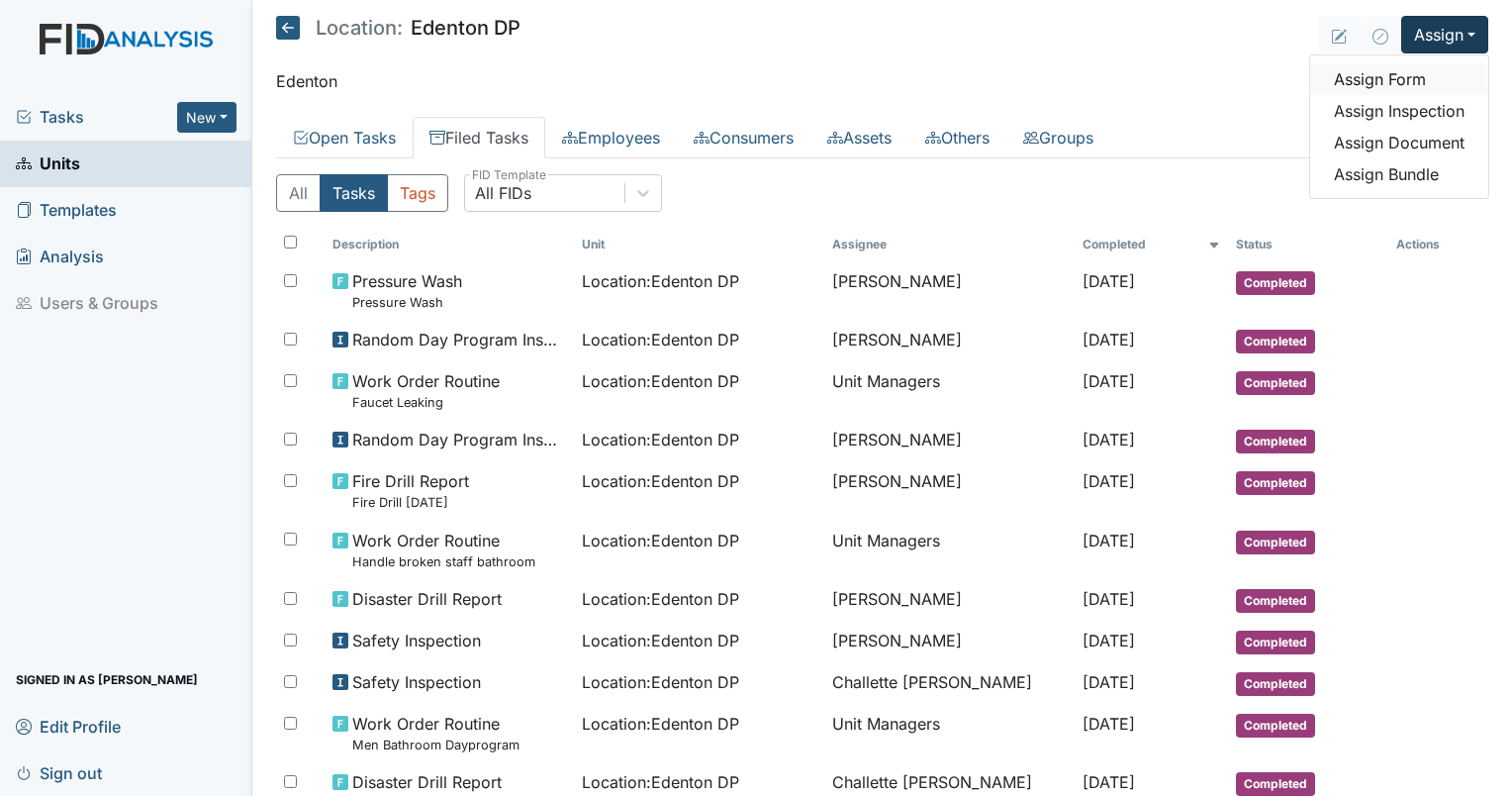 click on "Assign Form" at bounding box center (1399, 79) 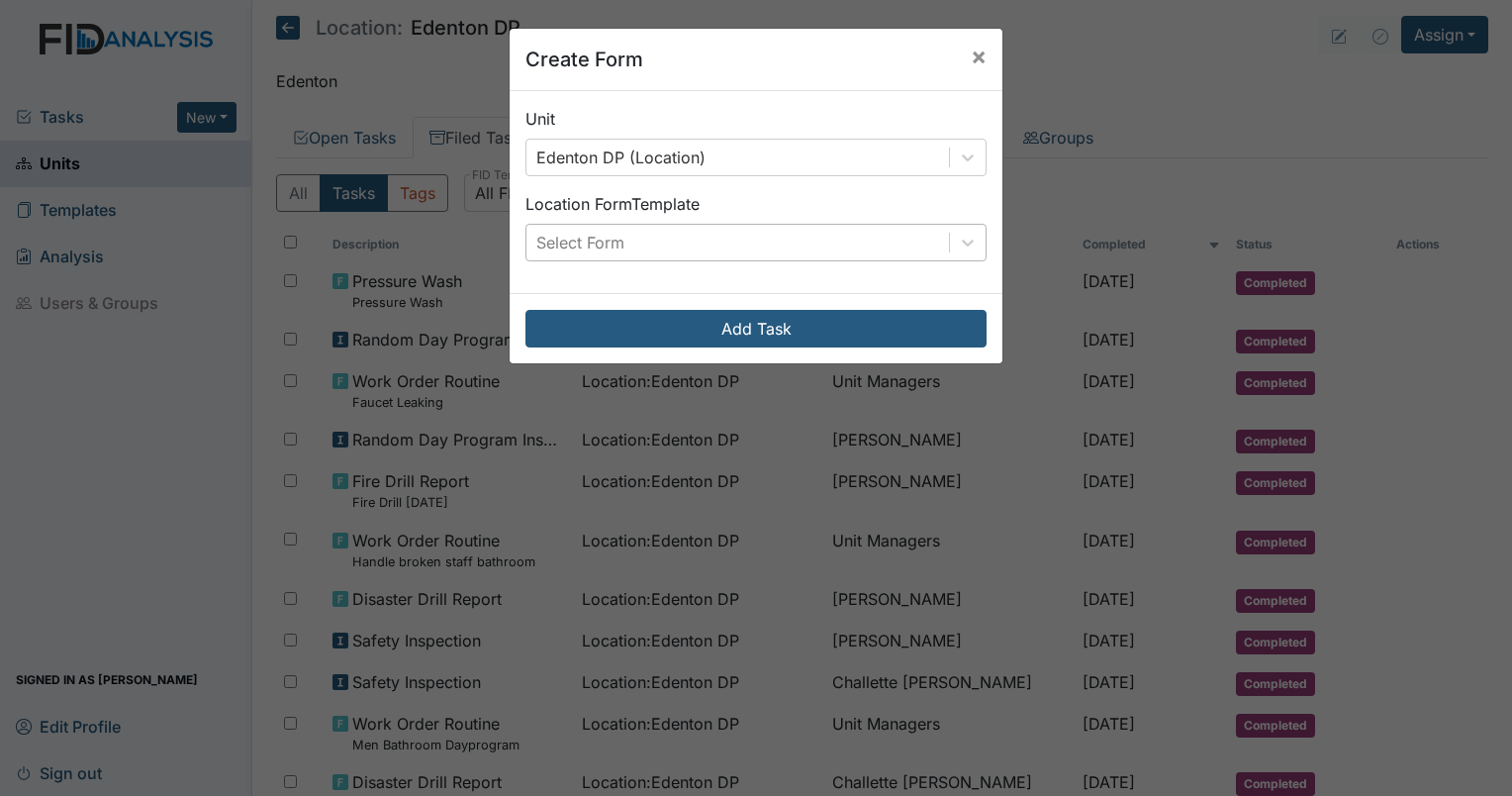 click on "Select Form" at bounding box center [737, 243] 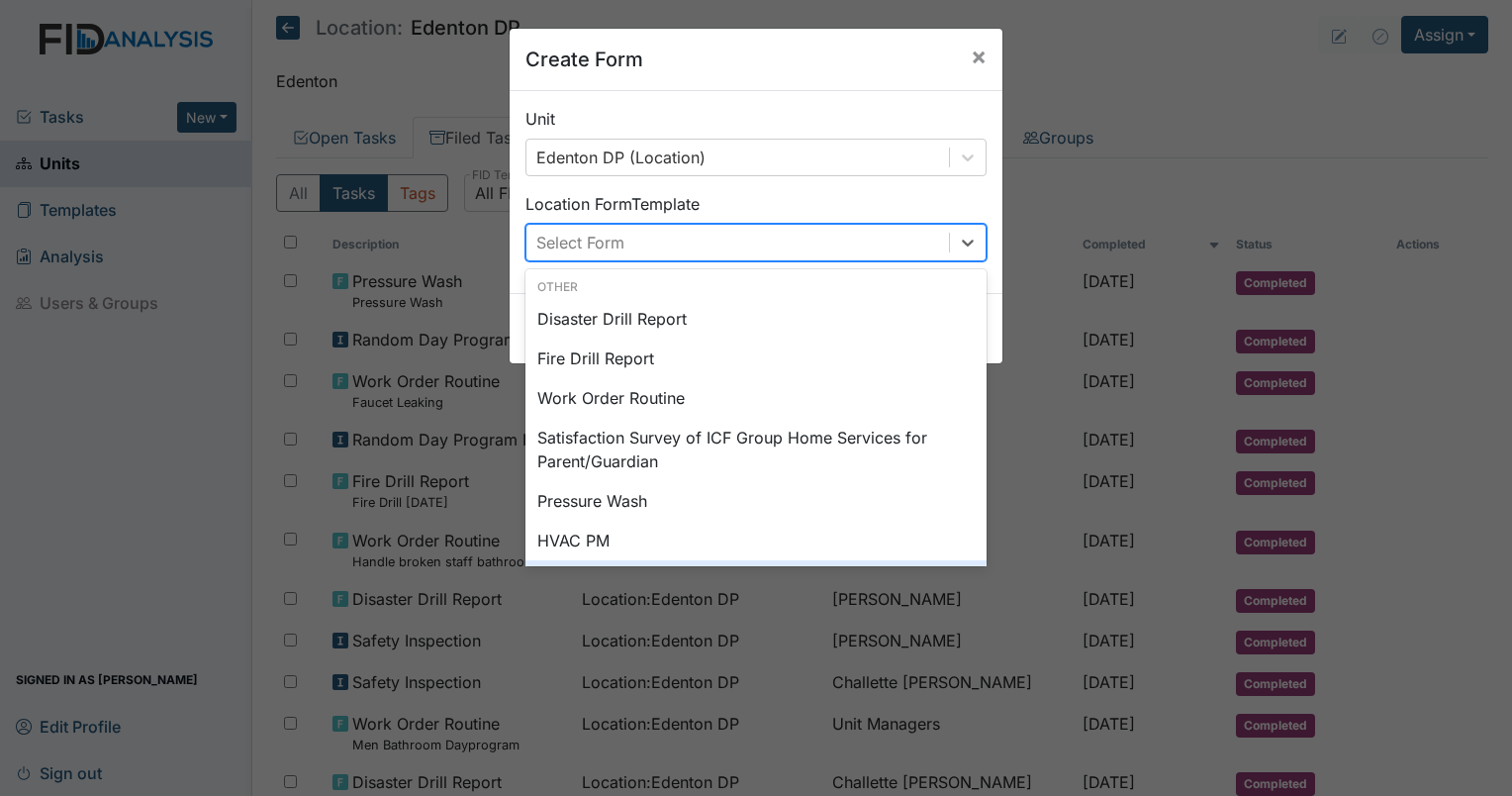 scroll, scrollTop: 0, scrollLeft: 0, axis: both 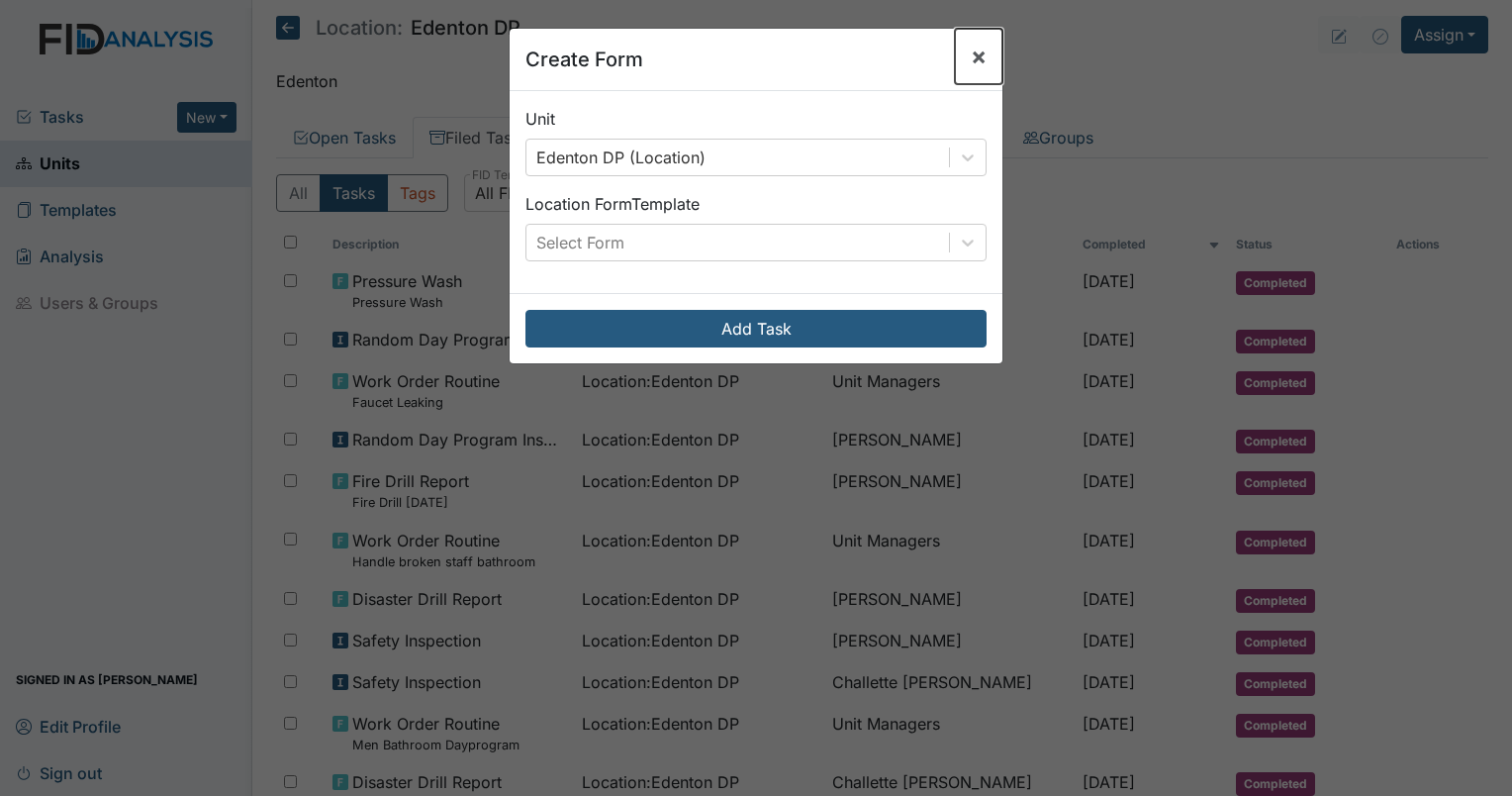 click on "×" at bounding box center (979, 55) 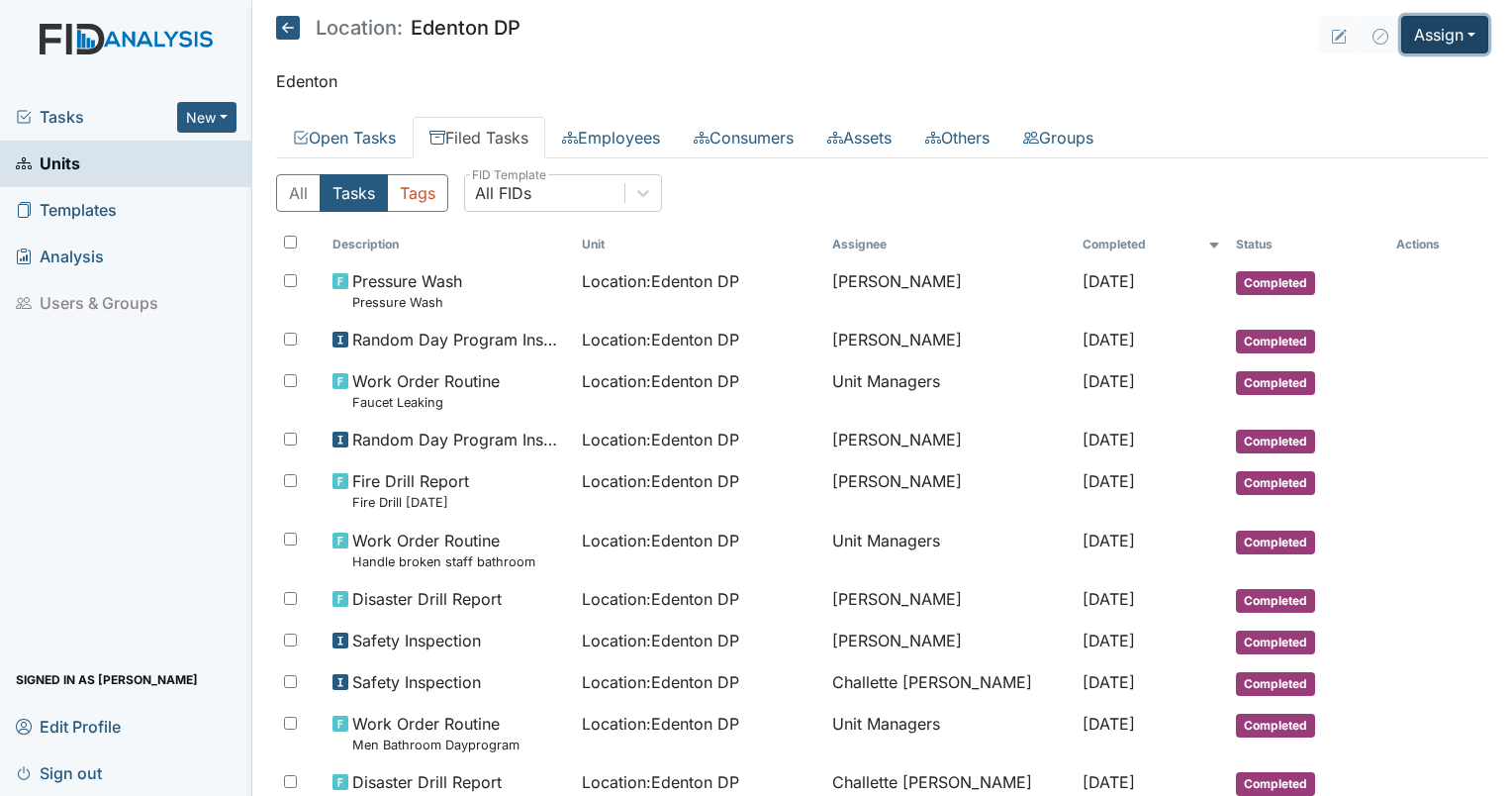 click on "Assign" at bounding box center [1445, 35] 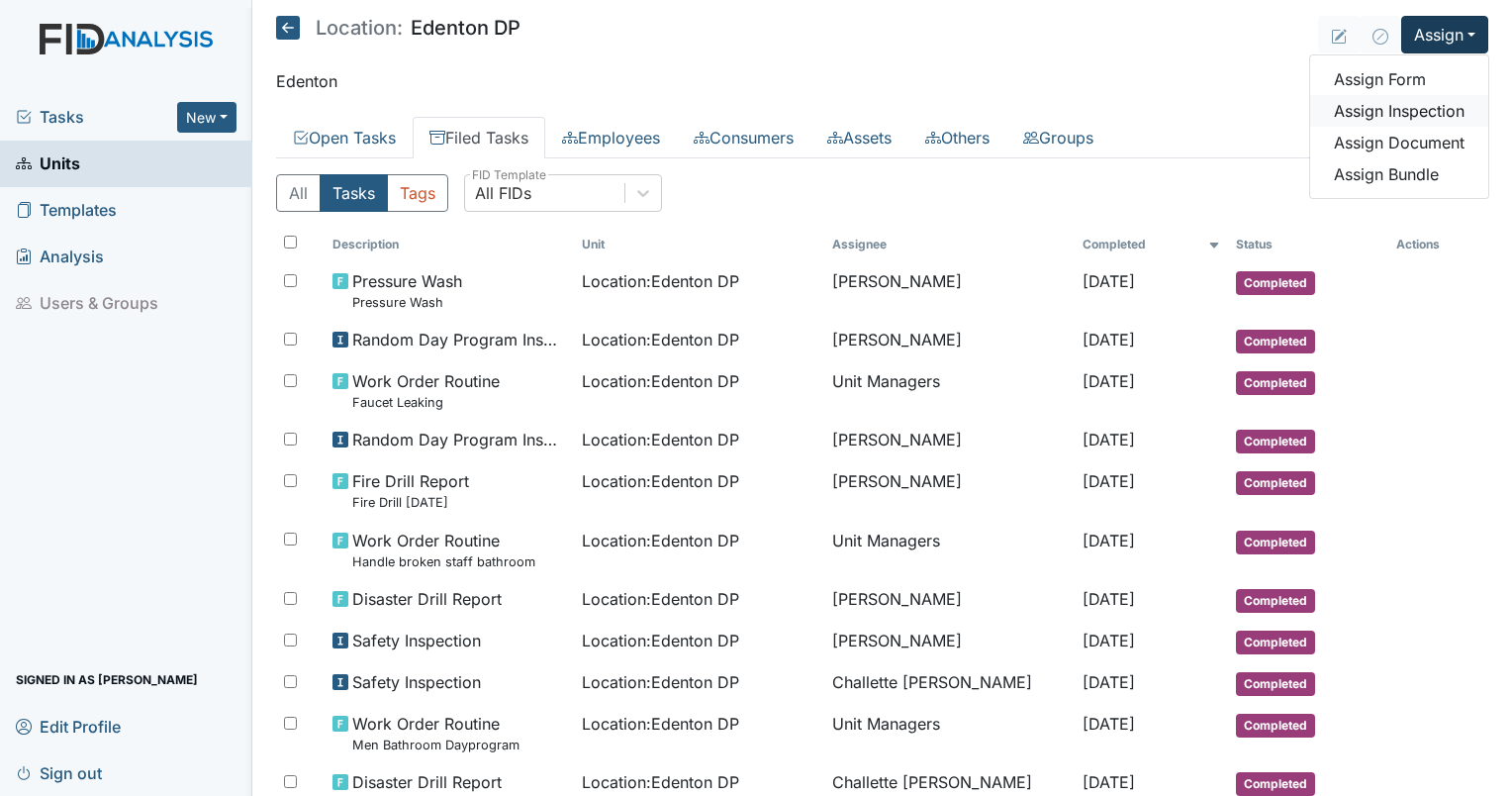 click on "Assign Inspection" at bounding box center [1399, 111] 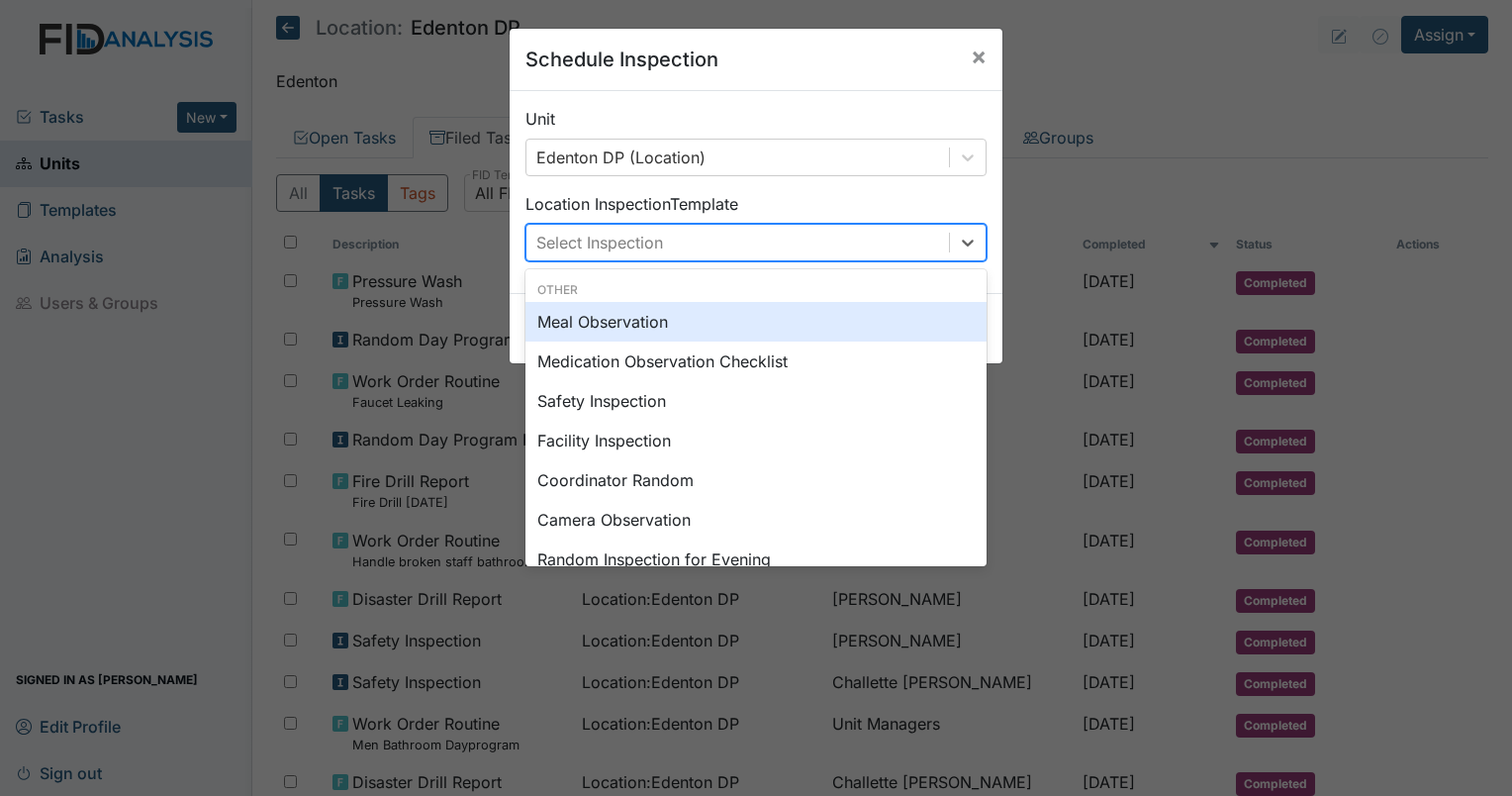 click on "Select Inspection" at bounding box center [737, 243] 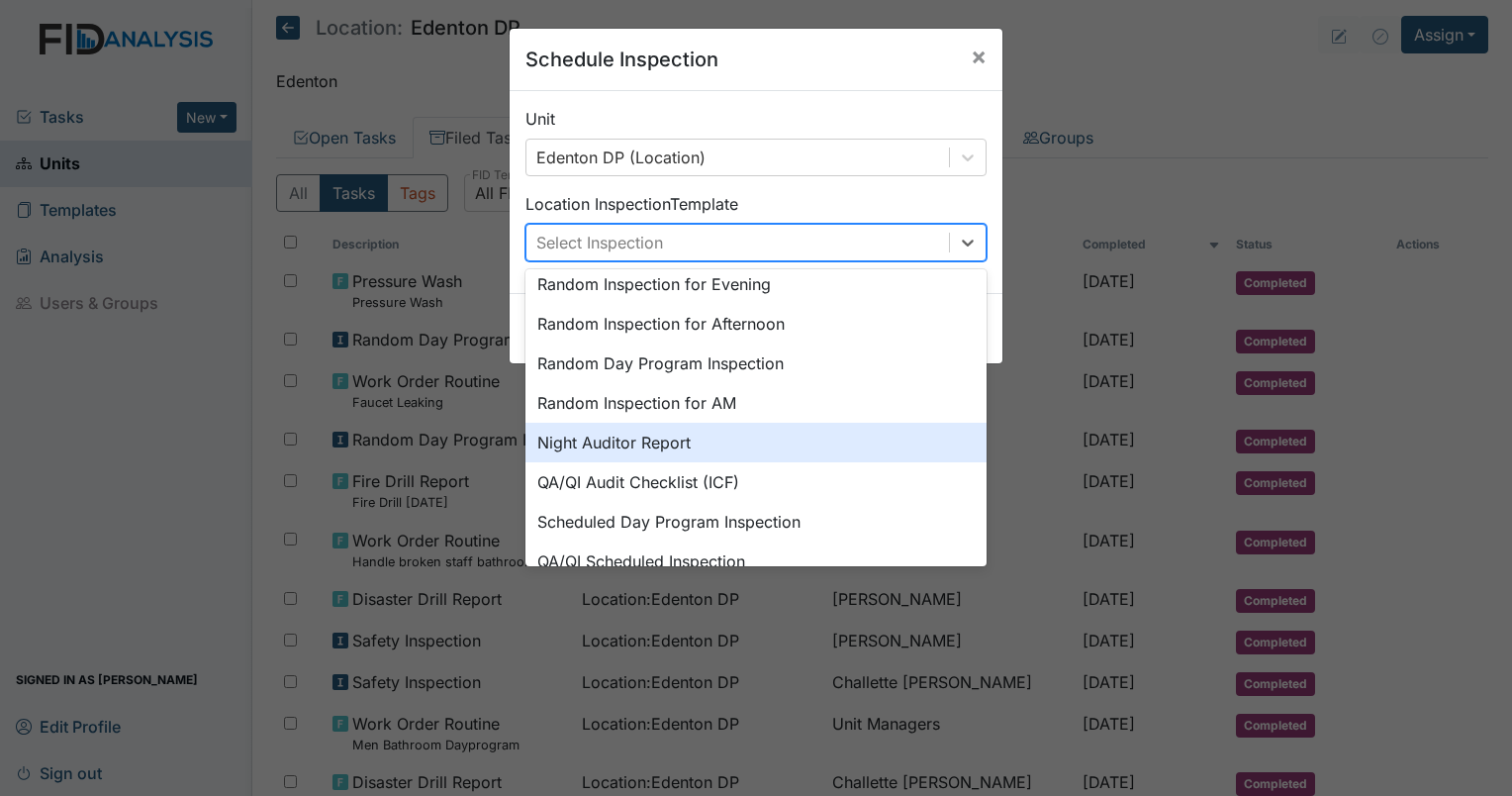 scroll, scrollTop: 242, scrollLeft: 0, axis: vertical 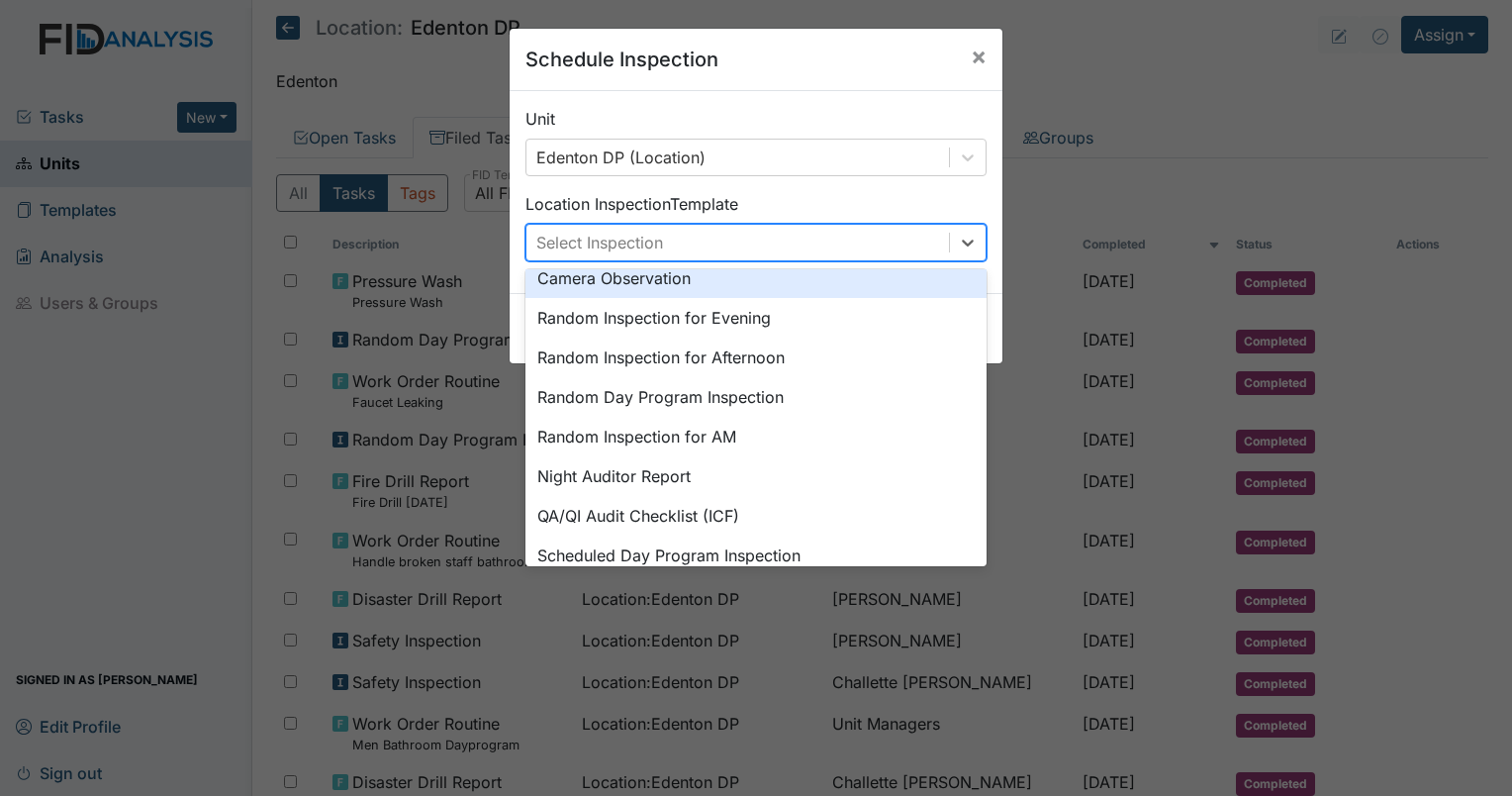 click on "Schedule Inspection   × Unit  Edenton DP (Location)   Location   Inspection  Template      option Camera Observation focused, 0 of 2. 15 results available. Use Up and Down to choose options, press Enter to select the currently focused option, press Escape to exit the menu, press Tab to select the option and exit the menu. Select Inspection Other Meal Observation  Medication Observation Checklist Safety Inspection  Facility Inspection Coordinator Random  Camera Observation Random Inspection for Evening Random Inspection for Afternoon Random Day Program Inspection Random Inspection for AM Night Auditor Report QA/QI Audit Checklist (ICF) Scheduled Day Program Inspection QA/QI Scheduled Inspection General Camera Observation Add Task" at bounding box center (756, 398) 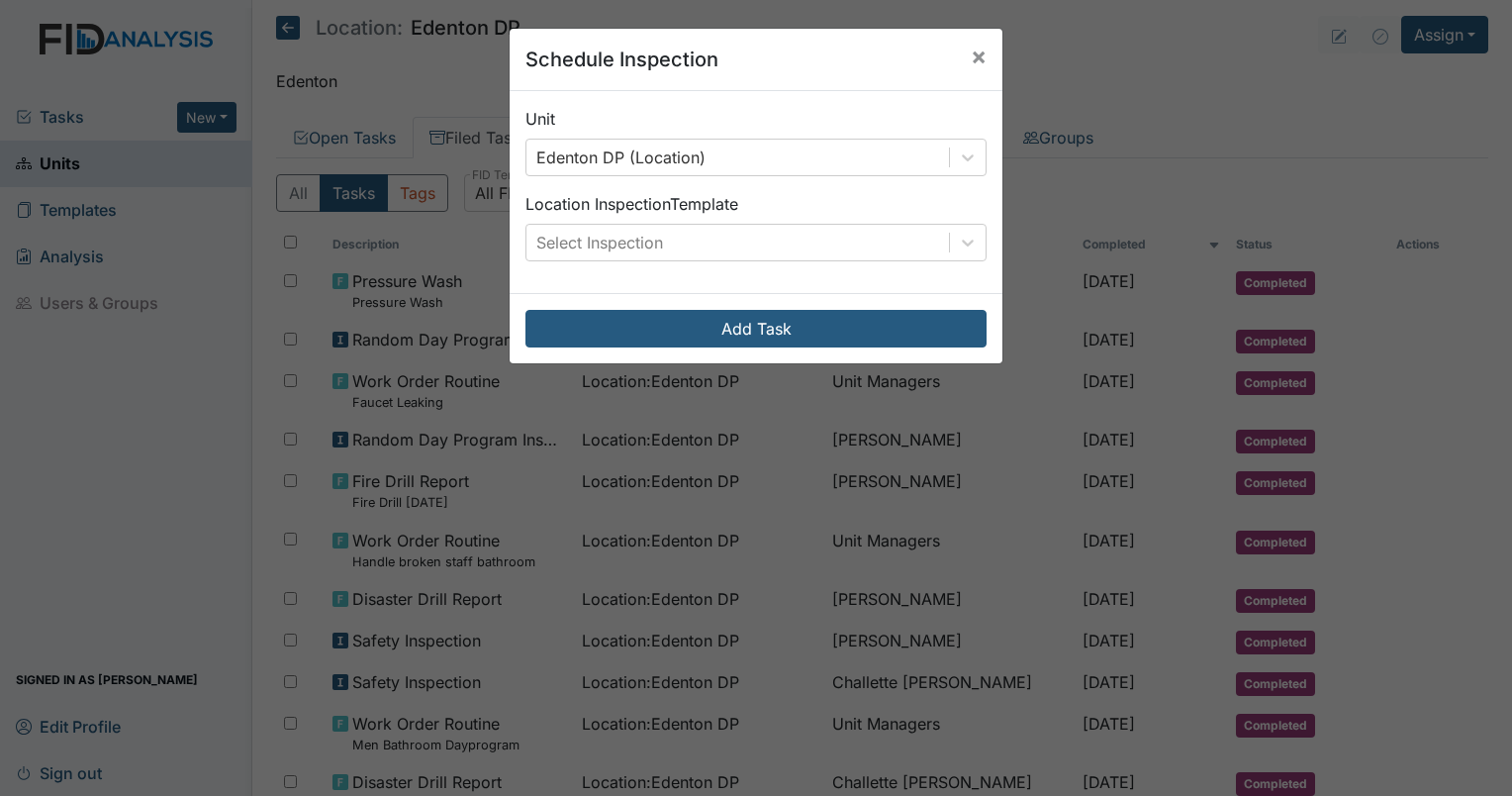 click on "Schedule Inspection   × Unit  Edenton DP (Location)   Location   Inspection  Template Select Inspection Add Task" at bounding box center (756, 398) 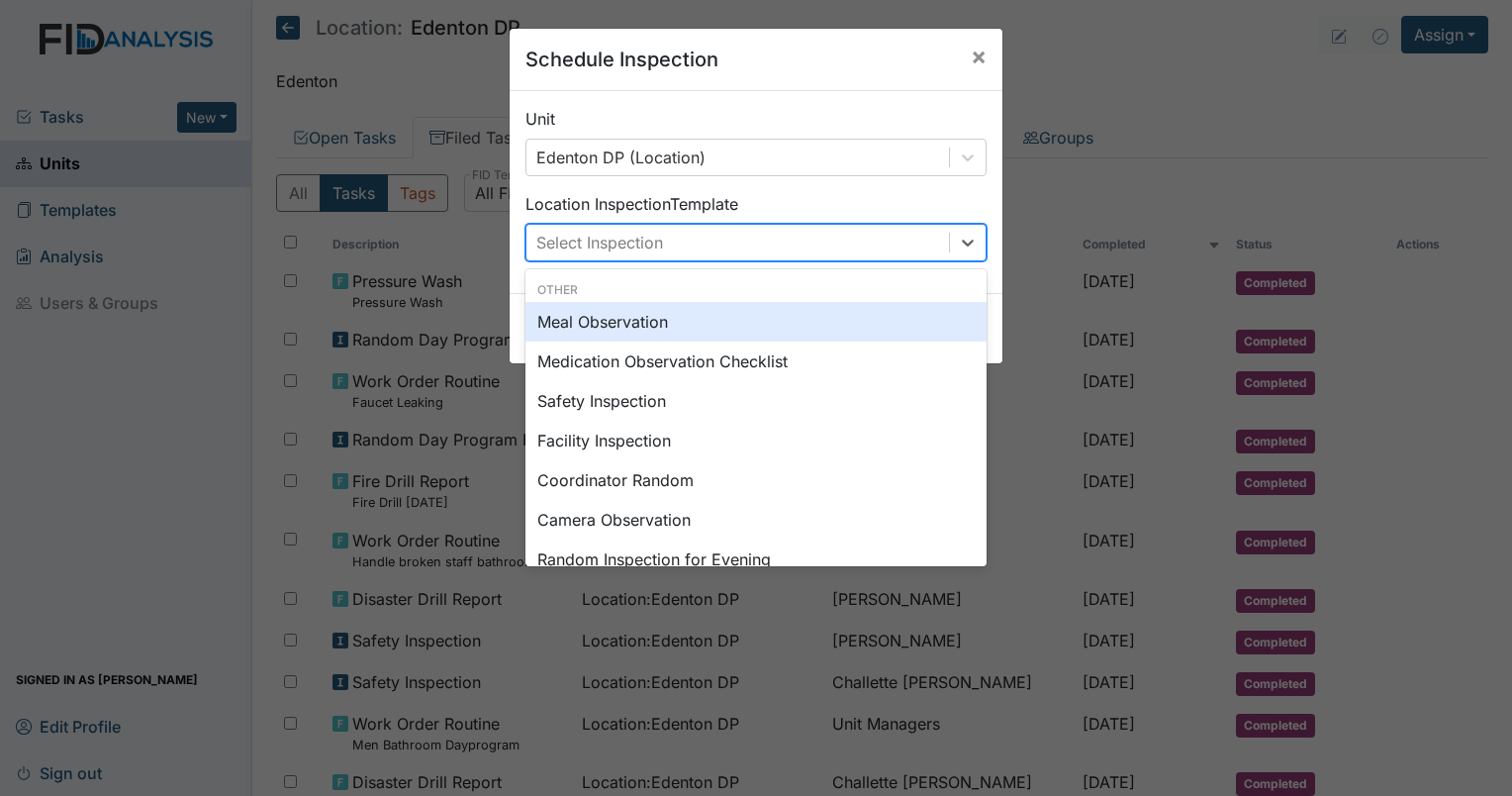 click on "Select Inspection" at bounding box center [737, 243] 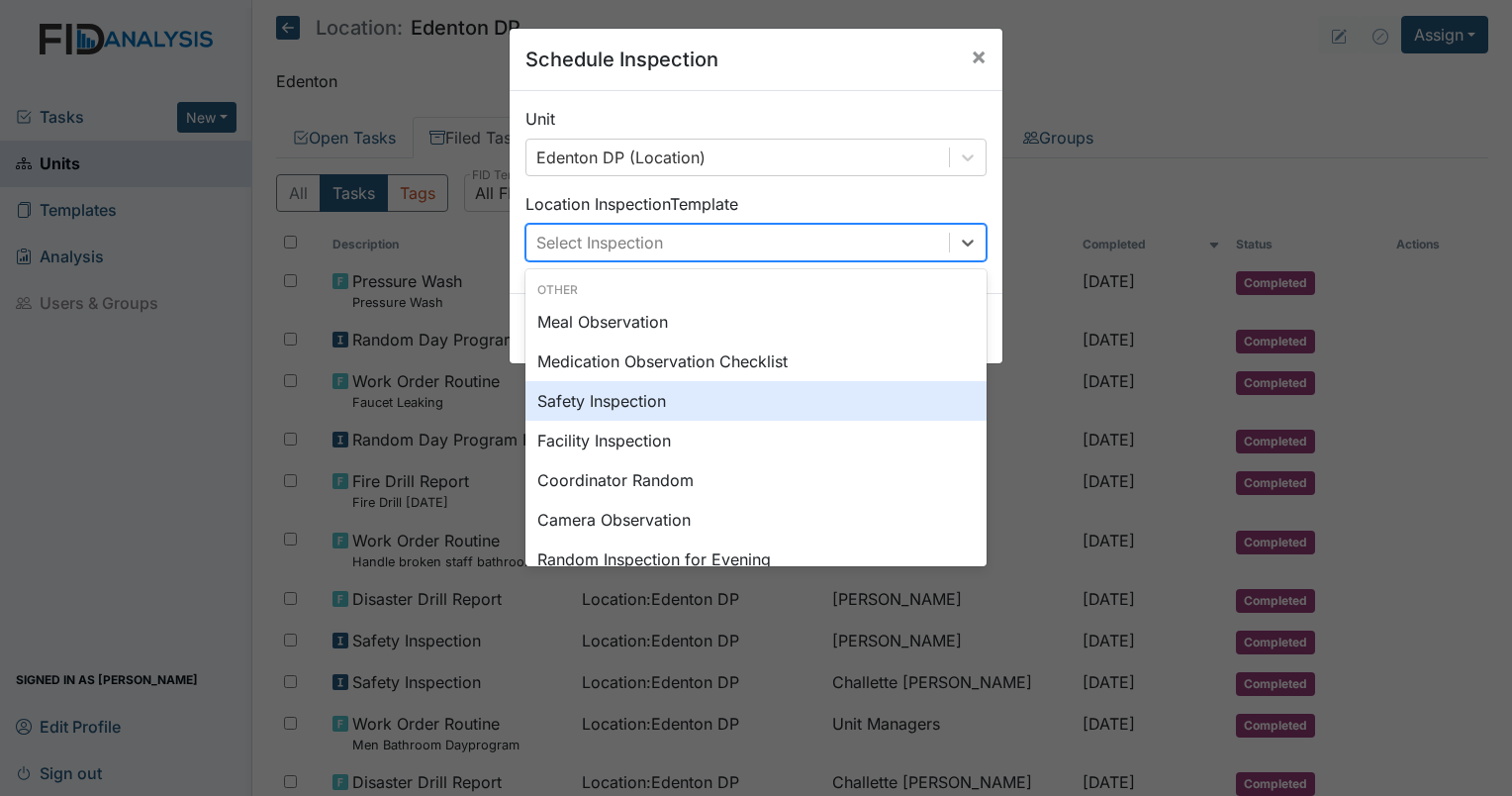 click on "Safety Inspection" at bounding box center (756, 401) 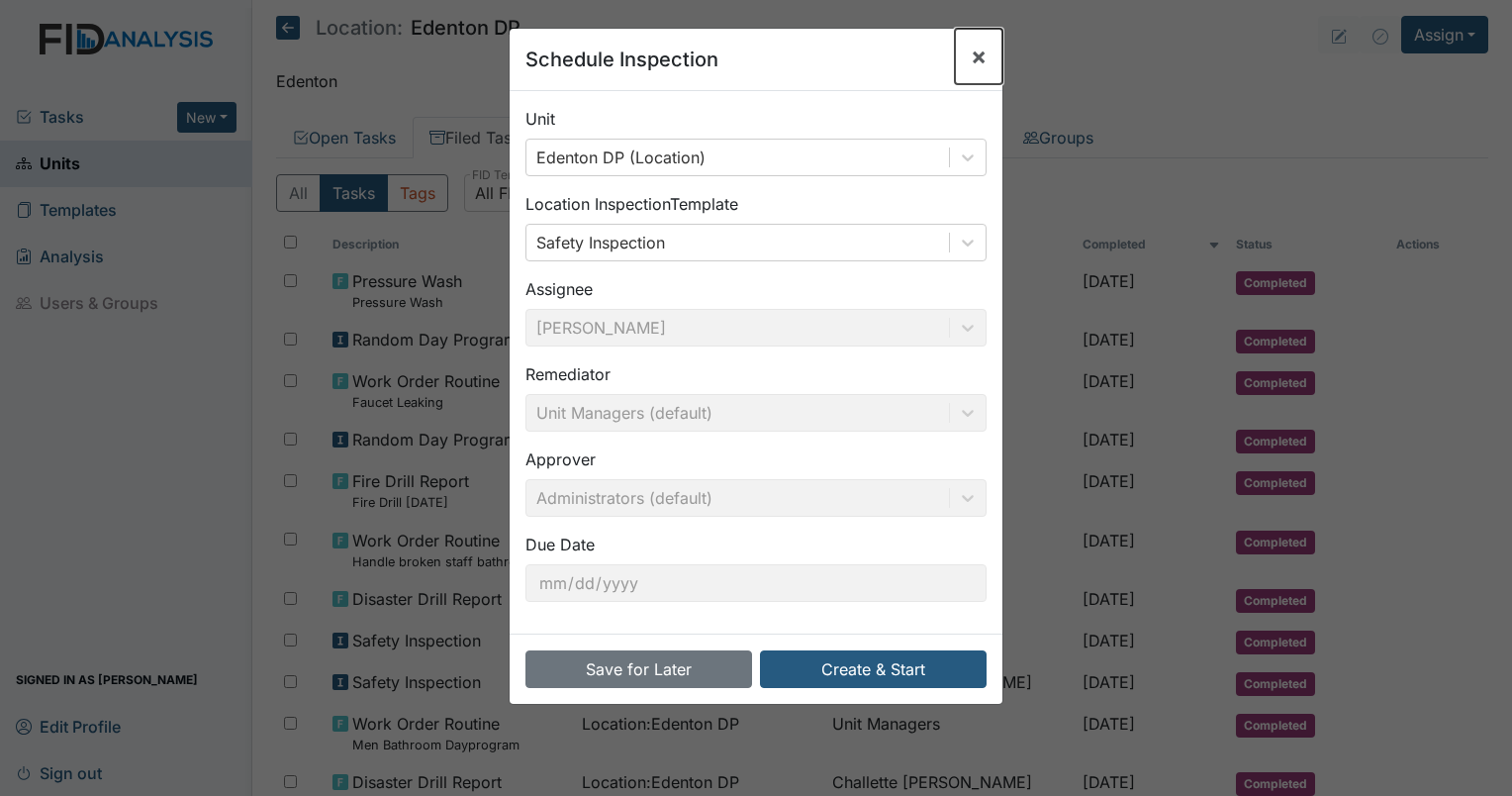 click on "×" at bounding box center [979, 55] 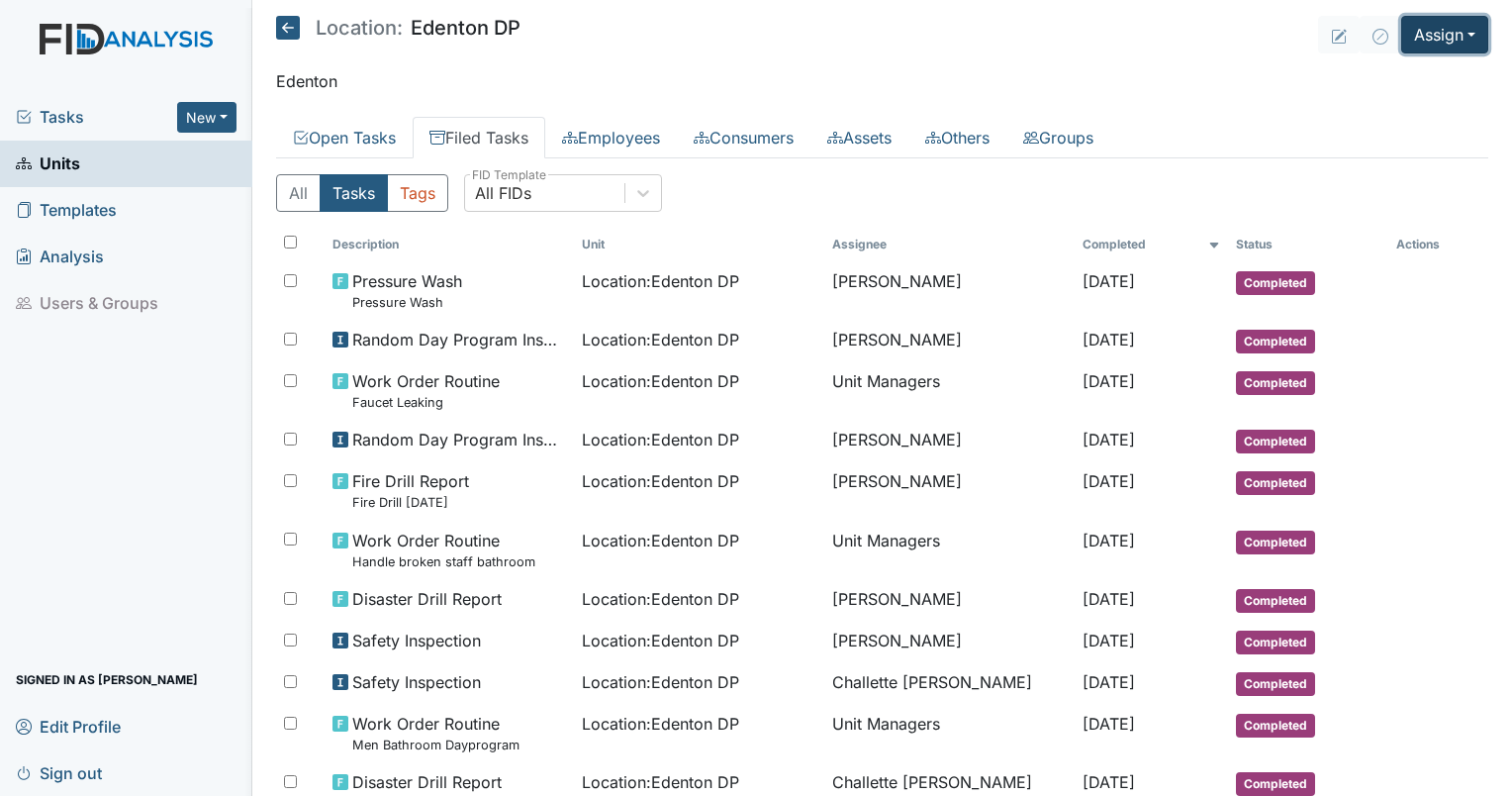 click on "Assign" at bounding box center [1445, 35] 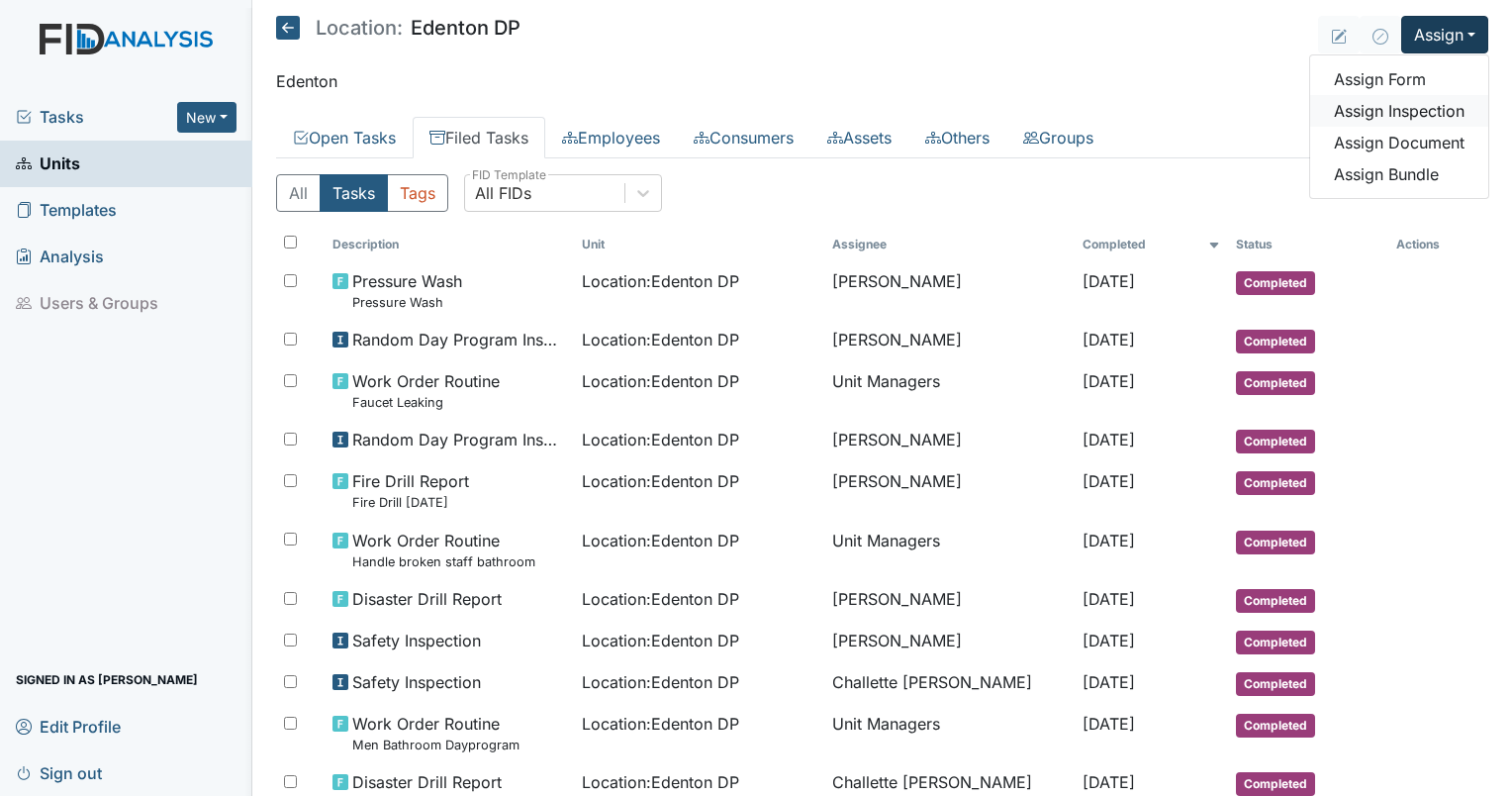 click on "Assign Inspection" at bounding box center [1399, 111] 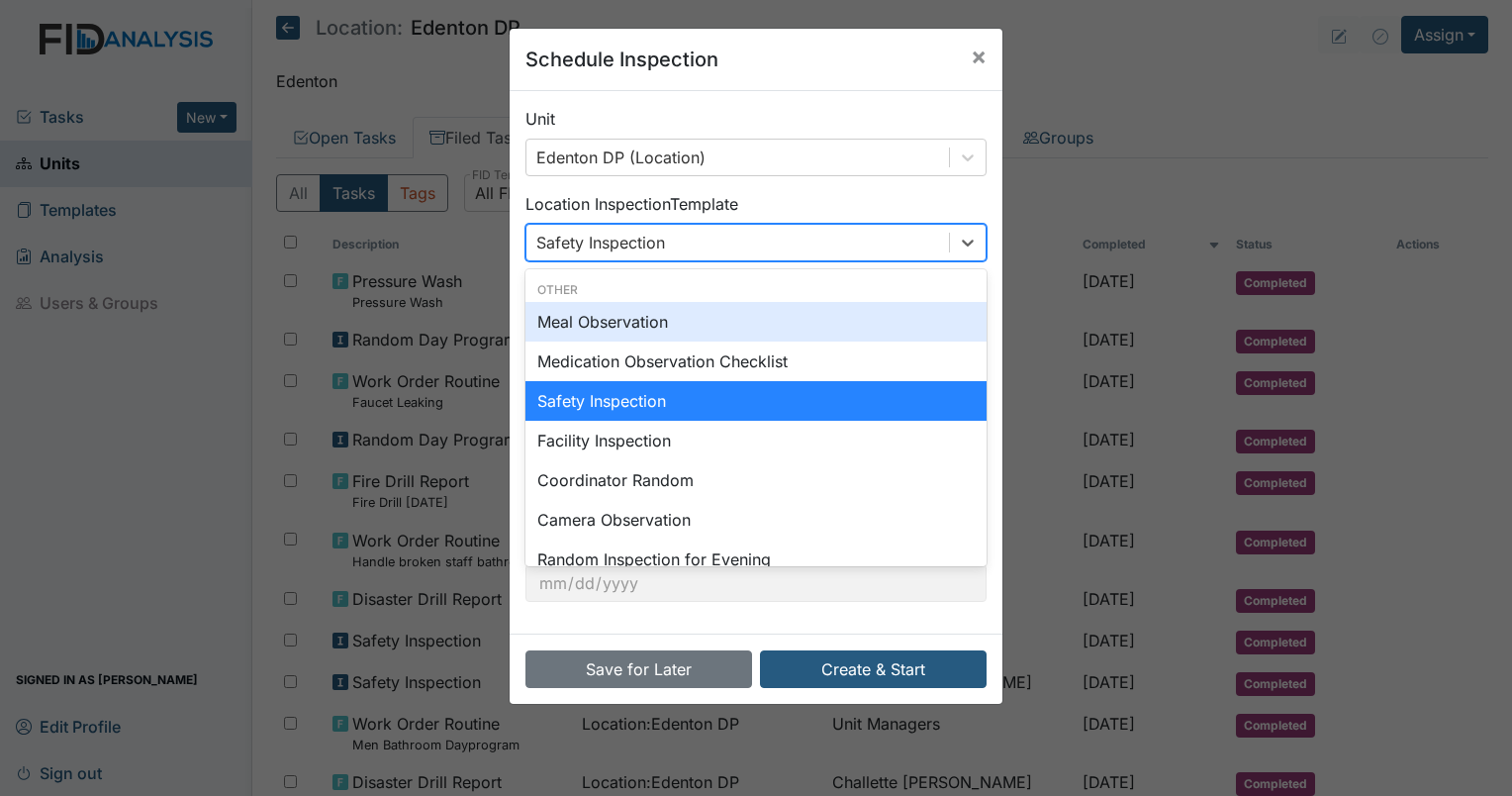 click on "Safety Inspection" at bounding box center (737, 243) 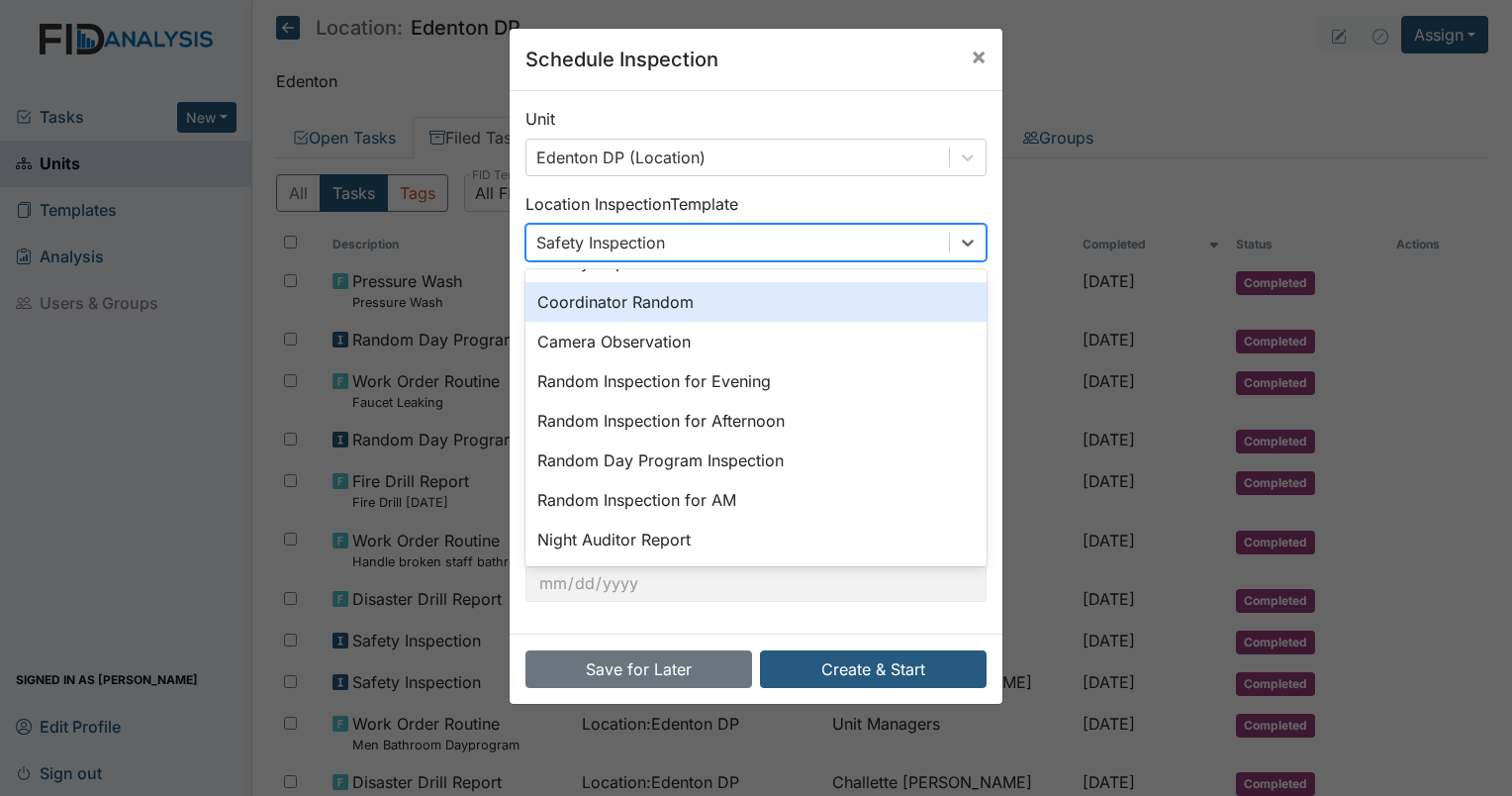 scroll, scrollTop: 198, scrollLeft: 0, axis: vertical 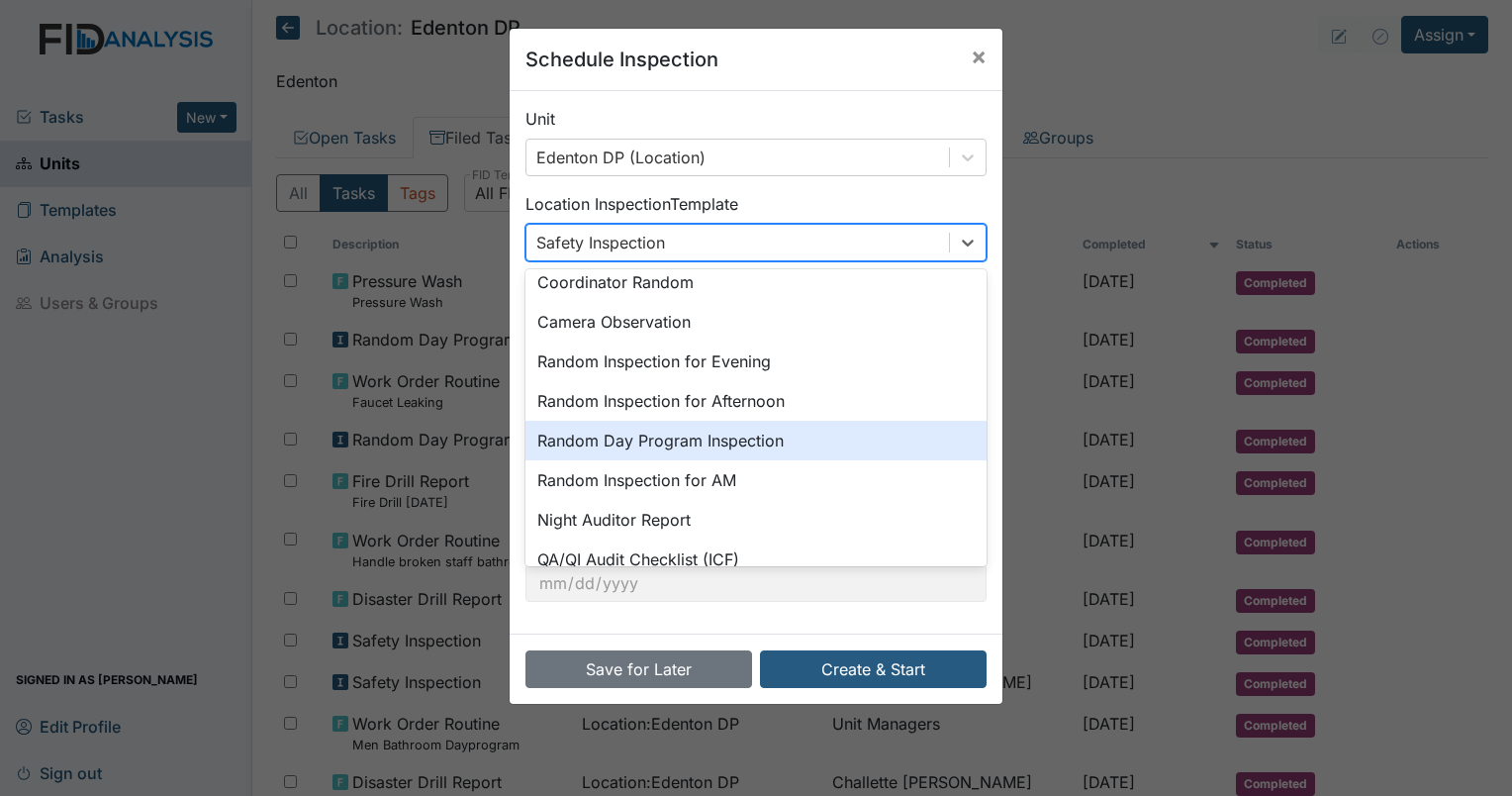 click on "Random Day Program Inspection" at bounding box center [756, 441] 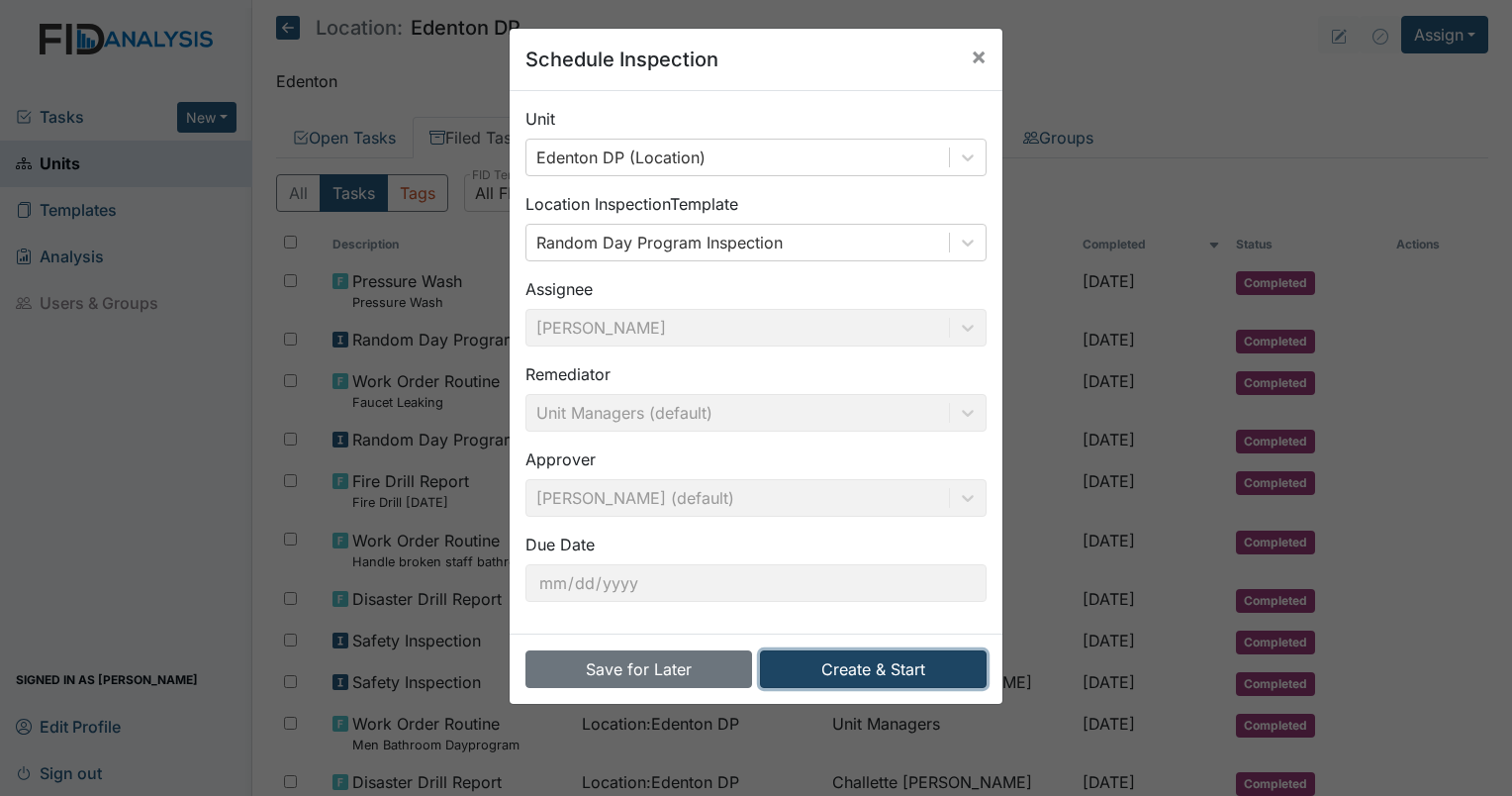 click on "Create & Start" at bounding box center [873, 669] 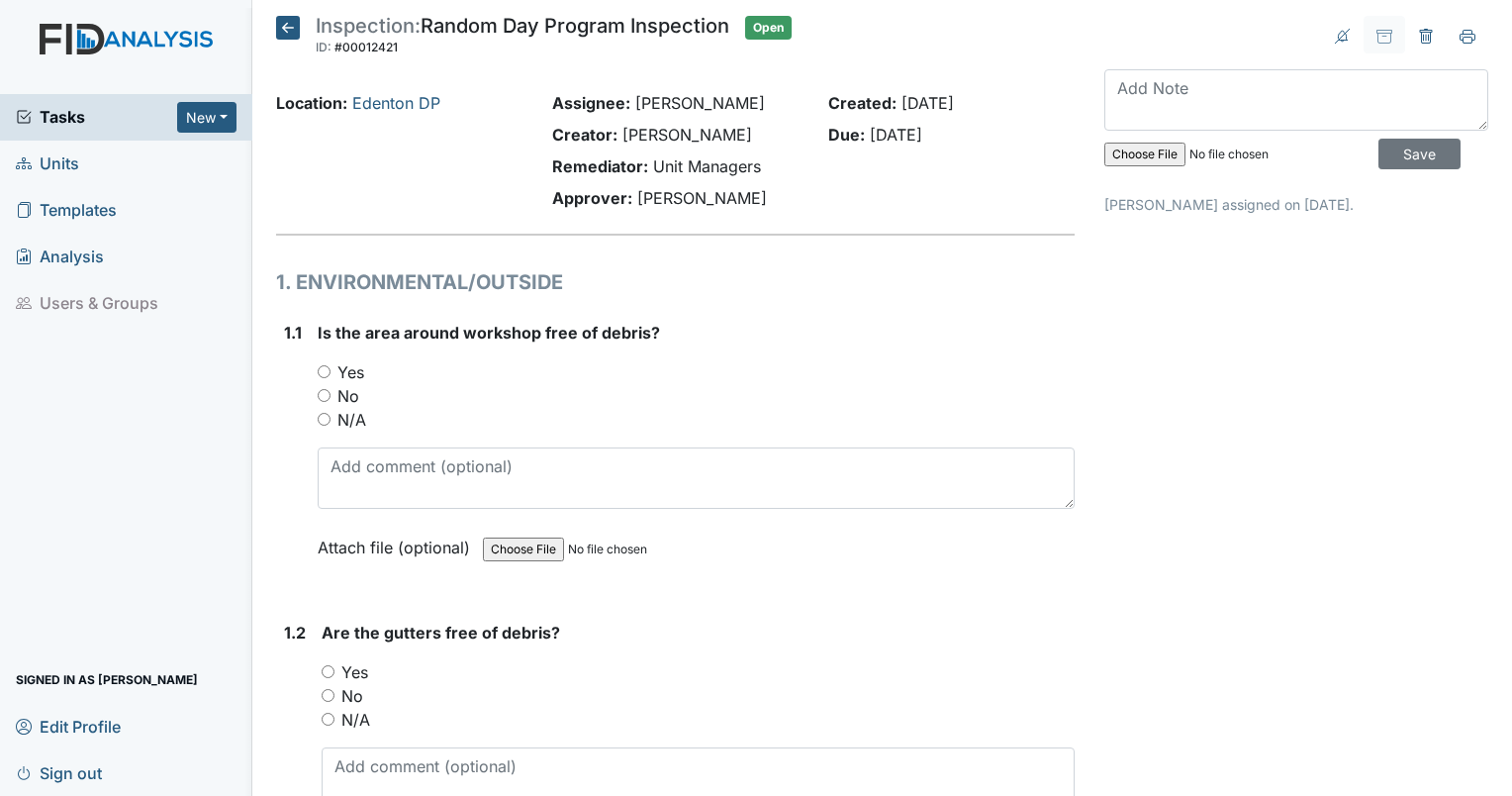 scroll, scrollTop: 0, scrollLeft: 0, axis: both 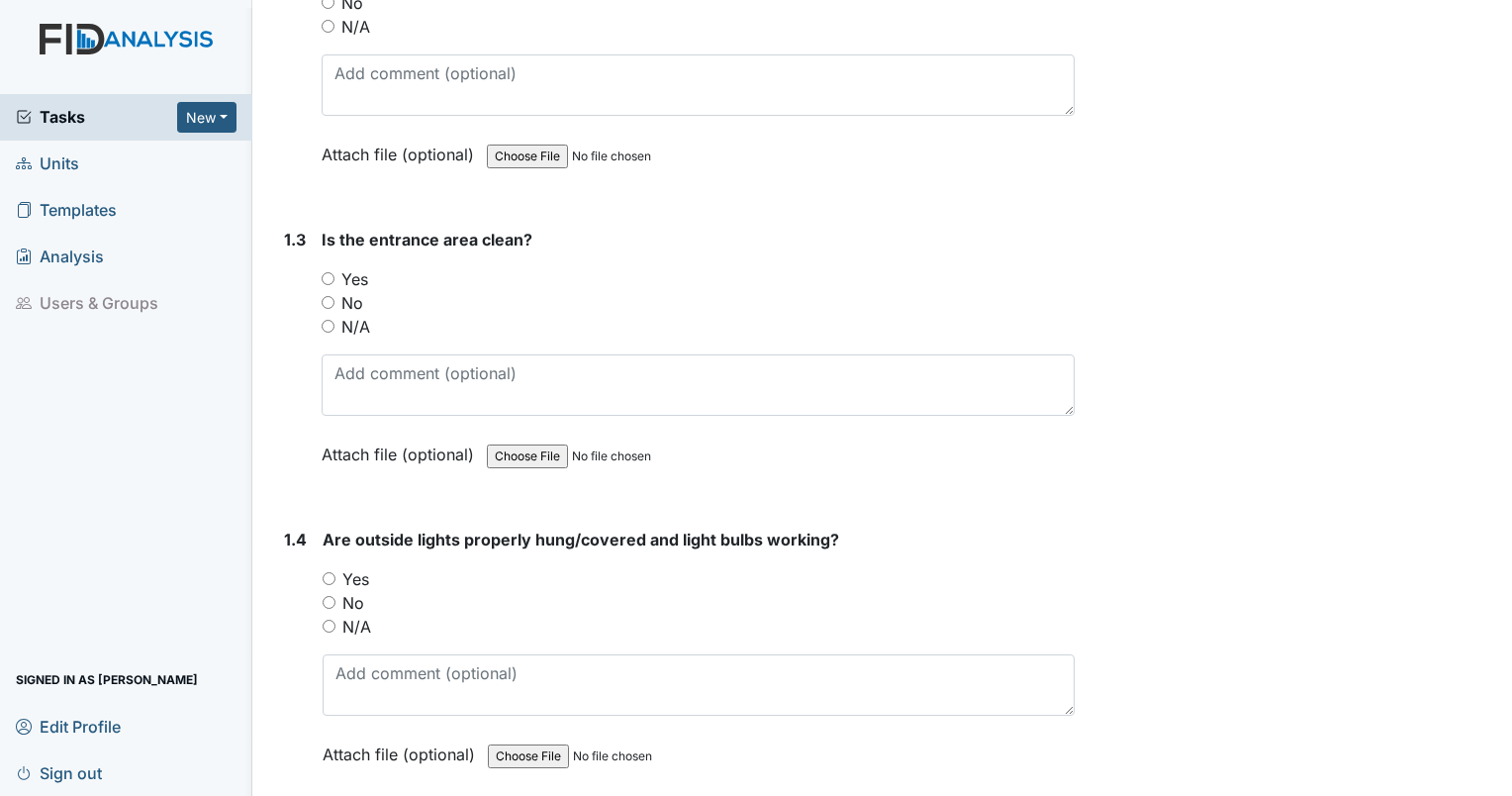click on "Yes" at bounding box center (328, 278) 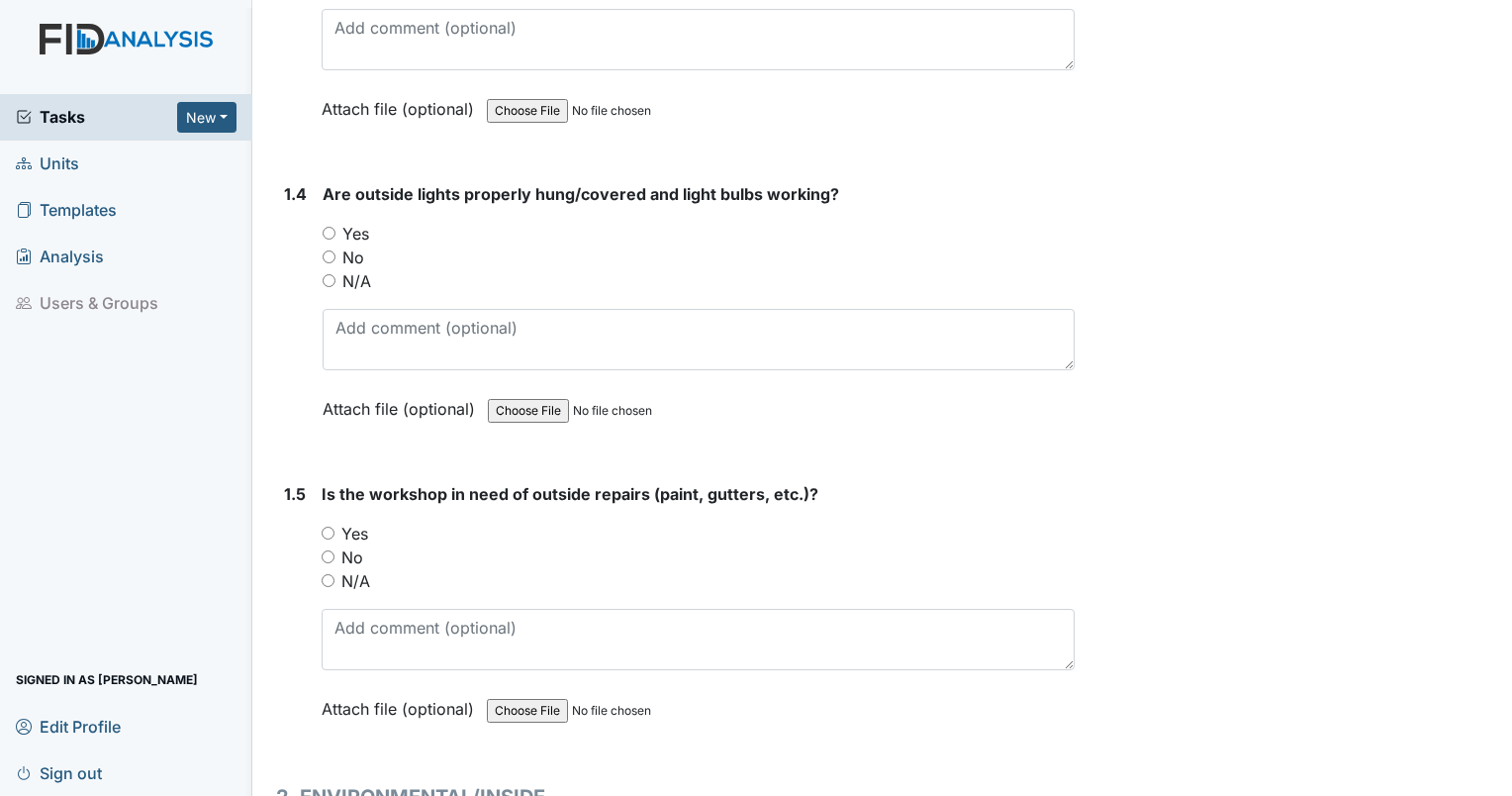 scroll, scrollTop: 1089, scrollLeft: 0, axis: vertical 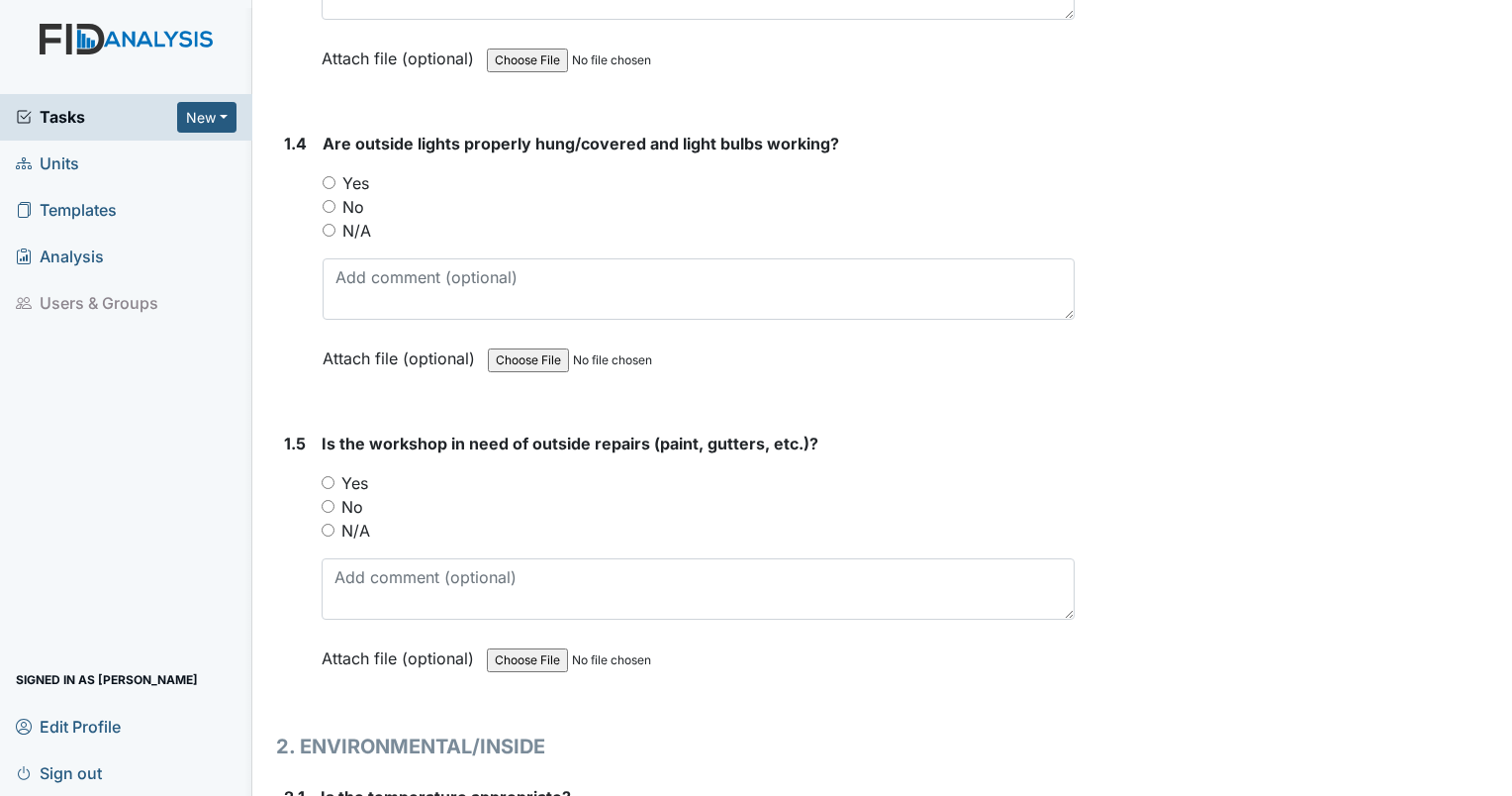 click on "Yes" at bounding box center (329, 182) 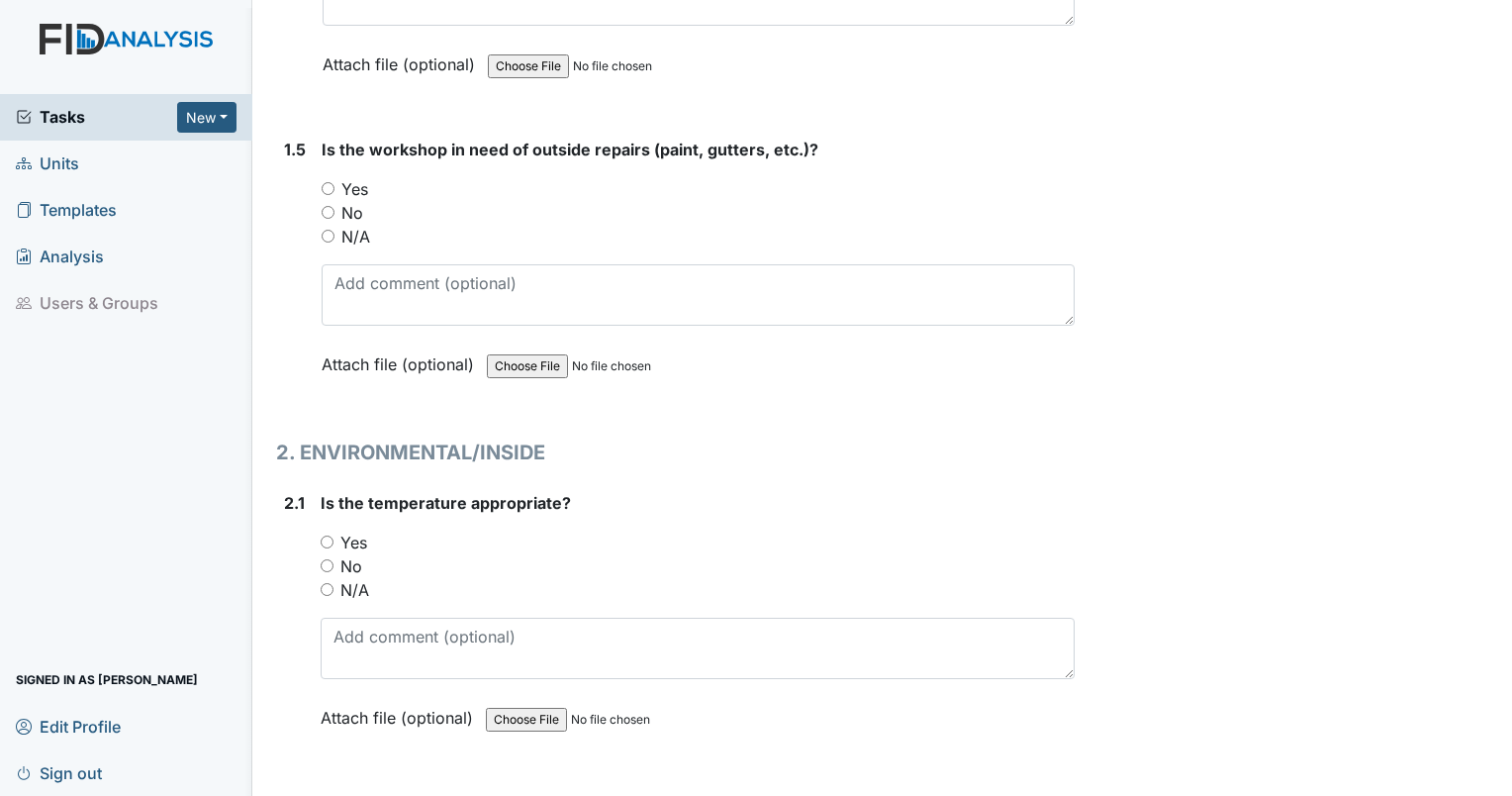 scroll, scrollTop: 1386, scrollLeft: 0, axis: vertical 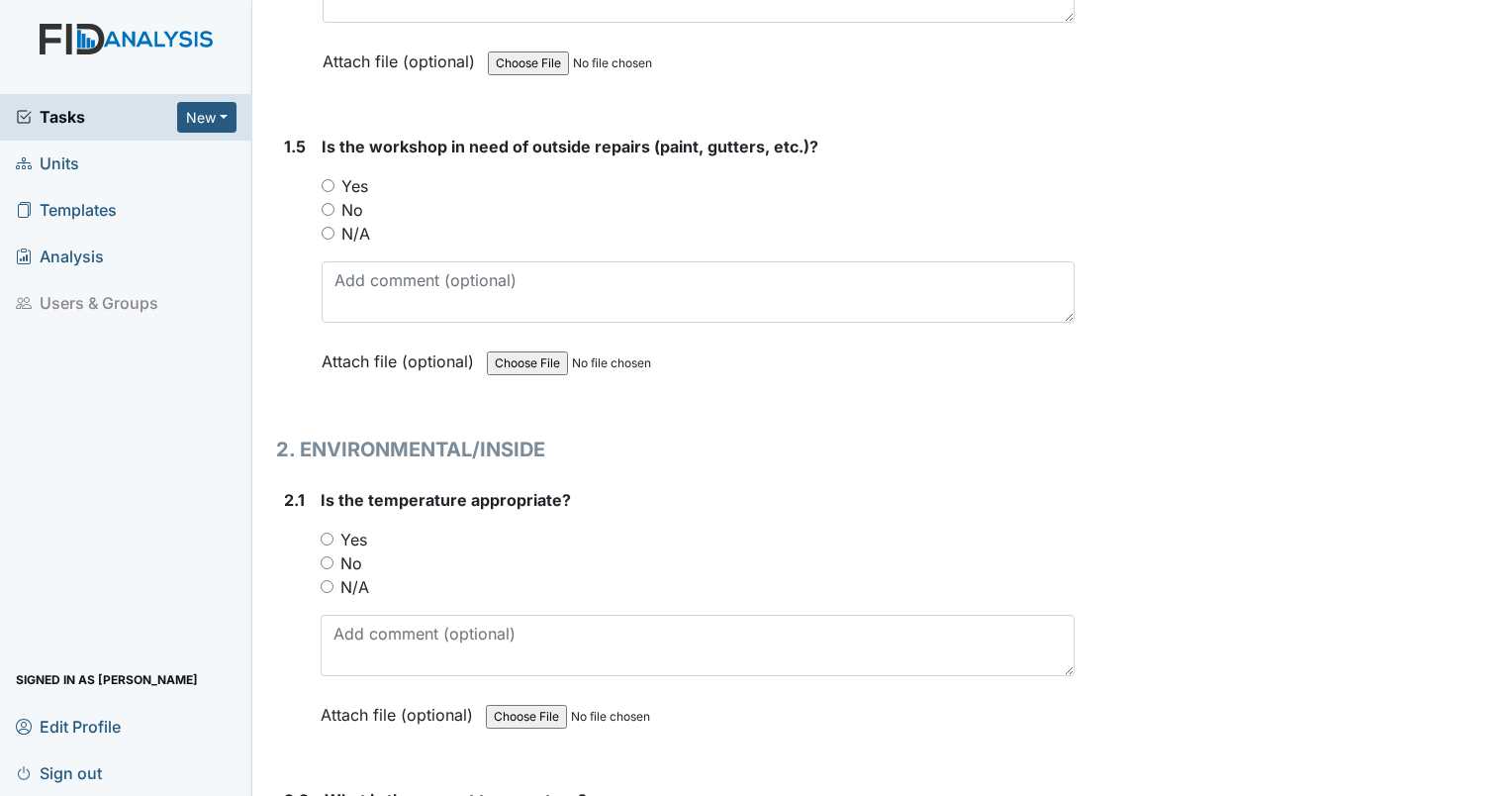 click on "Is the workshop in need of outside repairs (paint, gutters, etc.)?
You must select one of the below options.
Yes
No
N/A
Attach file (optional)
You can upload .pdf, .txt, .jpg, .jpeg, .png, .csv, .xls, or .doc files under 100MB." at bounding box center [698, 260] 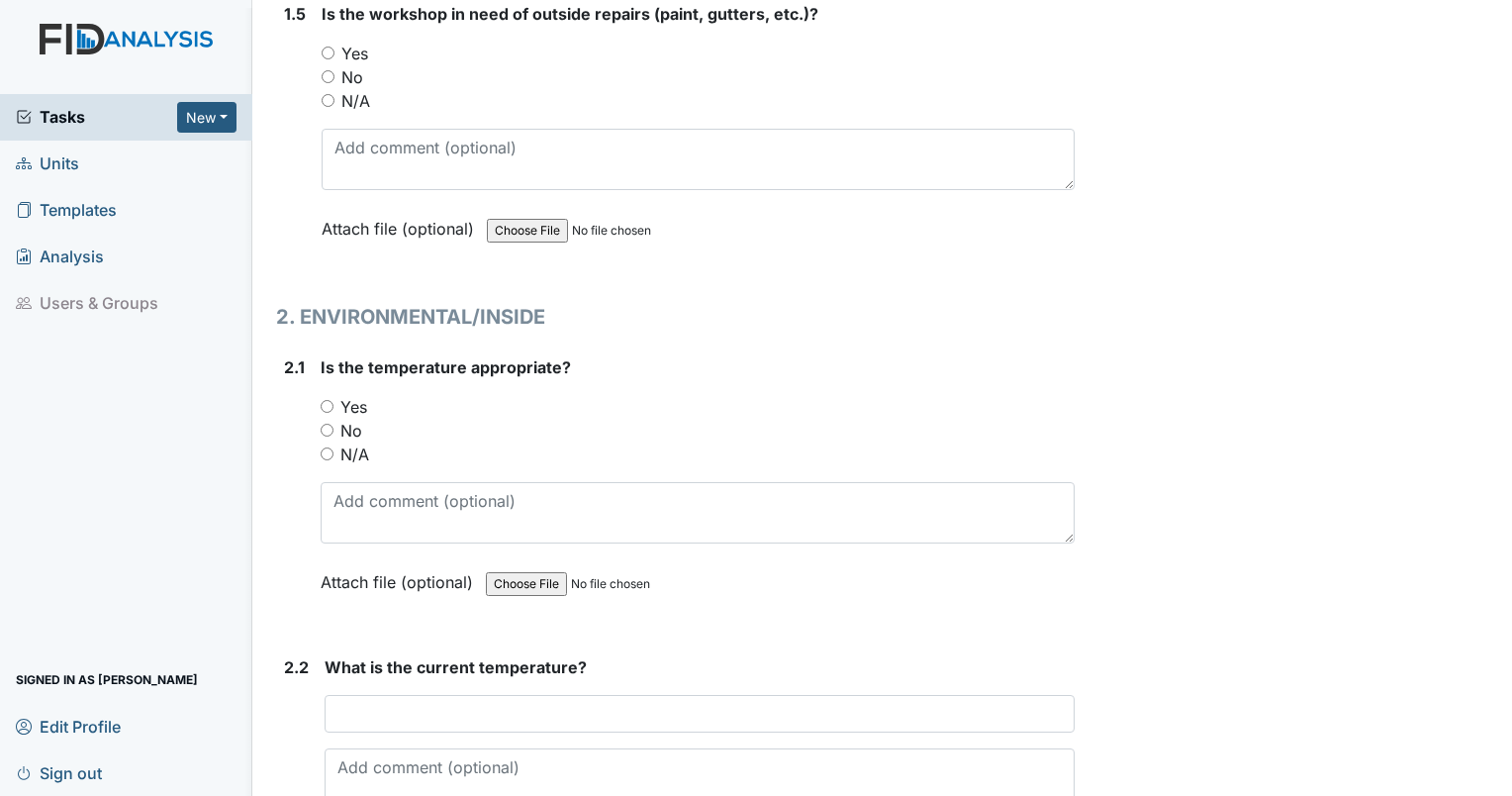 scroll, scrollTop: 1683, scrollLeft: 0, axis: vertical 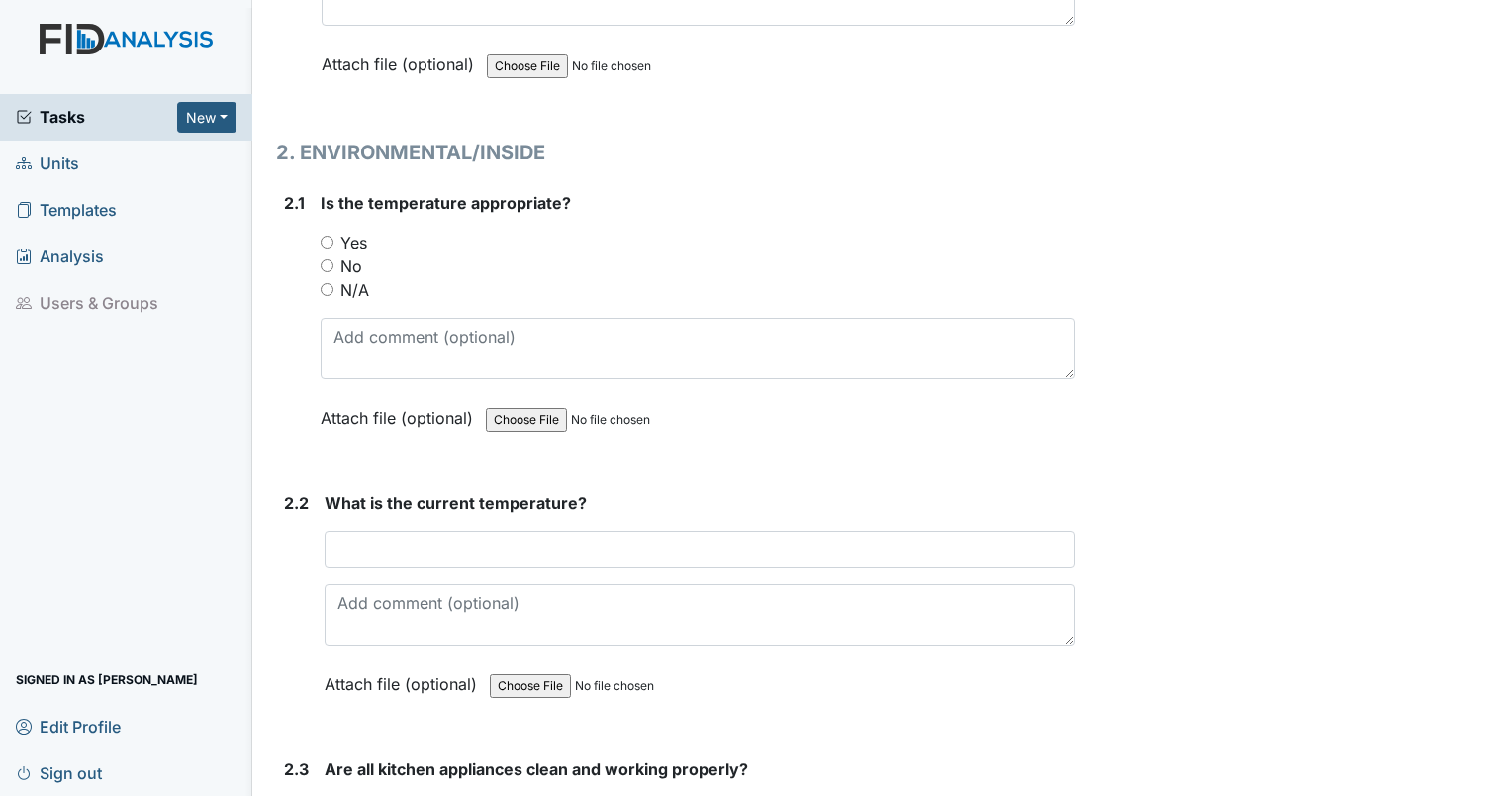 click on "Yes" at bounding box center (327, 242) 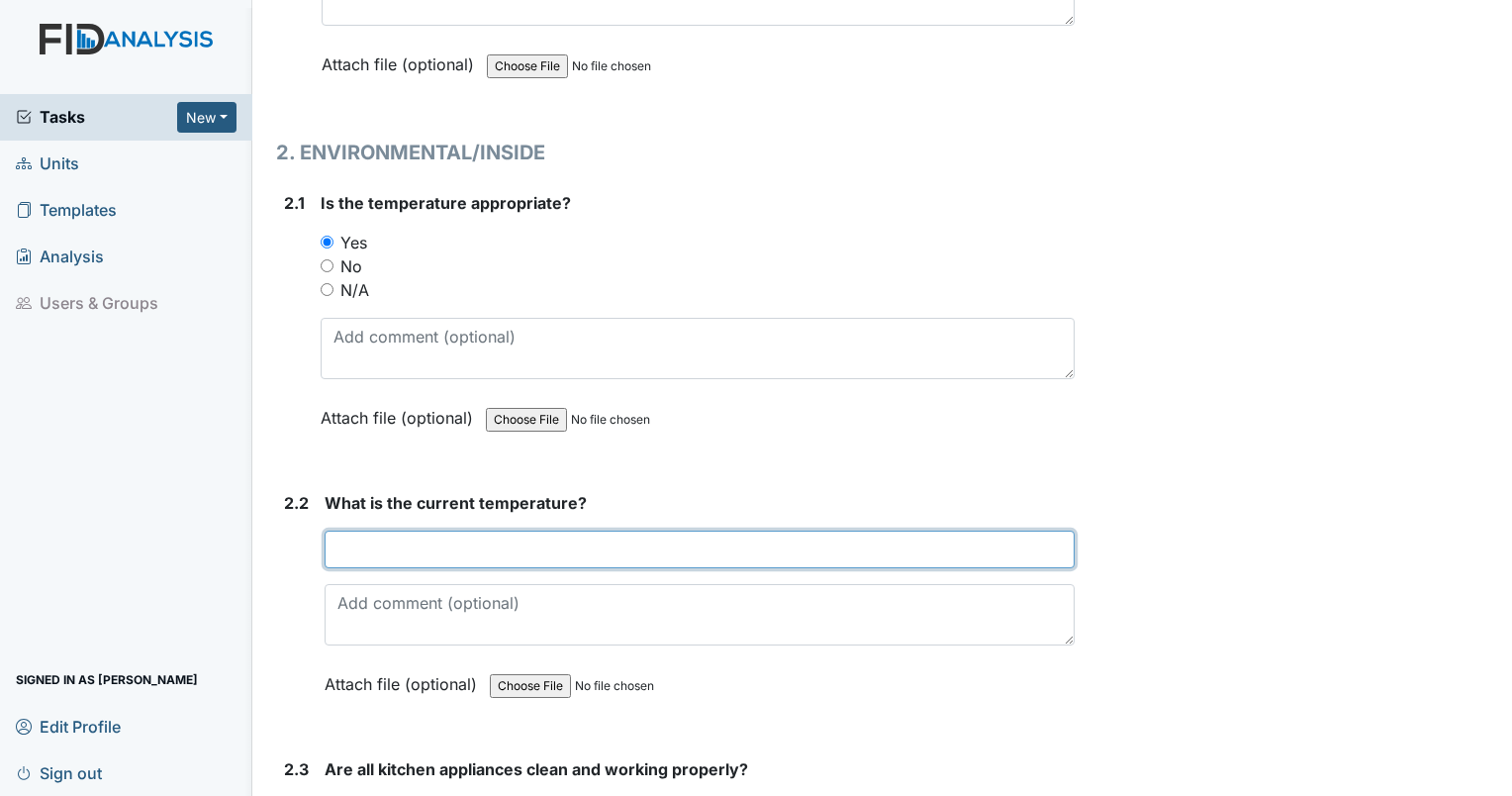 click at bounding box center [700, 549] 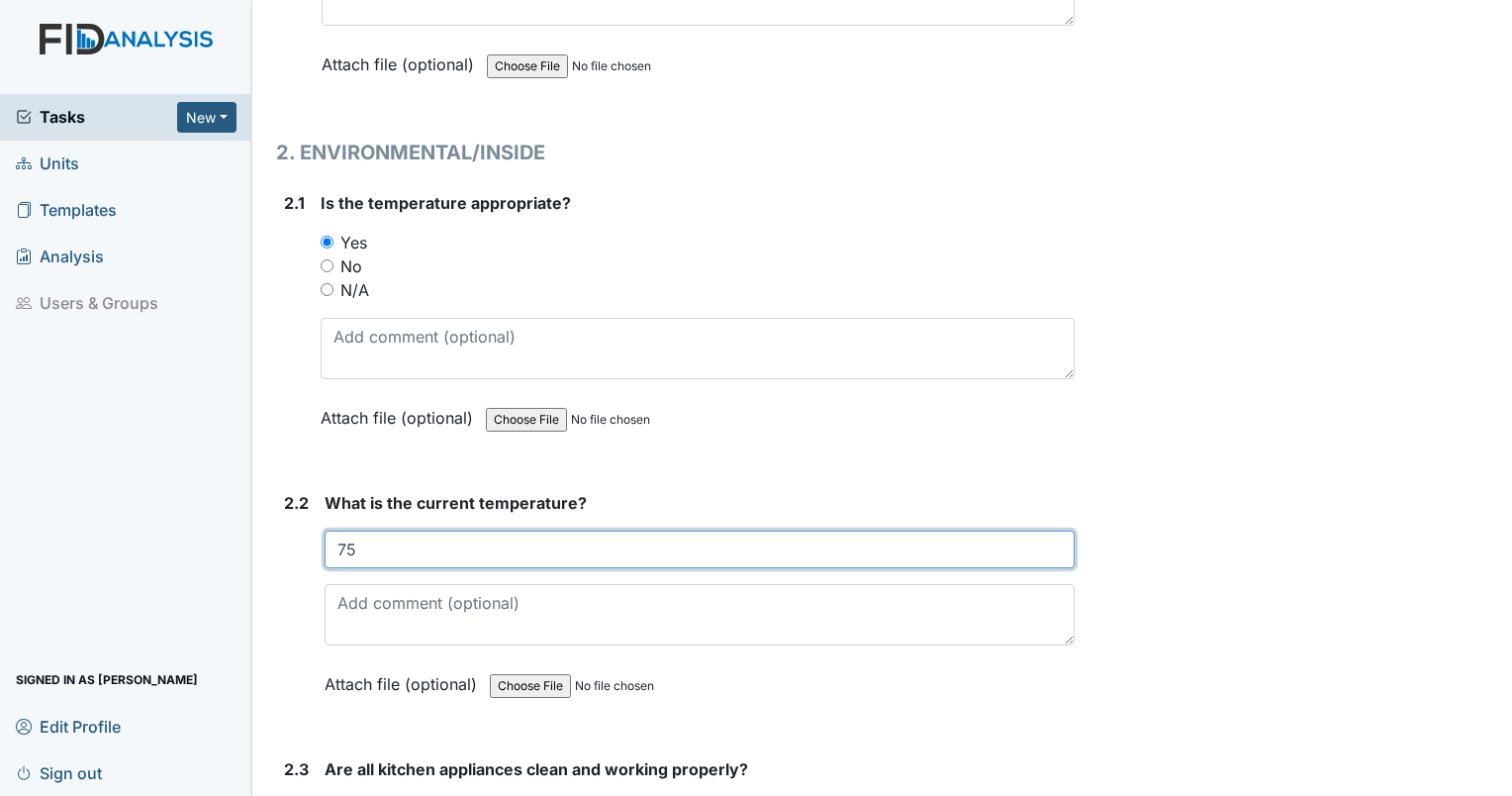 type on "75" 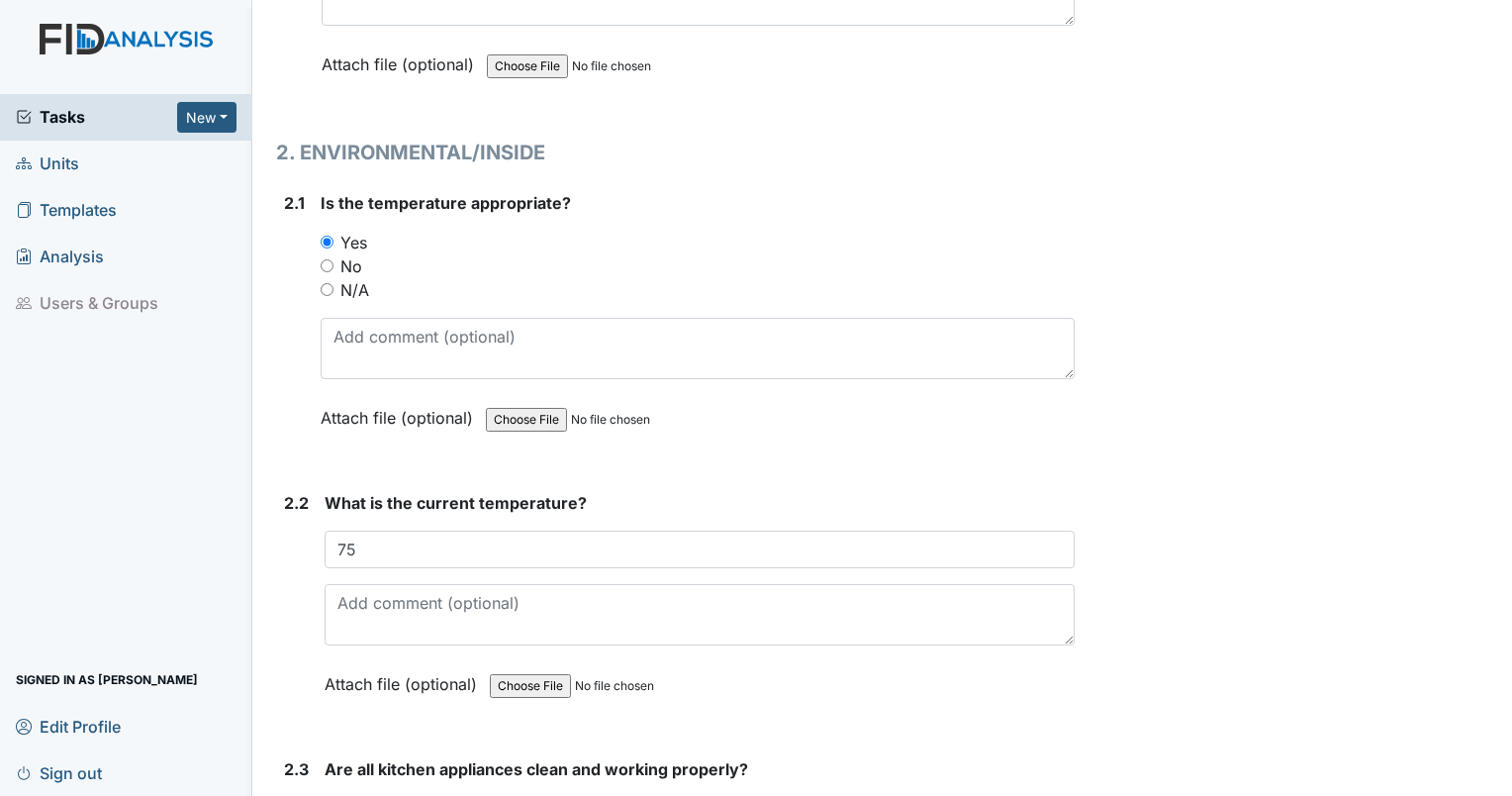 click on "Archive Task
×
Are you sure you want to archive this task? It will appear as incomplete on reports.
Archive
Delete Task
×
Are you sure you want to delete this task?
[GEOGRAPHIC_DATA]
Save
[PERSON_NAME] assigned on [DATE]." at bounding box center (1296, 10204) 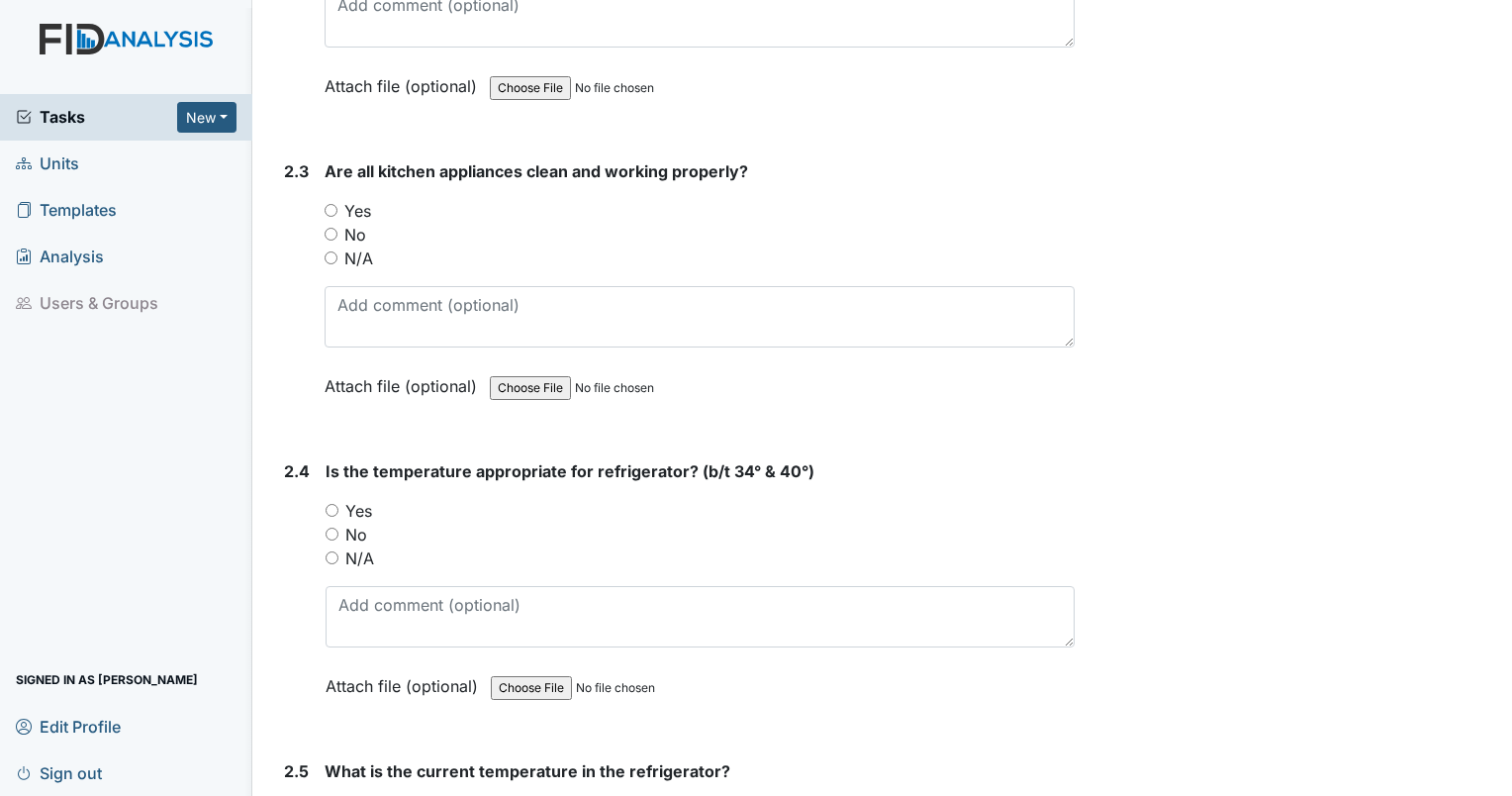 scroll, scrollTop: 2376, scrollLeft: 0, axis: vertical 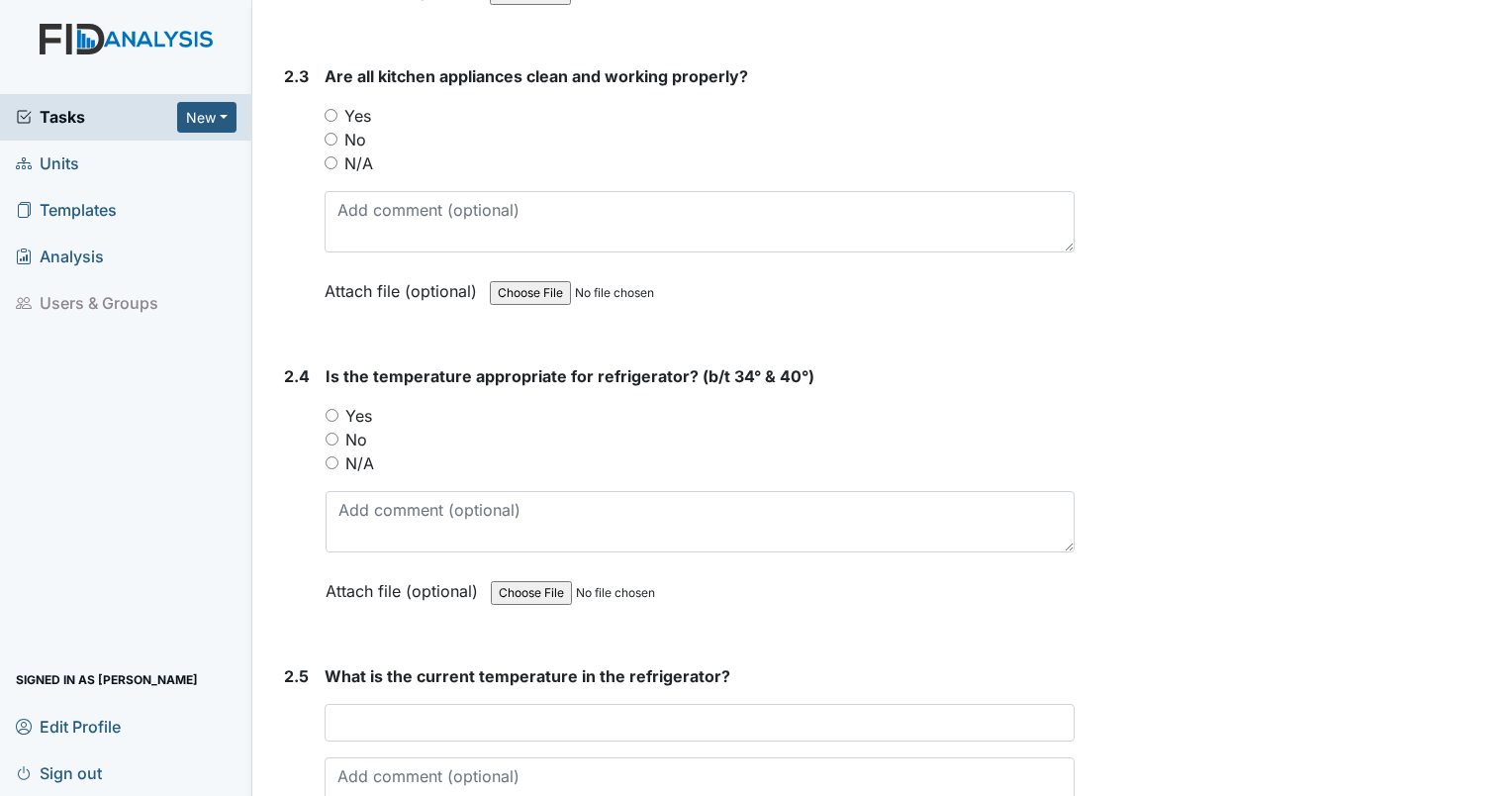 click on "Yes" at bounding box center (331, 115) 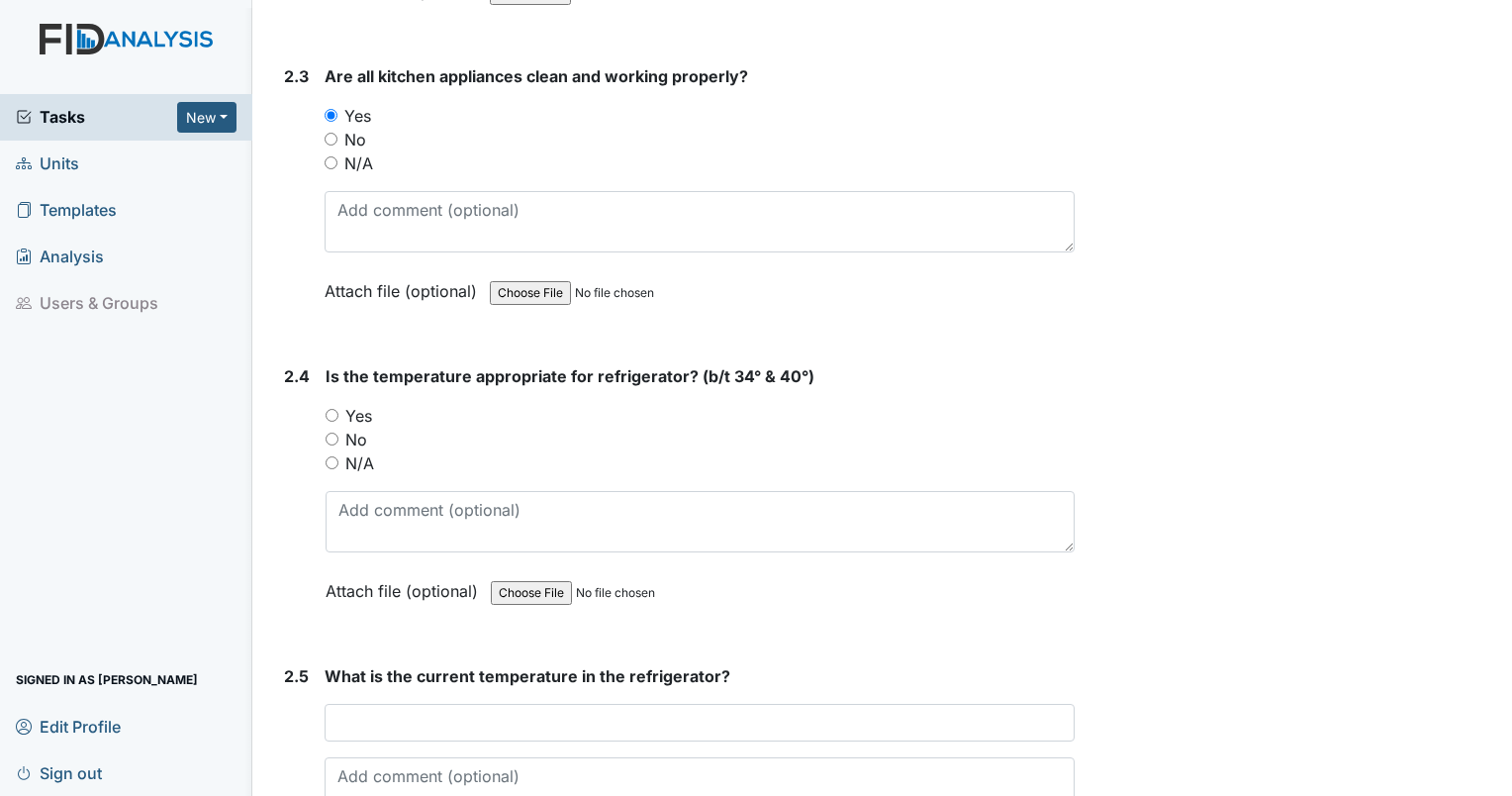 radio on "true" 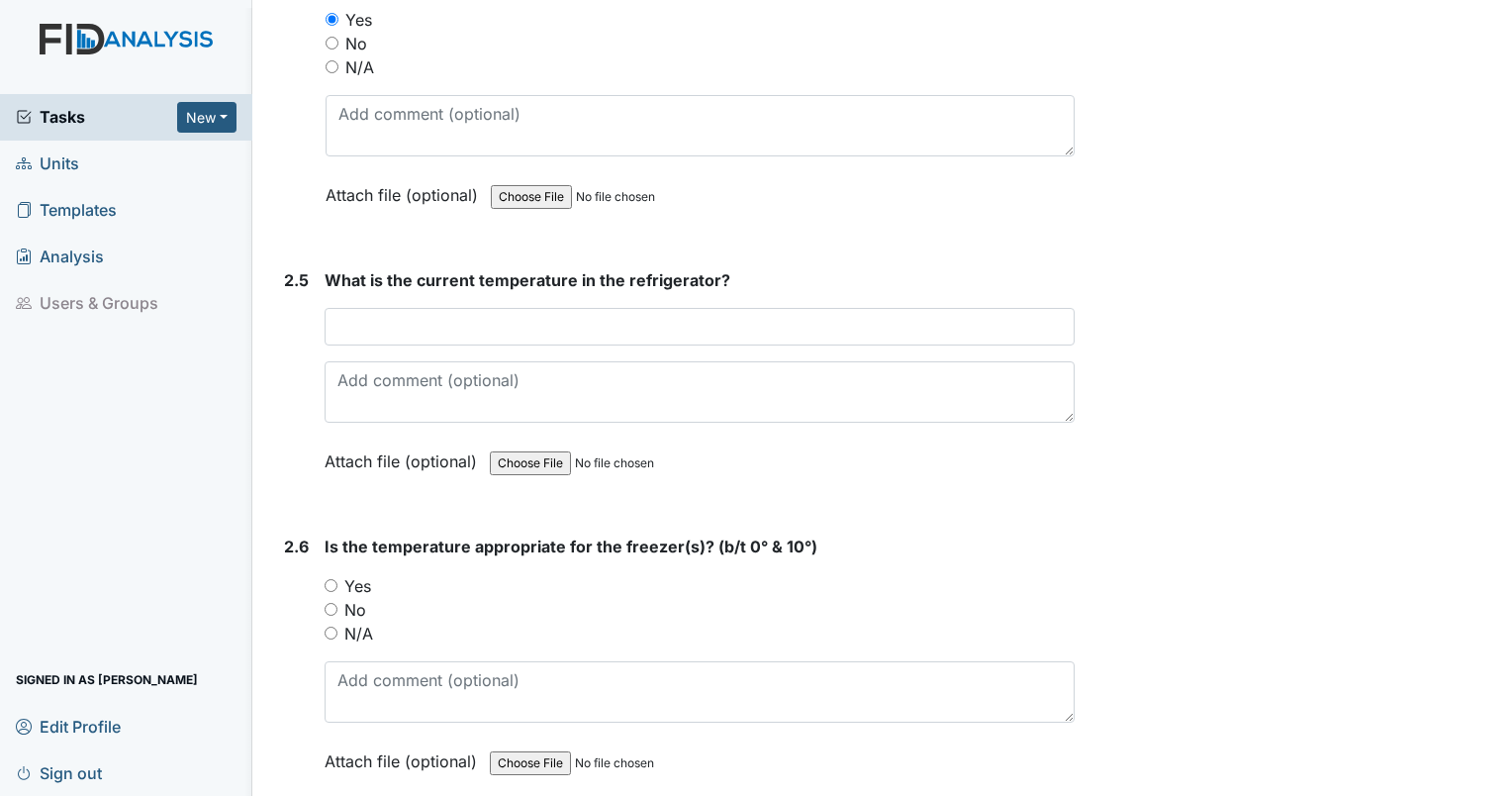 scroll, scrollTop: 2673, scrollLeft: 0, axis: vertical 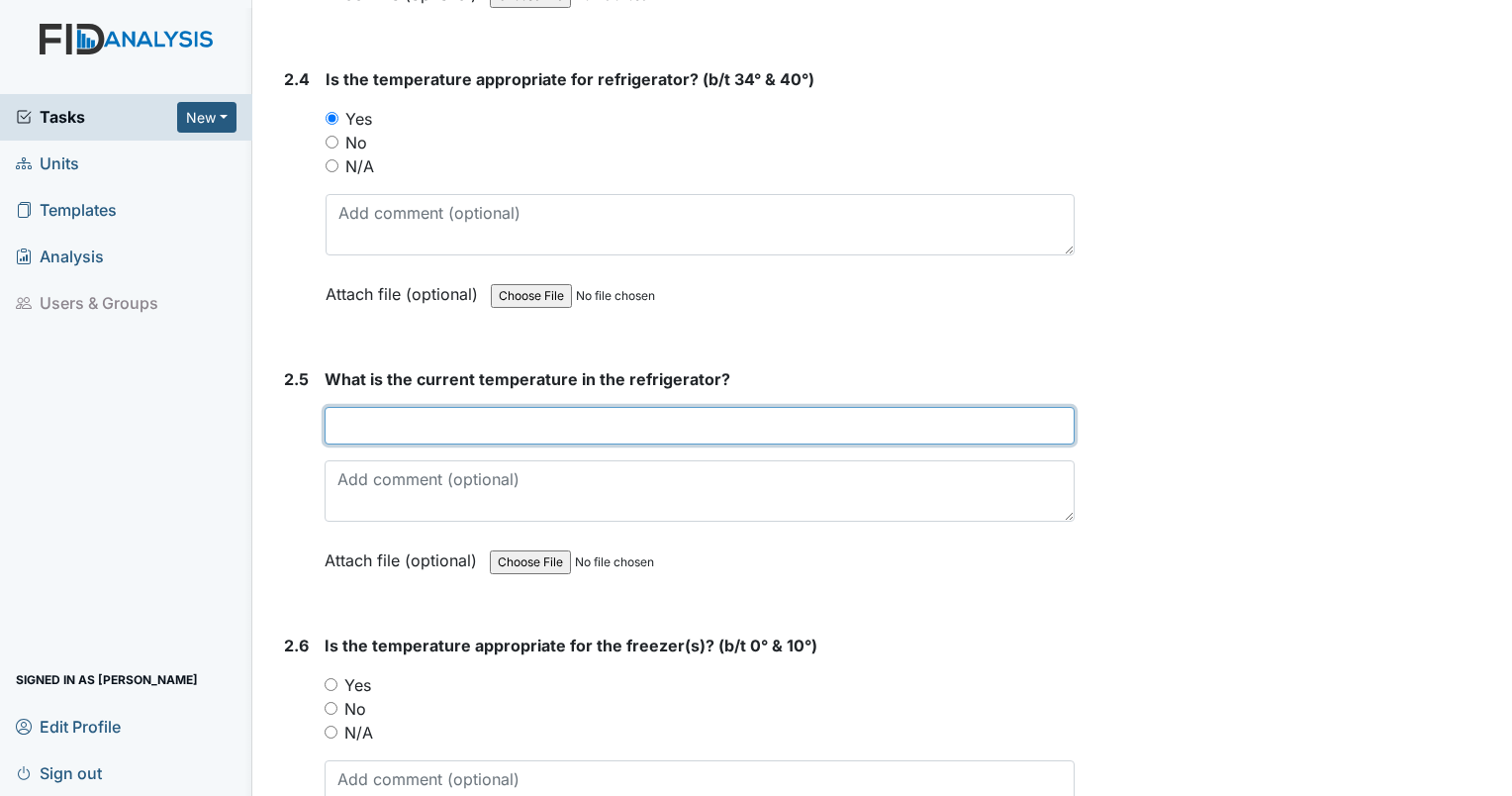 click at bounding box center (700, 426) 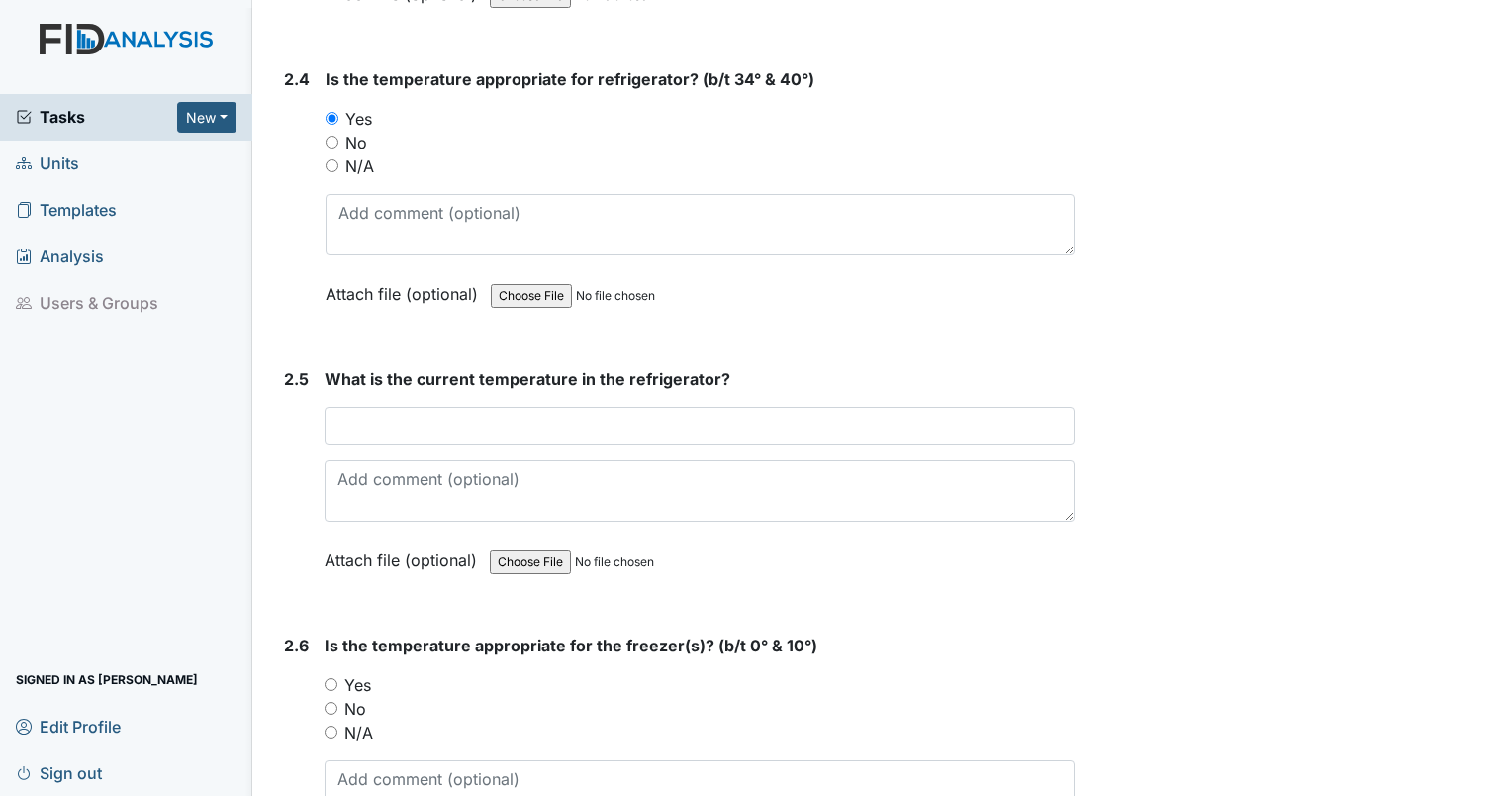click on "Archive Task
×
Are you sure you want to archive this task? It will appear as incomplete on reports.
Archive
Delete Task
×
Are you sure you want to delete this task?
[GEOGRAPHIC_DATA]
Save
[PERSON_NAME] assigned on [DATE]." at bounding box center [1296, 9214] 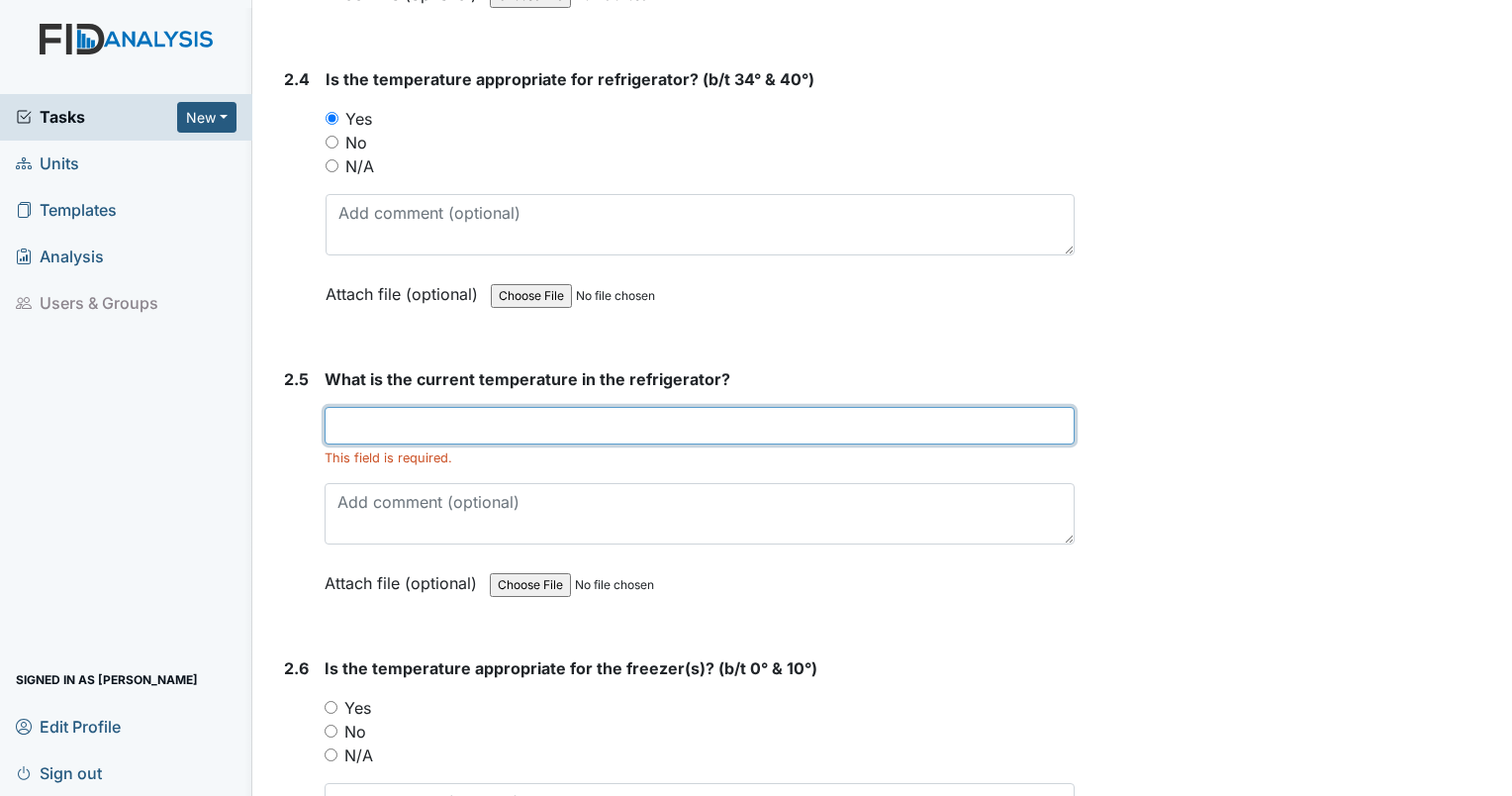click at bounding box center [700, 426] 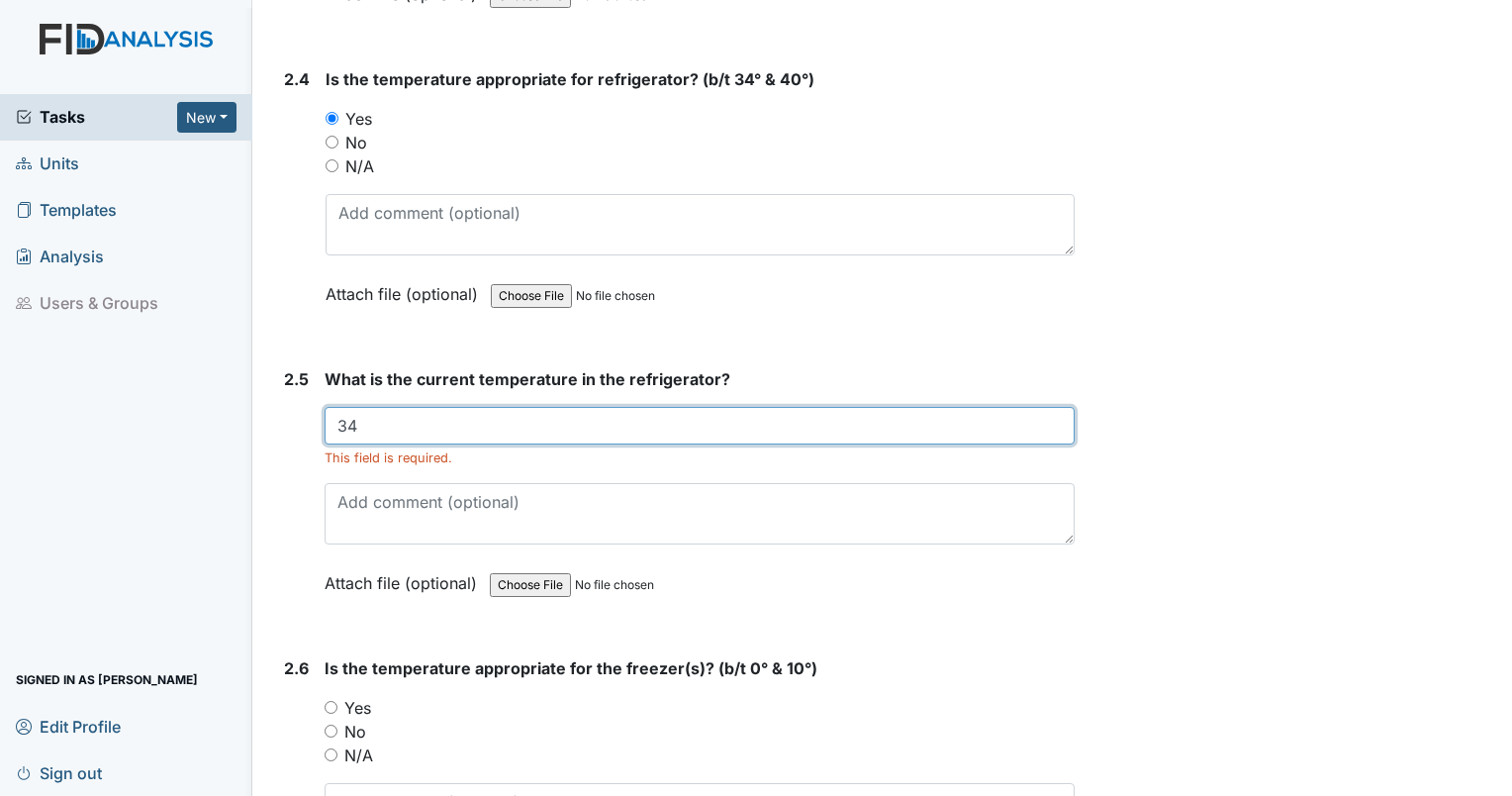 type on "34" 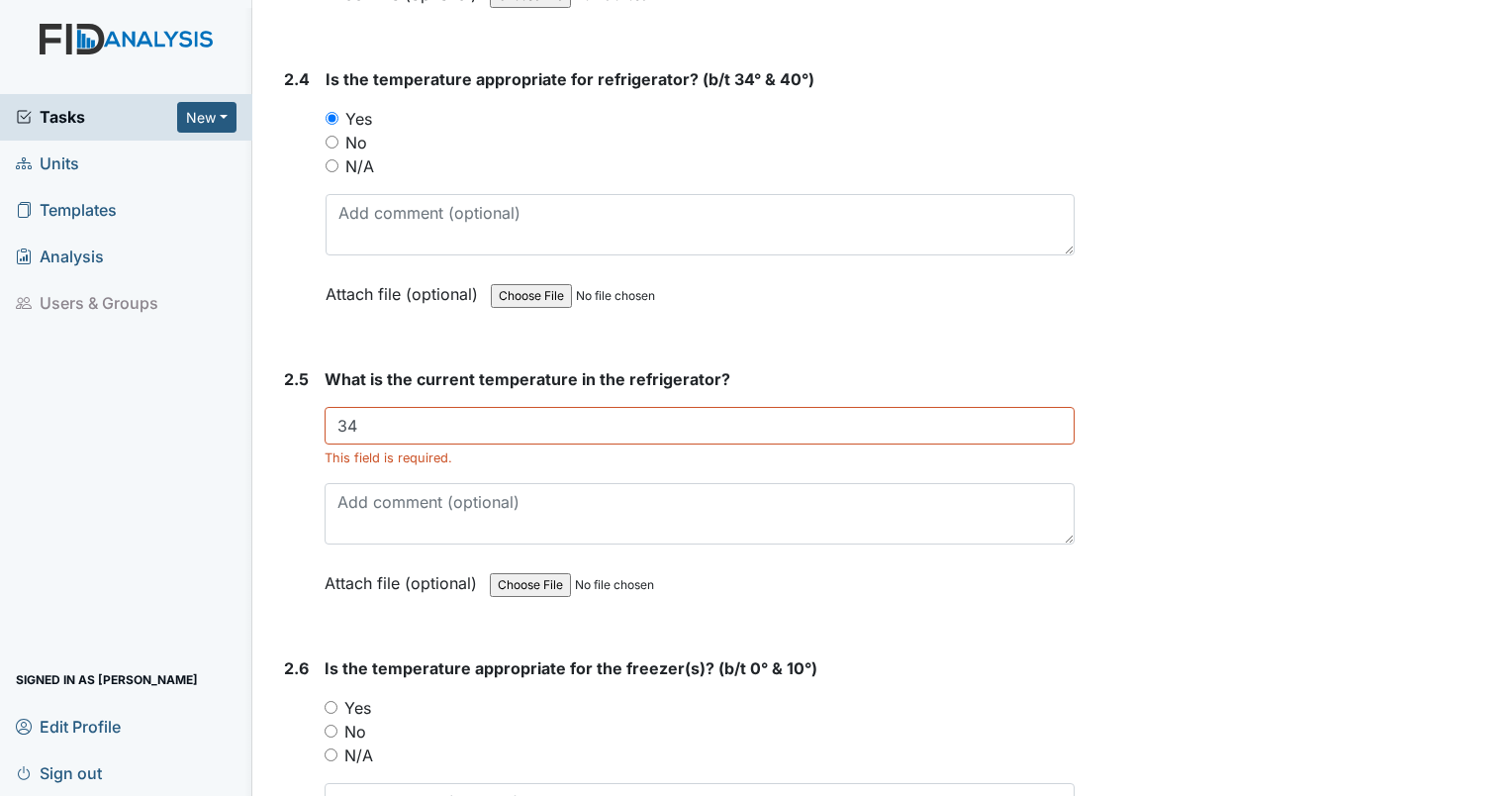 click on "Archive Task
×
Are you sure you want to archive this task? It will appear as incomplete on reports.
Archive
Delete Task
×
Are you sure you want to delete this task?
[GEOGRAPHIC_DATA]
Save
[PERSON_NAME] assigned on [DATE]." at bounding box center [1296, 9225] 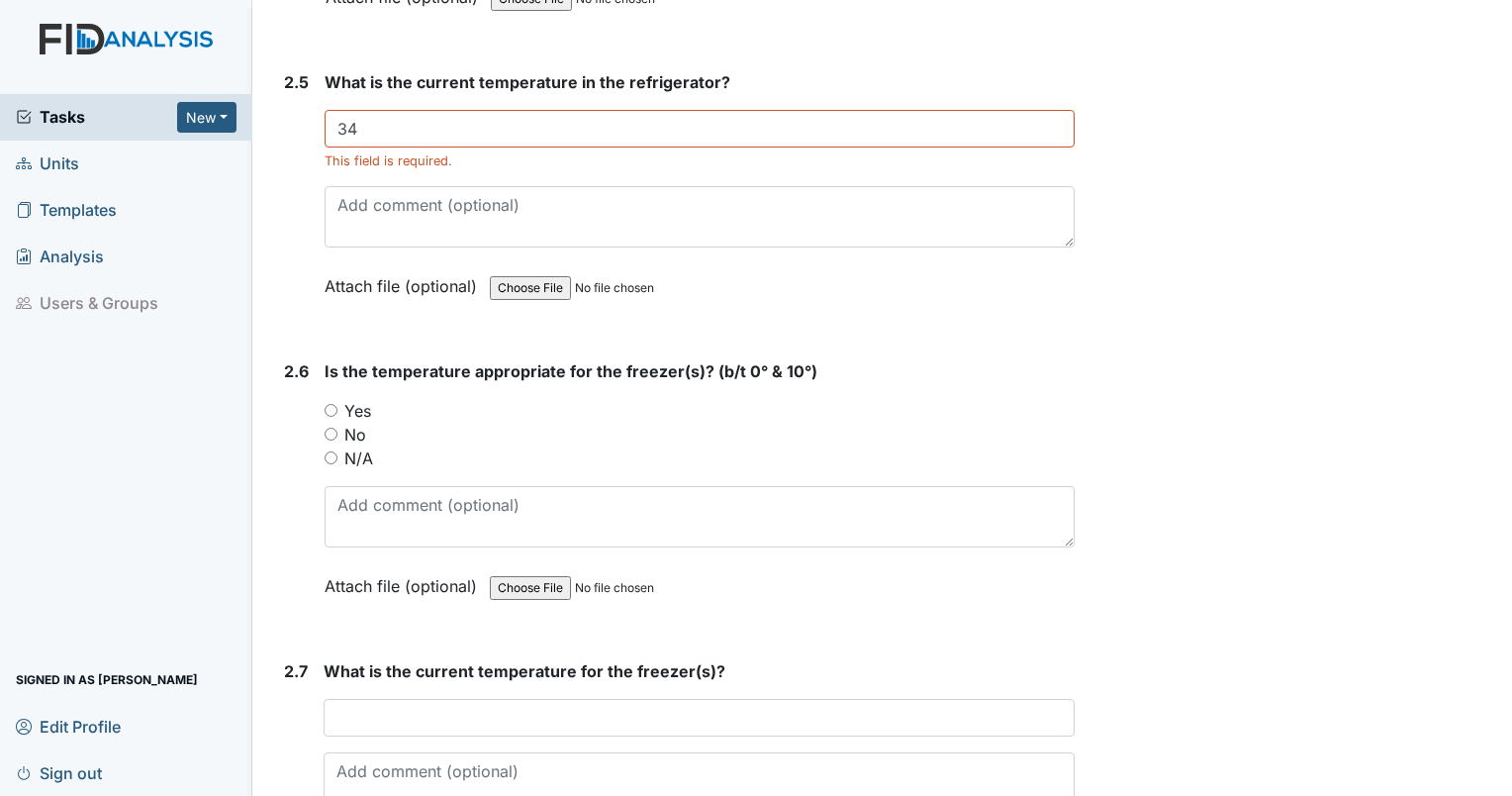 scroll, scrollTop: 3069, scrollLeft: 0, axis: vertical 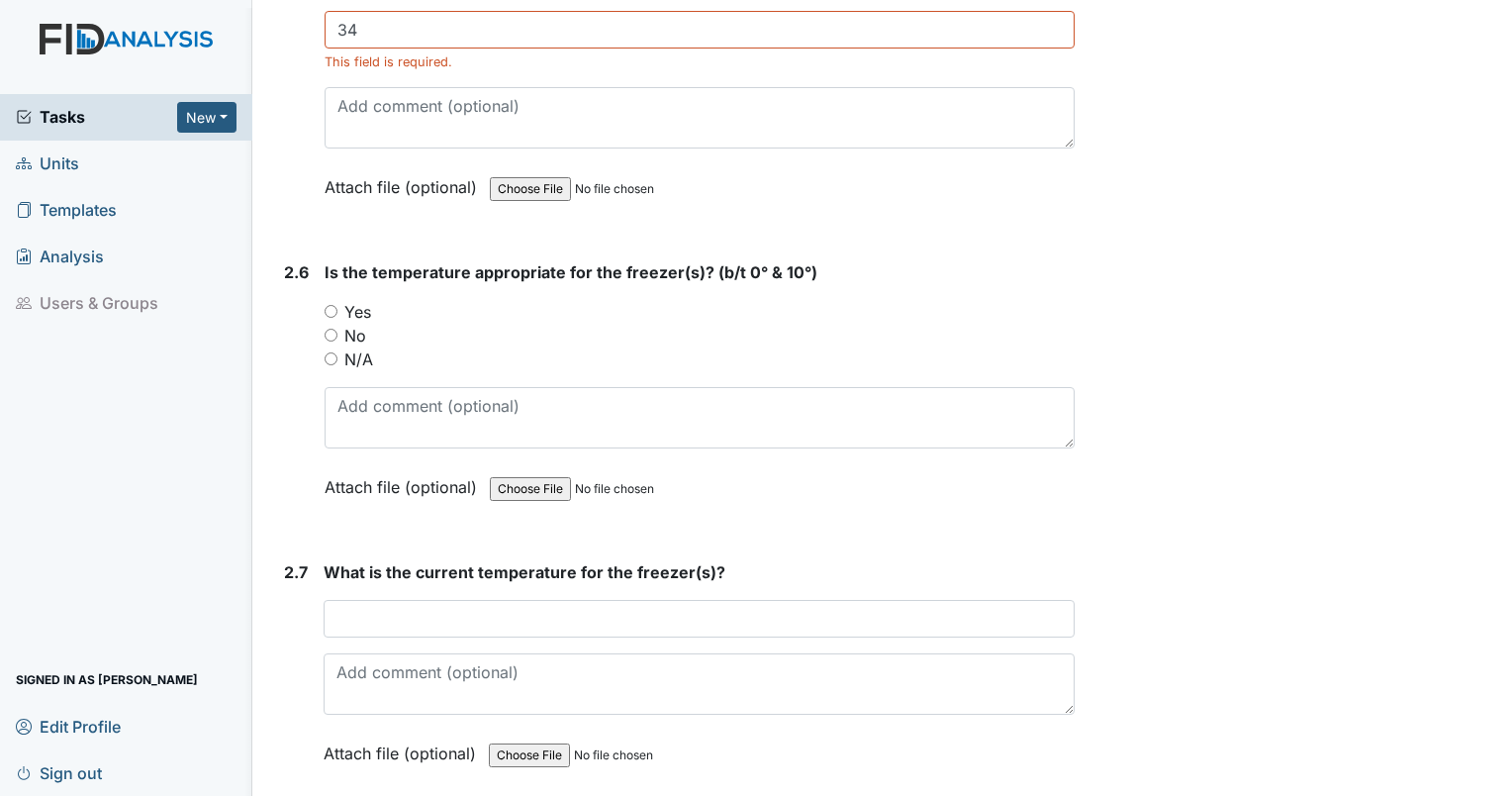 click on "Yes" at bounding box center (331, 311) 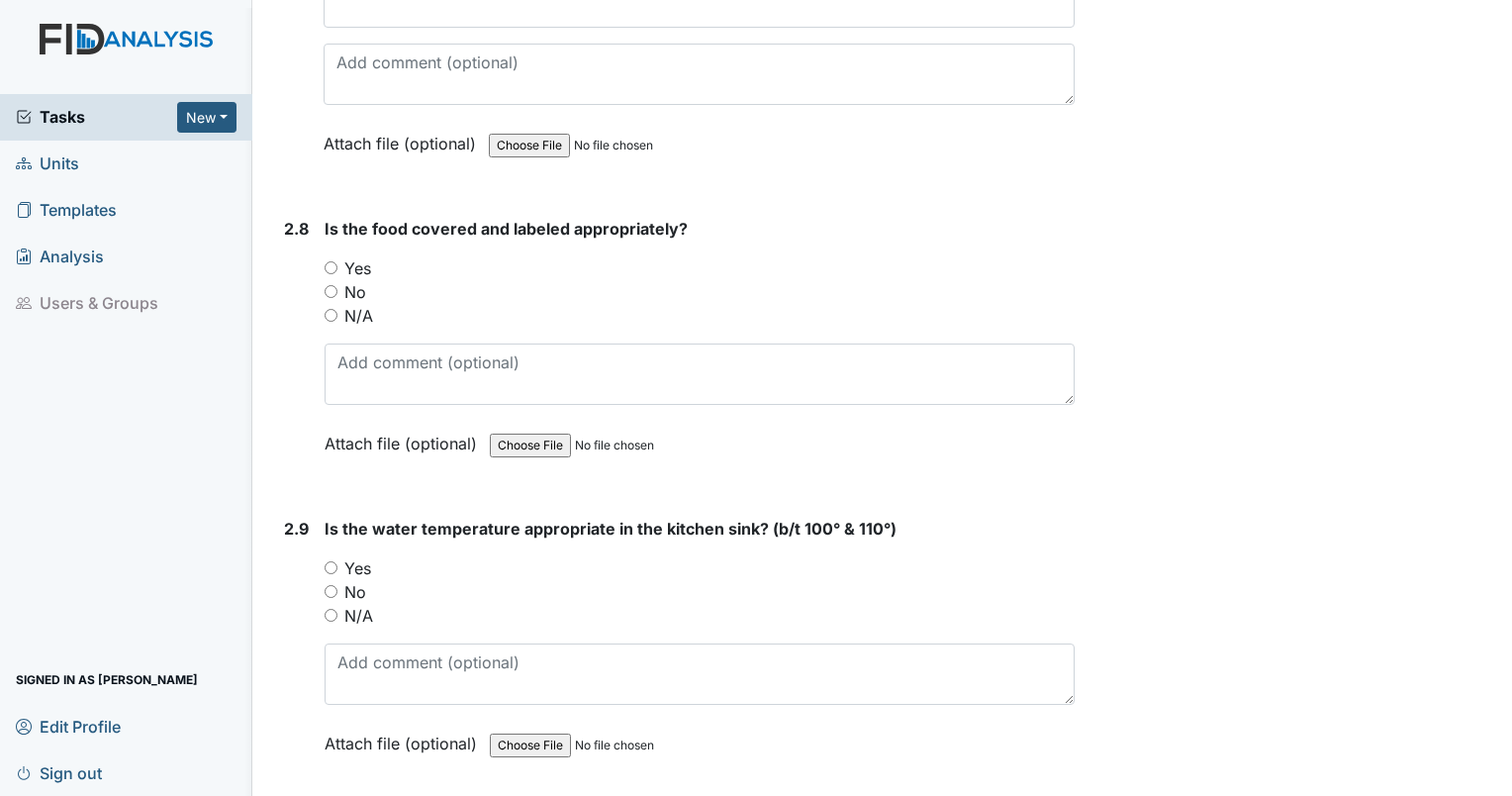 scroll, scrollTop: 3762, scrollLeft: 0, axis: vertical 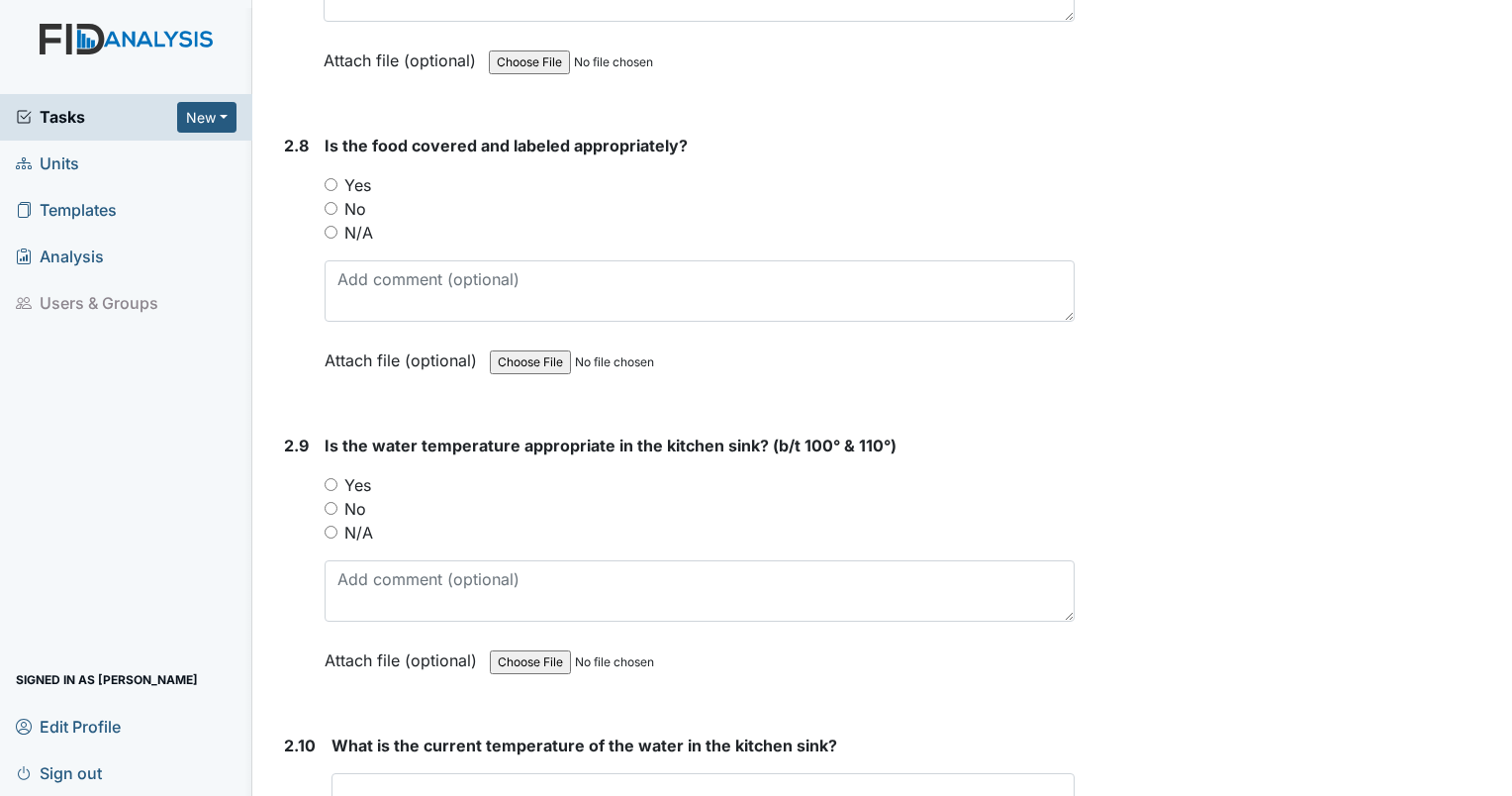 click on "Yes" at bounding box center [331, 184] 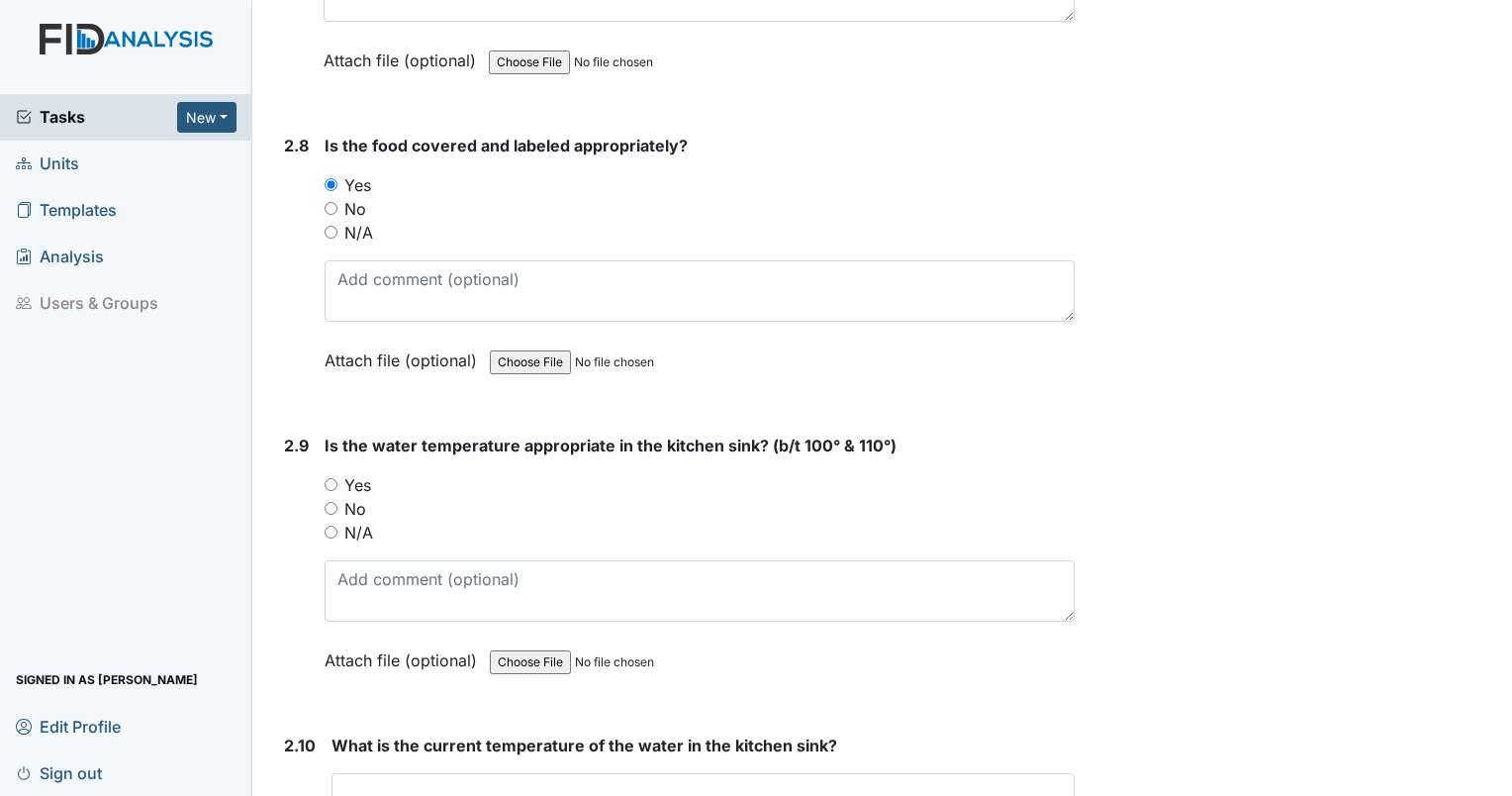 click on "Yes" at bounding box center [331, 484] 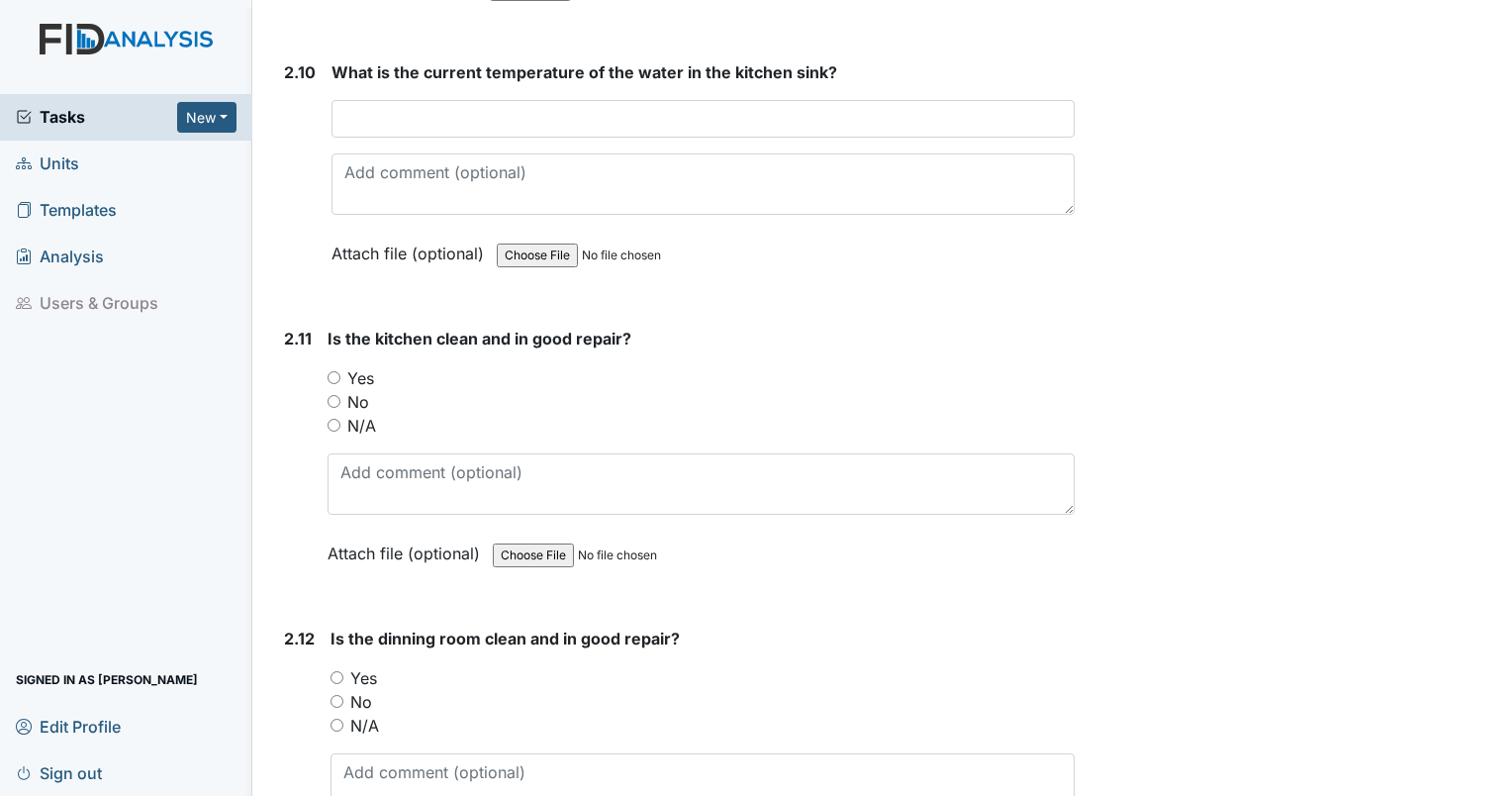 scroll, scrollTop: 4455, scrollLeft: 0, axis: vertical 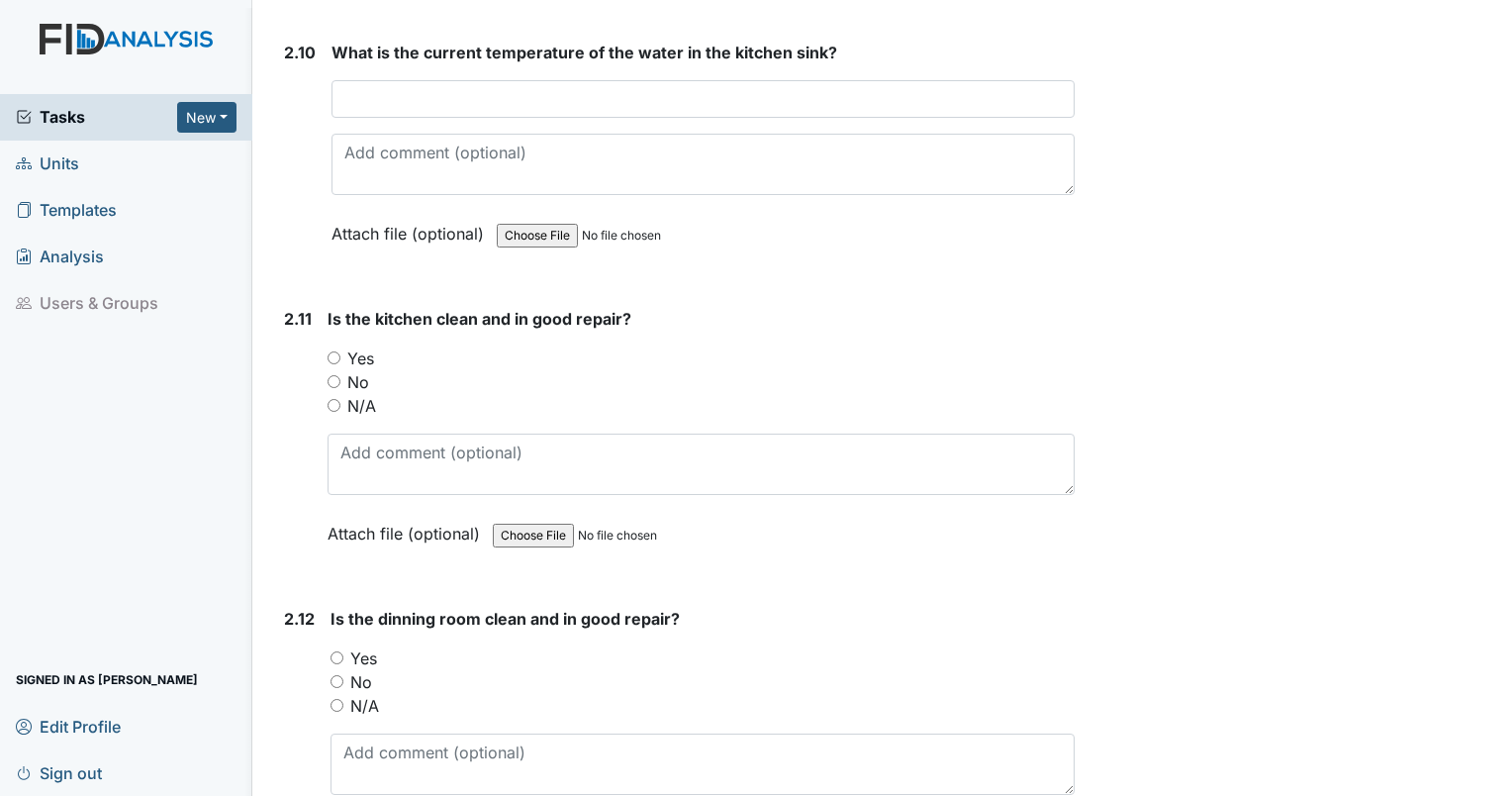 click on "Yes" at bounding box center [333, 357] 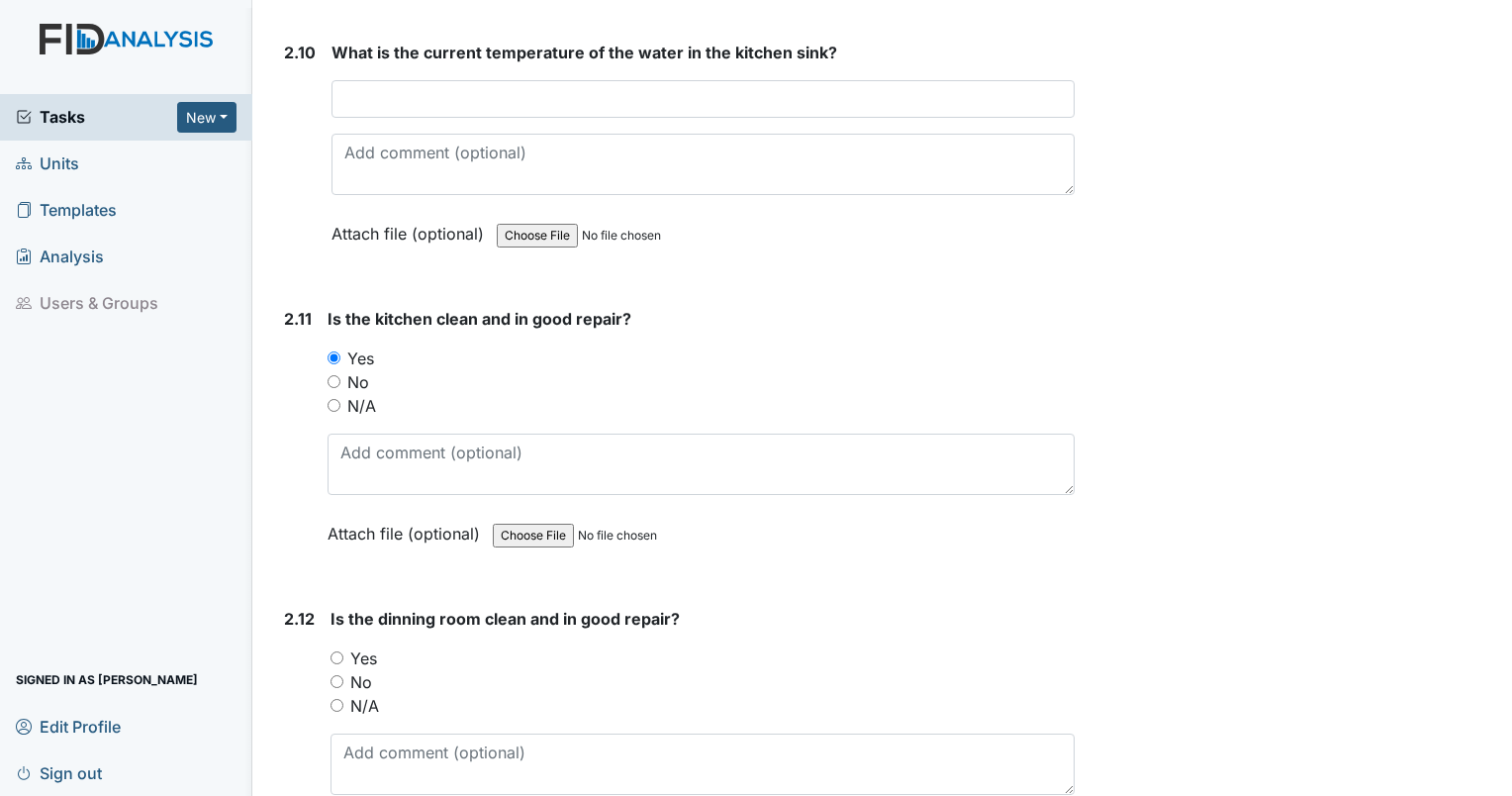 click on "Yes" at bounding box center (336, 657) 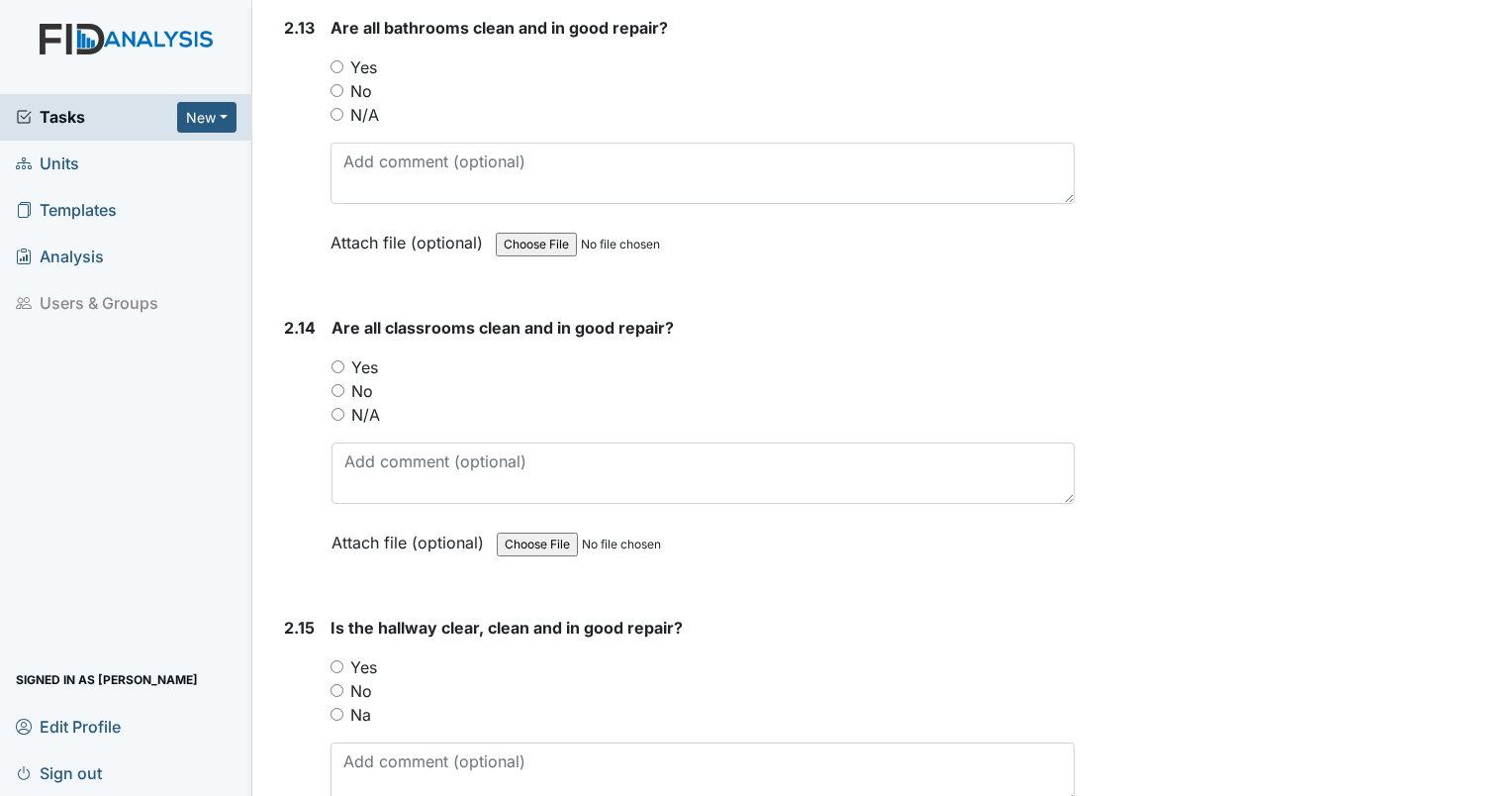 scroll, scrollTop: 5247, scrollLeft: 0, axis: vertical 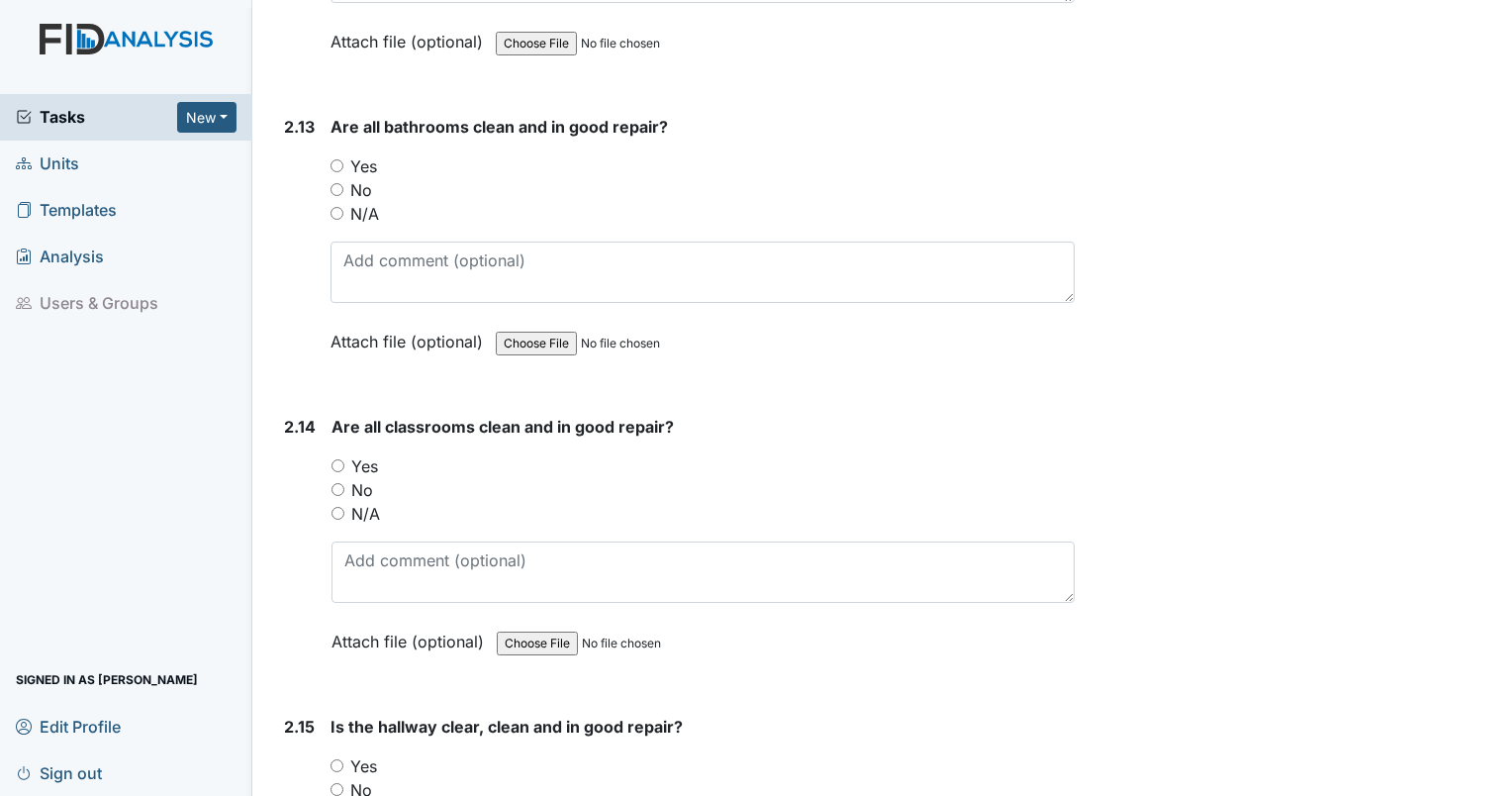 click on "Yes" at bounding box center [703, 166] 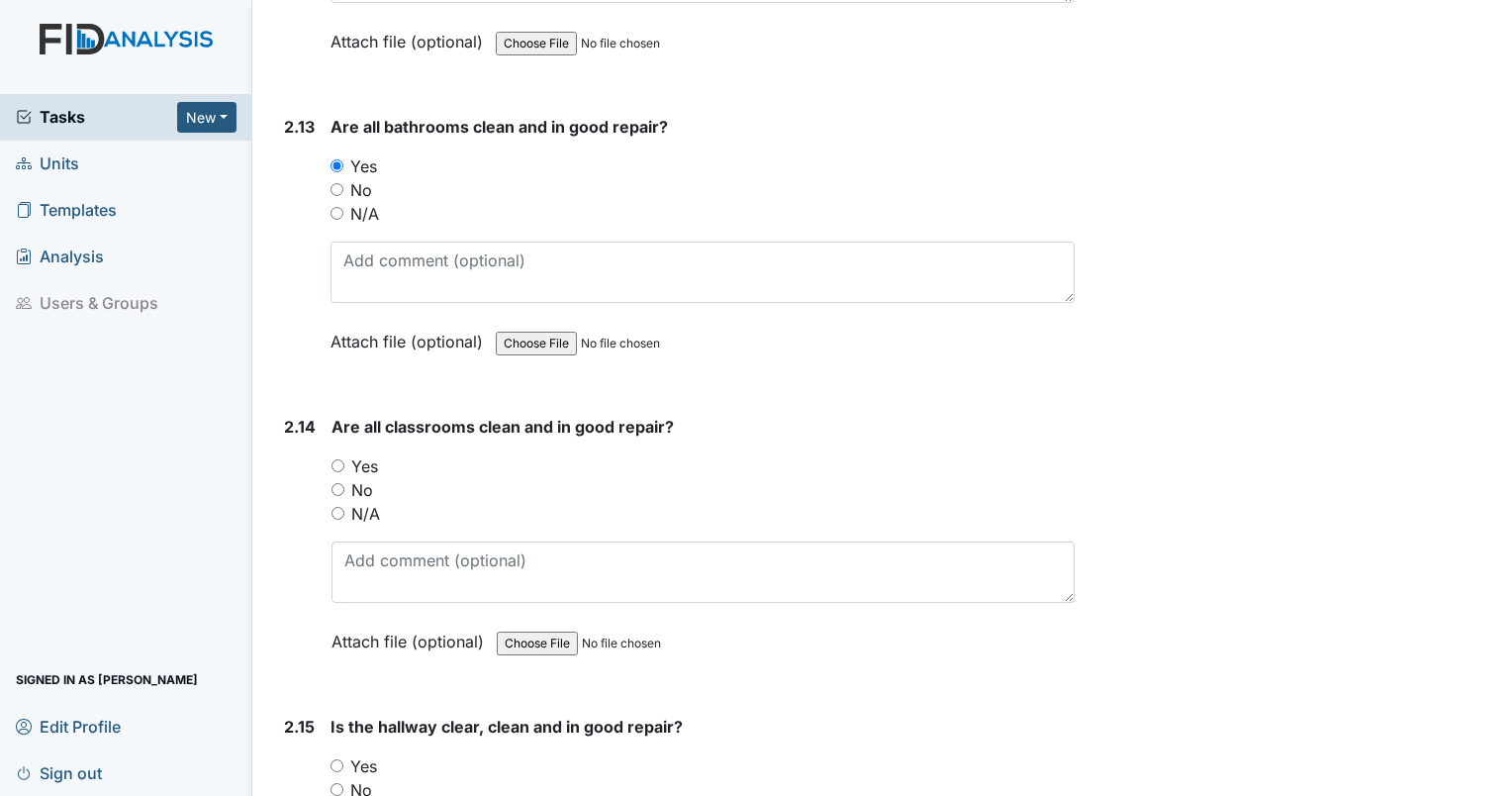 click on "Yes" at bounding box center [337, 465] 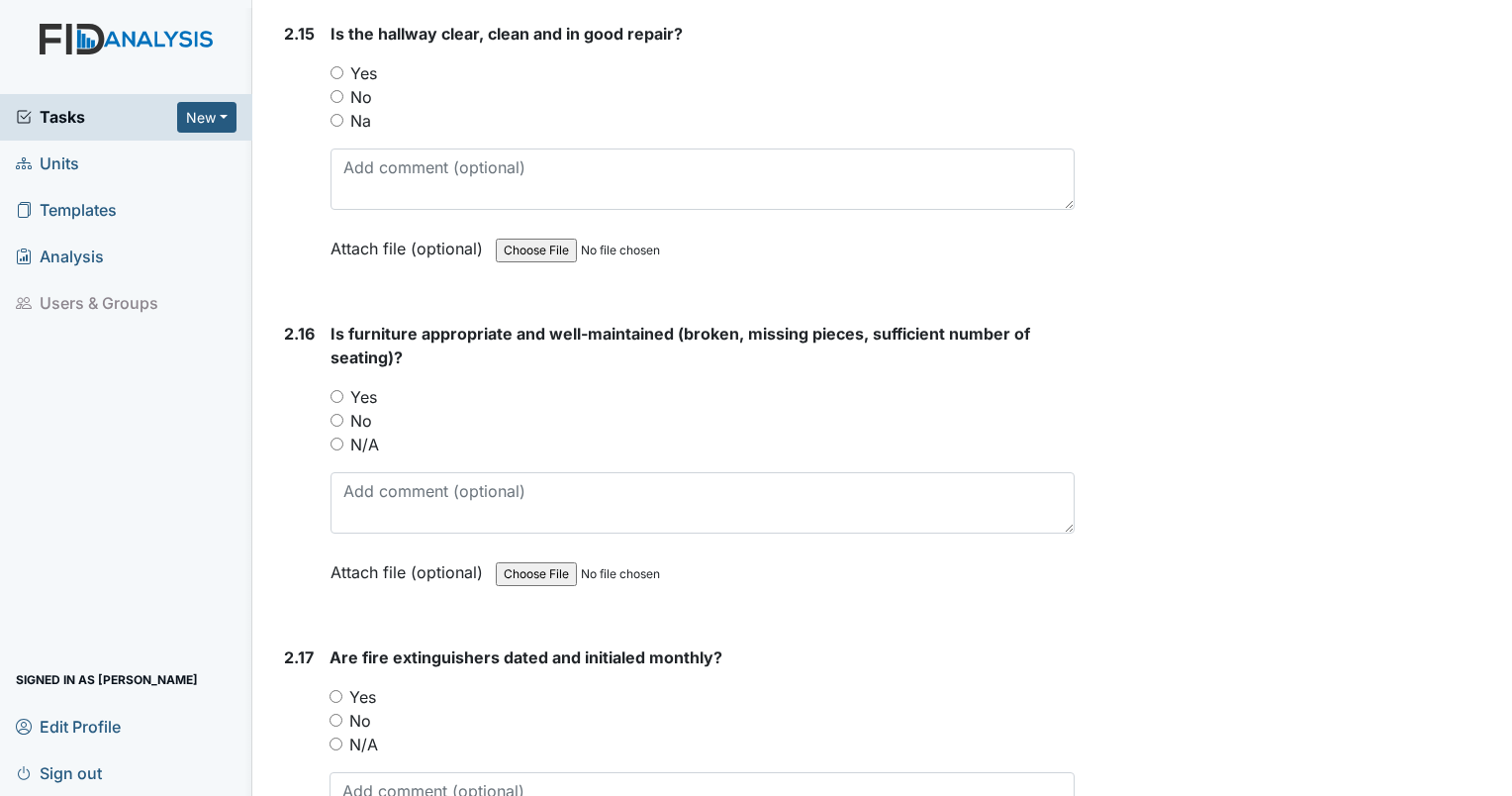 scroll, scrollTop: 5841, scrollLeft: 0, axis: vertical 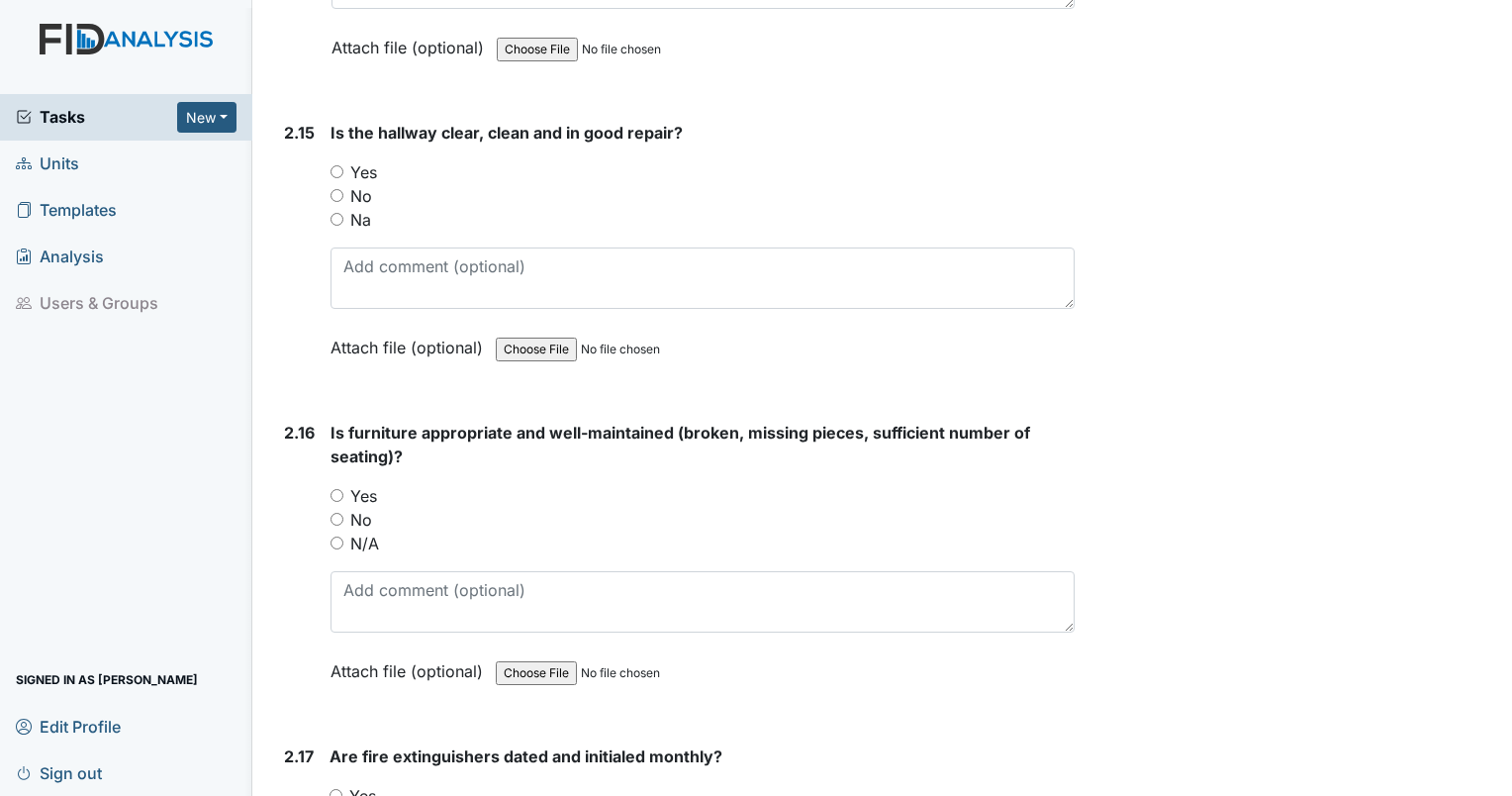 click on "Is the hallway clear, clean and in good repair?
You must select one of the below options.
Yes
No
Na
Attach file (optional)
You can upload .pdf, .txt, .jpg, .jpeg, .png, .csv, .xls, or .doc files under 100MB." at bounding box center (703, 247) 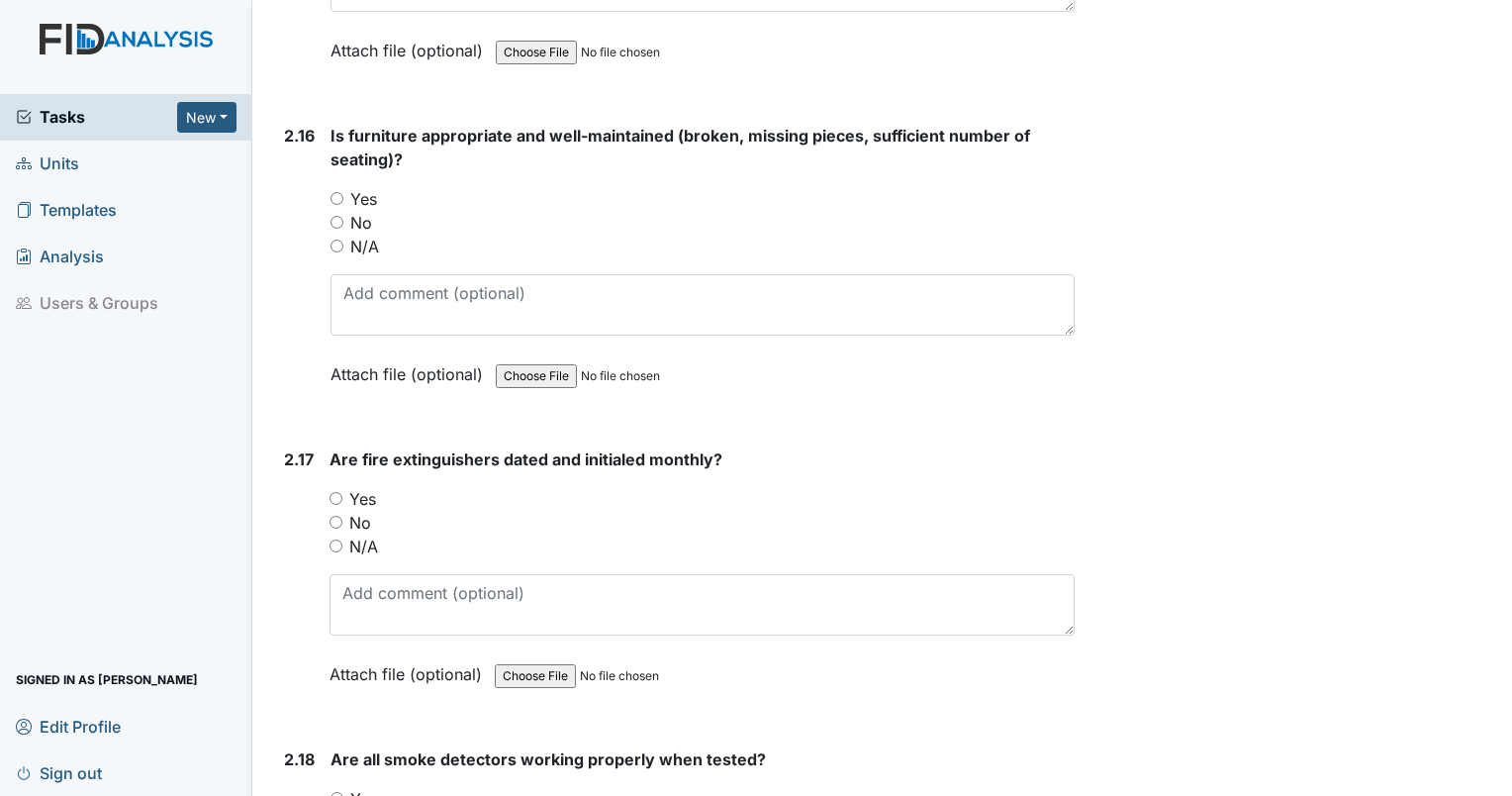 scroll, scrollTop: 6237, scrollLeft: 0, axis: vertical 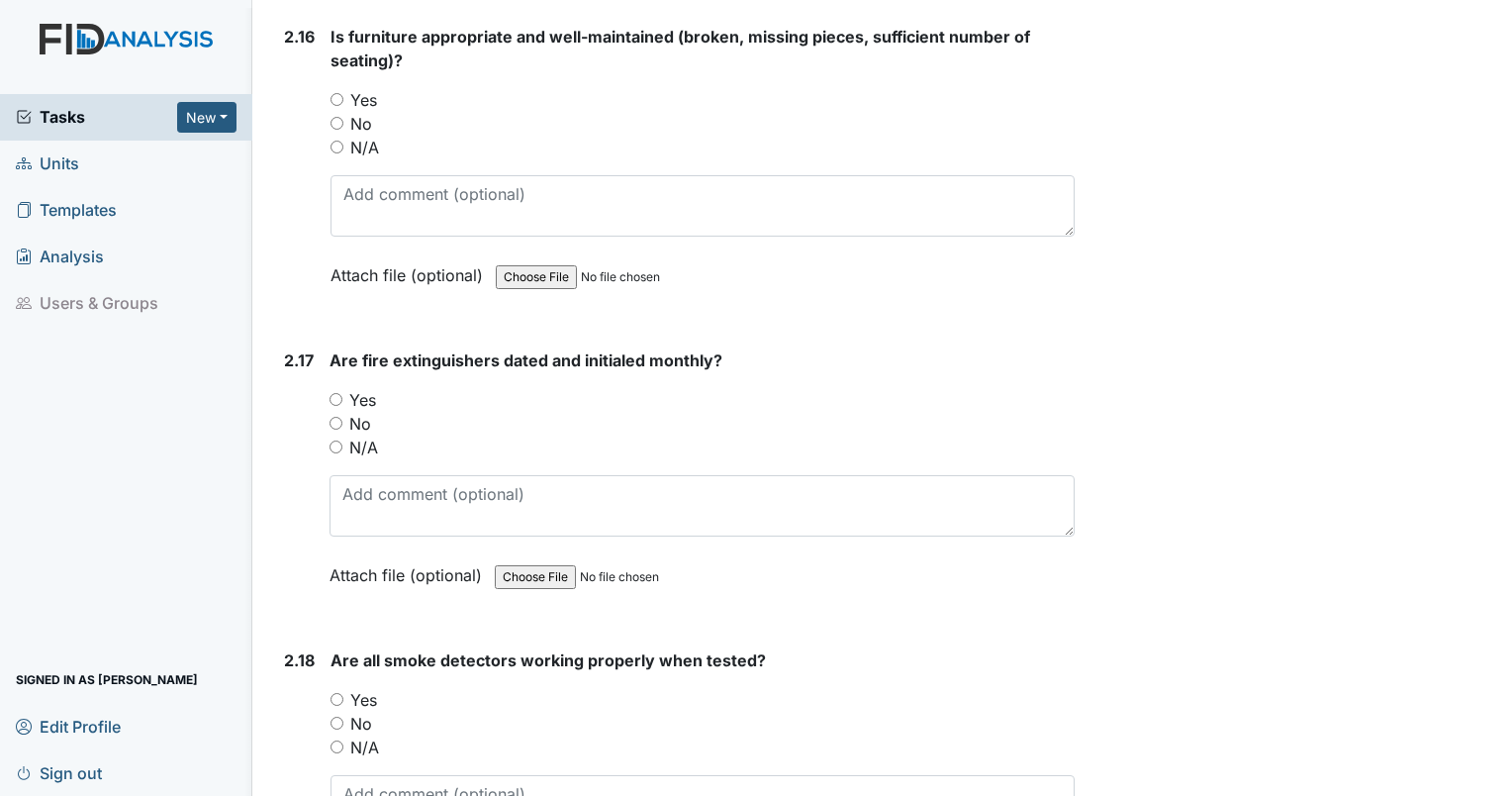click on "Yes" at bounding box center (335, 399) 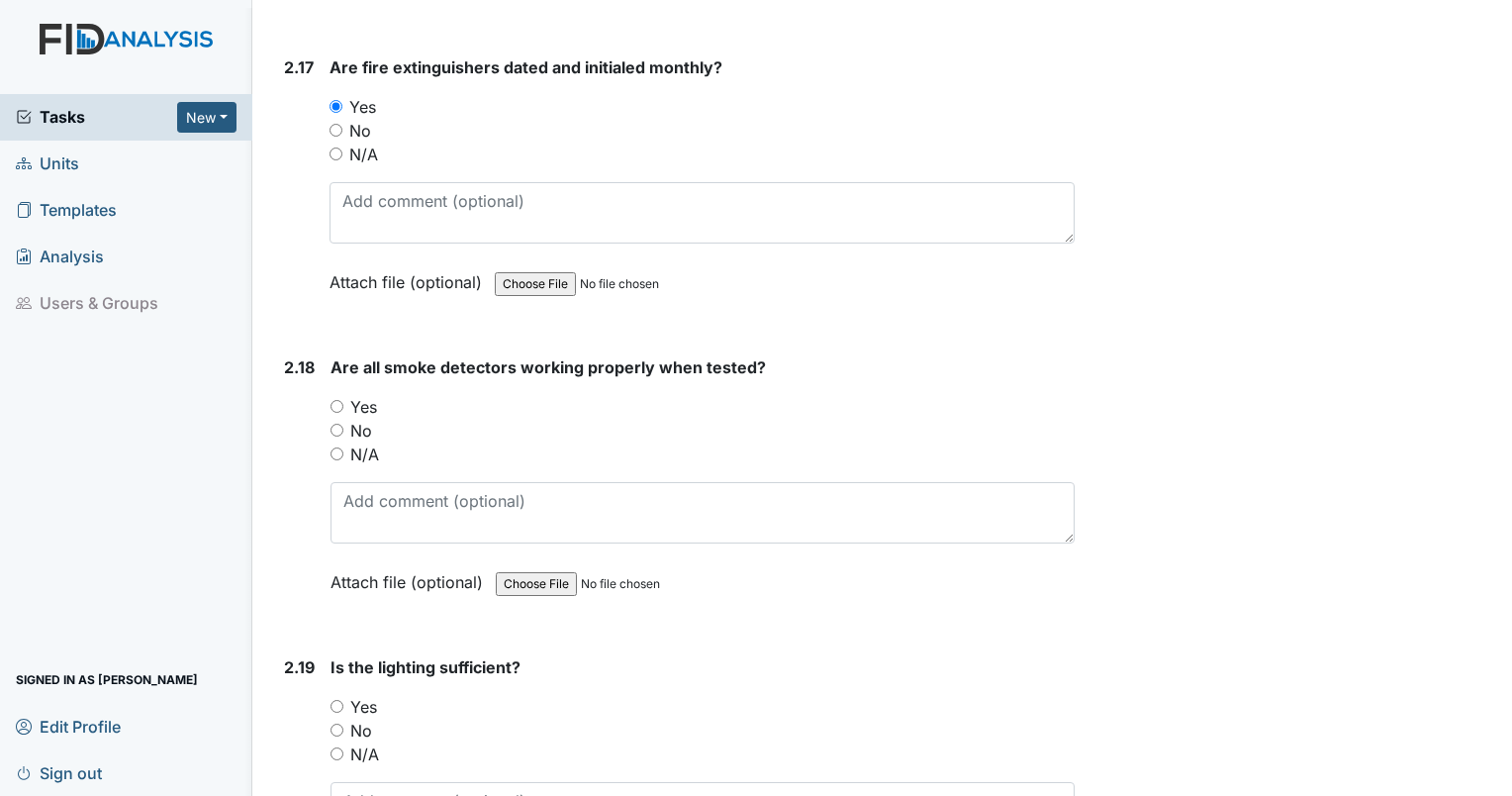 scroll, scrollTop: 6534, scrollLeft: 0, axis: vertical 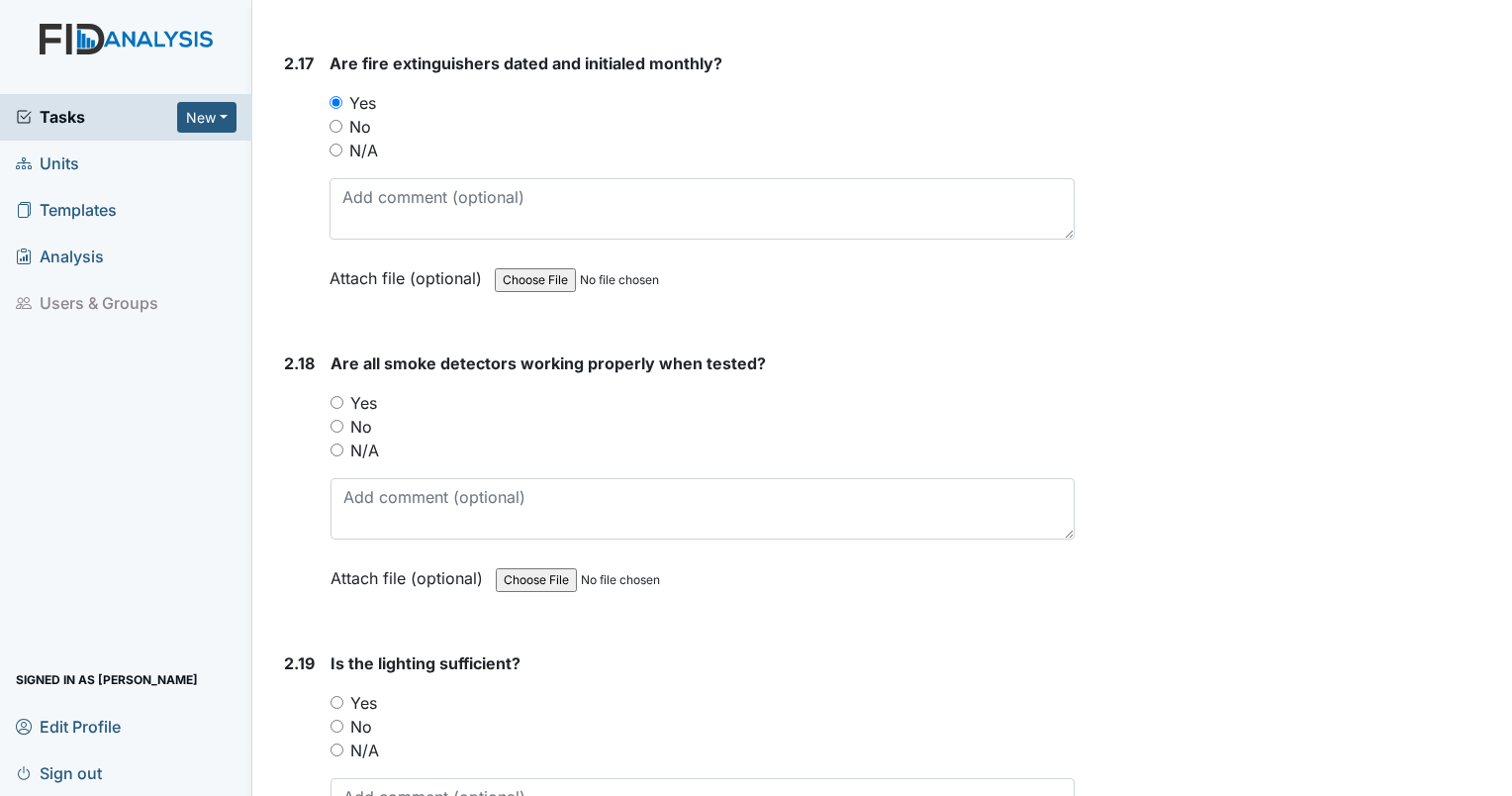 click on "Yes" at bounding box center (336, 402) 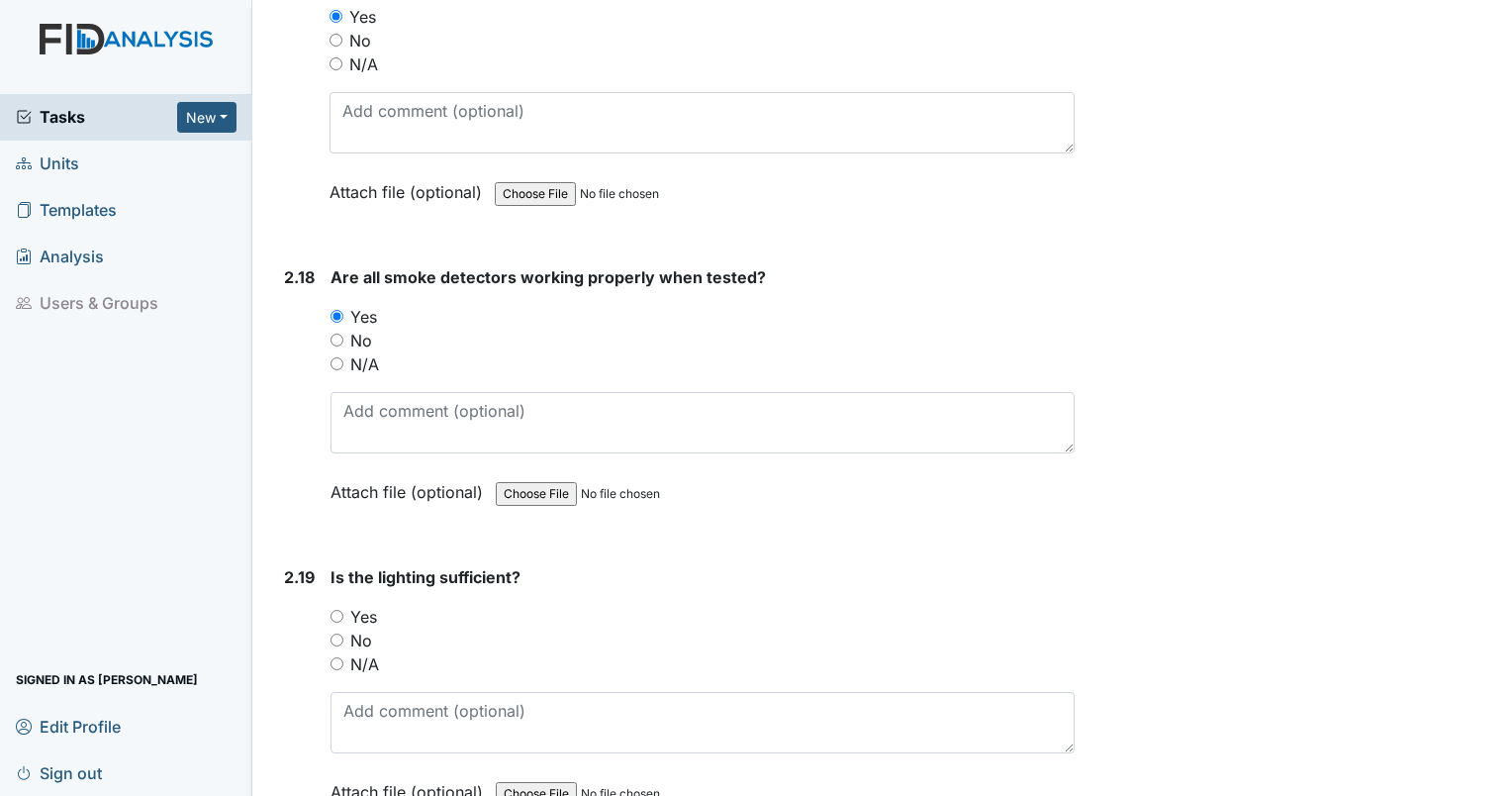 scroll, scrollTop: 6732, scrollLeft: 0, axis: vertical 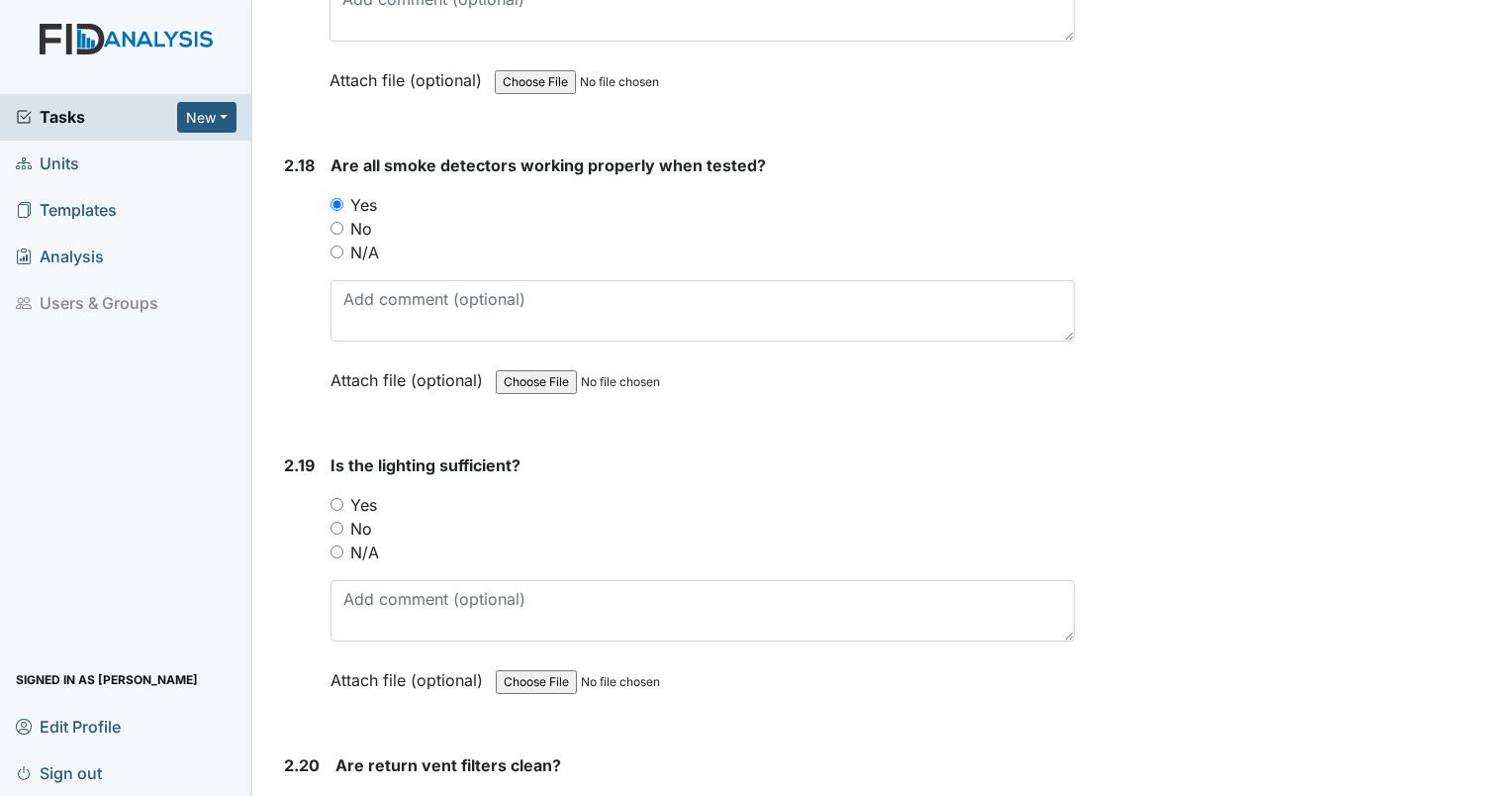 click on "Yes" at bounding box center [336, 504] 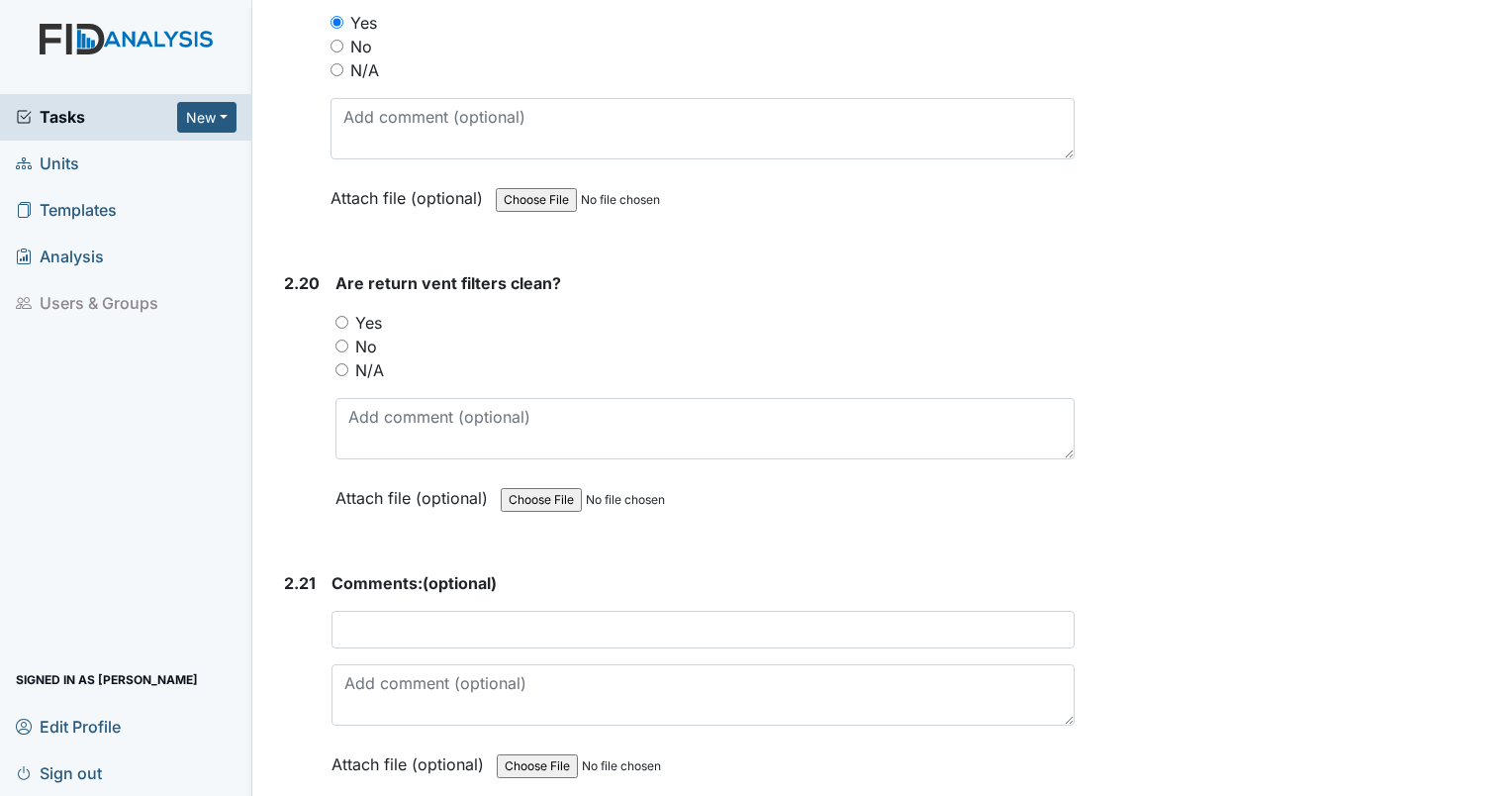 scroll, scrollTop: 7227, scrollLeft: 0, axis: vertical 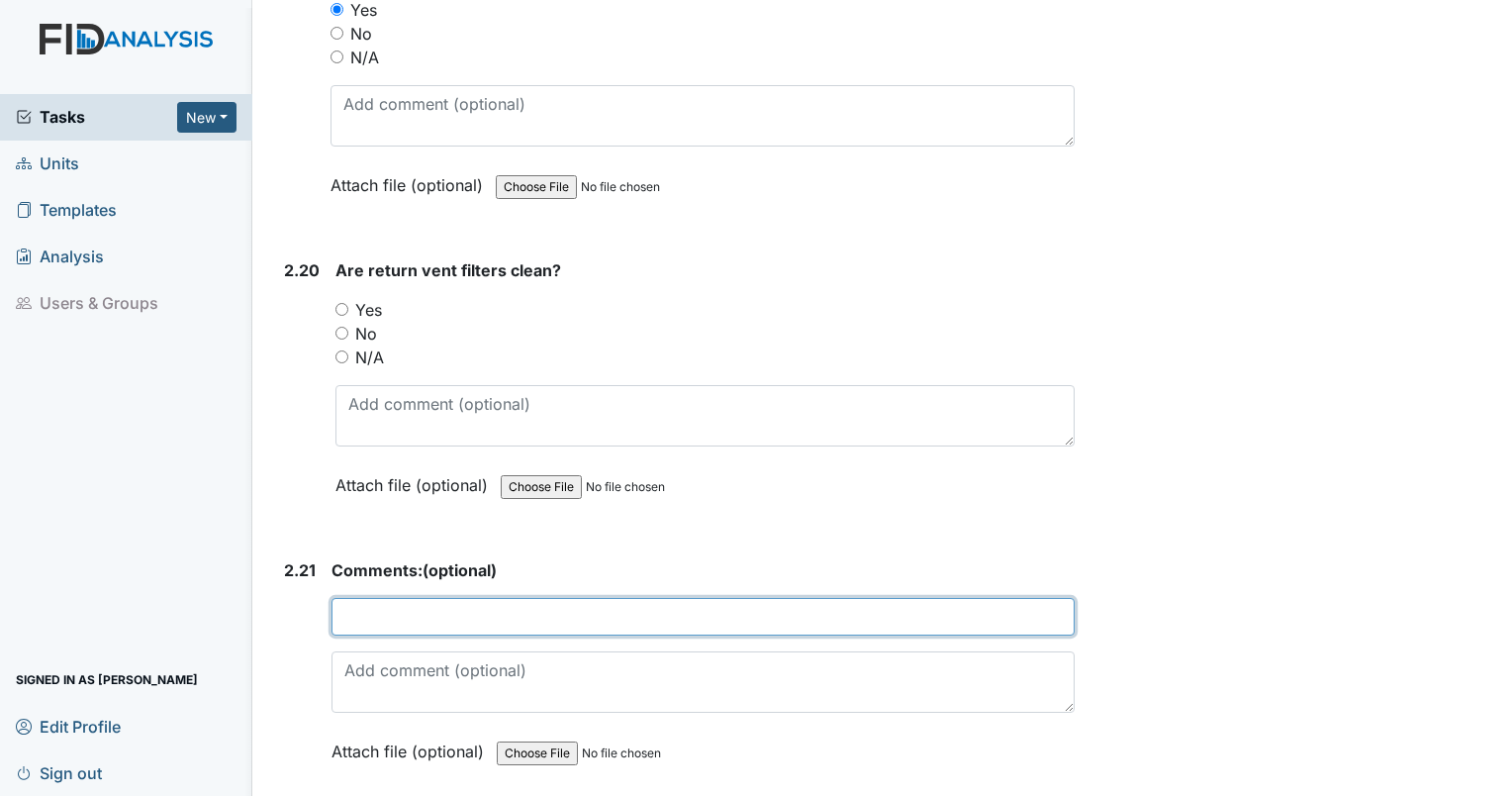 click at bounding box center [703, 617] 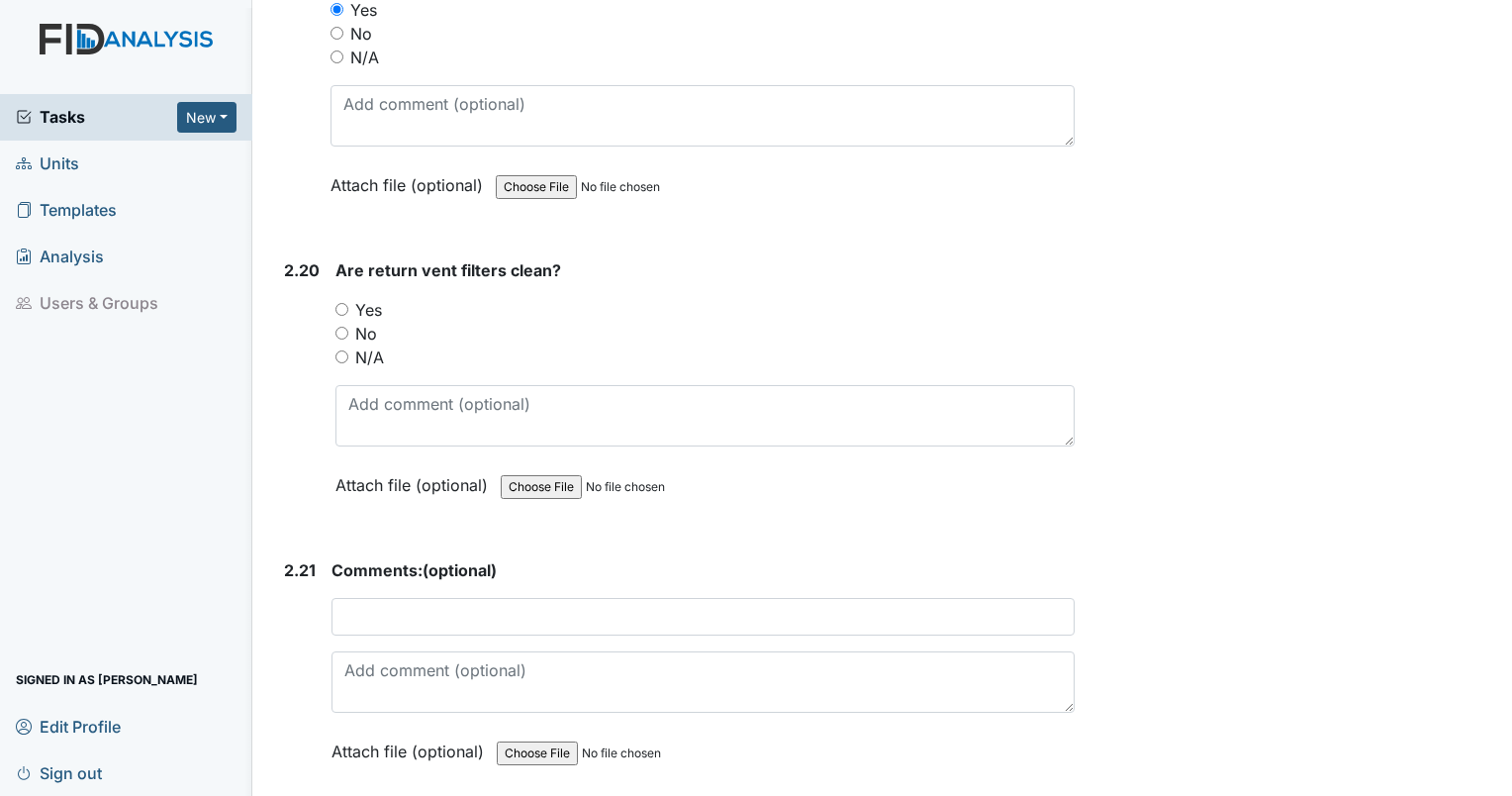 click on "Archive Task
×
Are you sure you want to archive this task? It will appear as incomplete on reports.
Archive
Delete Task
×
Are you sure you want to delete this task?
[GEOGRAPHIC_DATA]
Save
[PERSON_NAME] assigned on [DATE]." at bounding box center (1296, 4671) 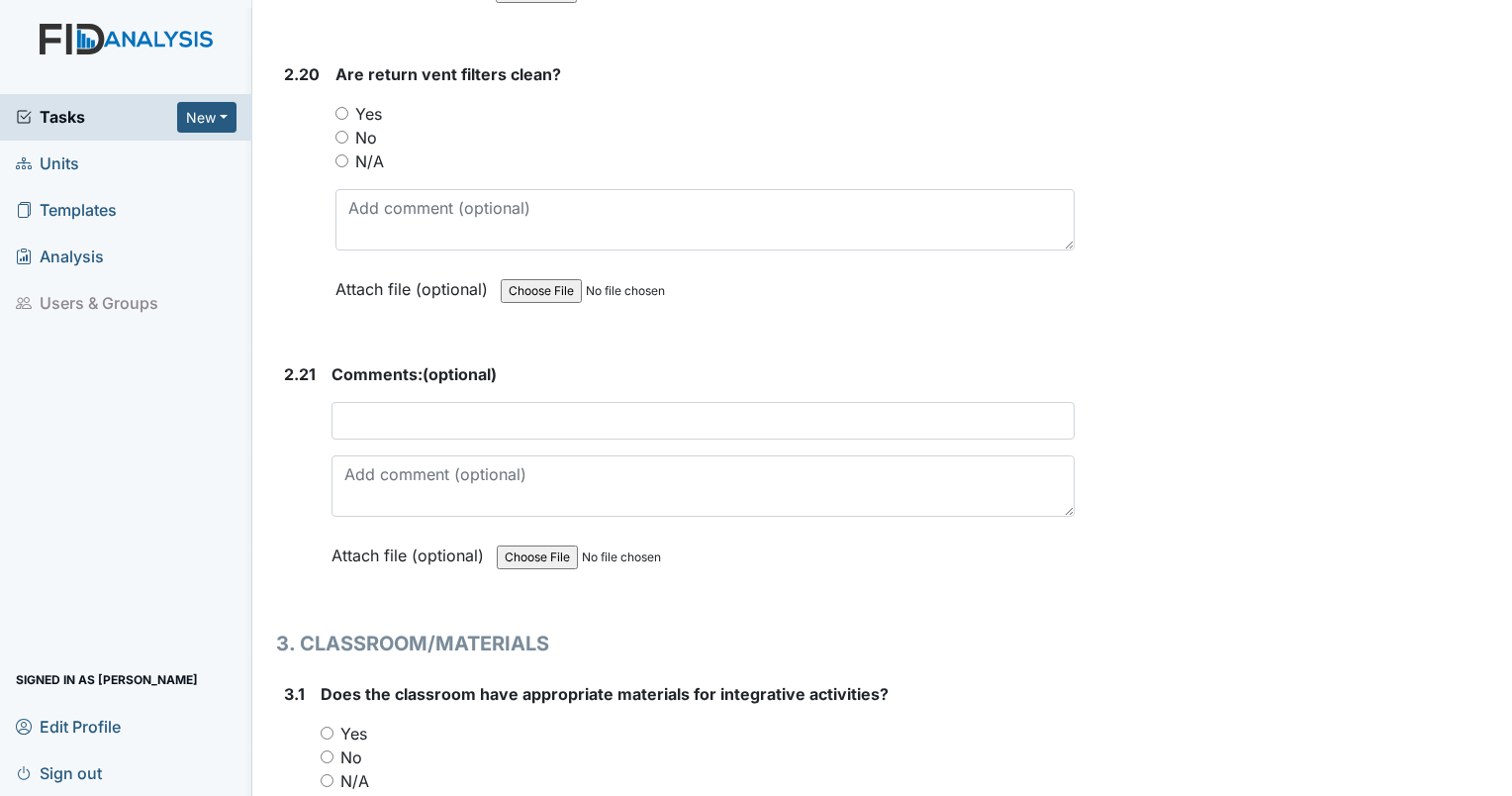 scroll, scrollTop: 7425, scrollLeft: 0, axis: vertical 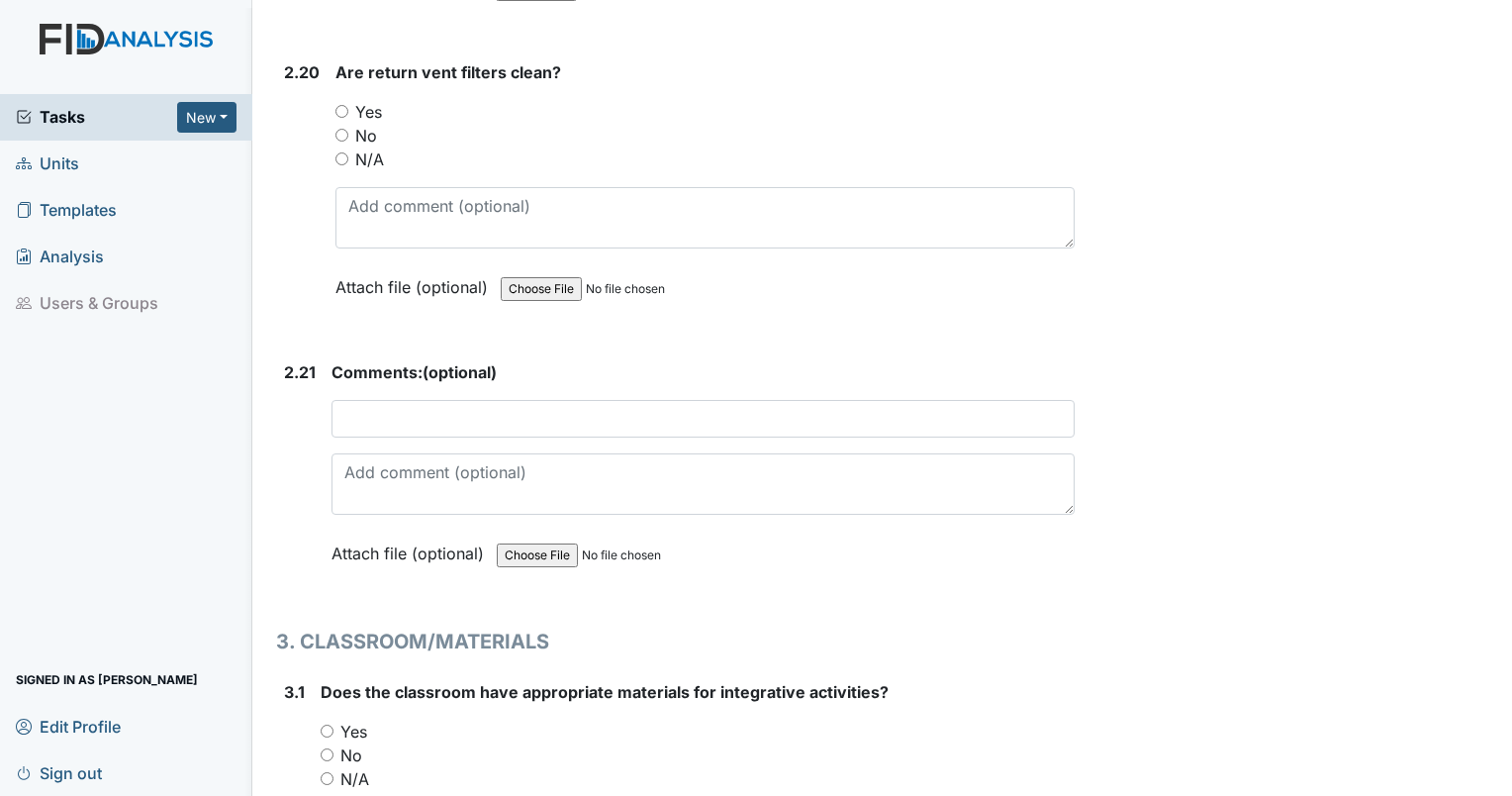 click on "Yes" at bounding box center (341, 111) 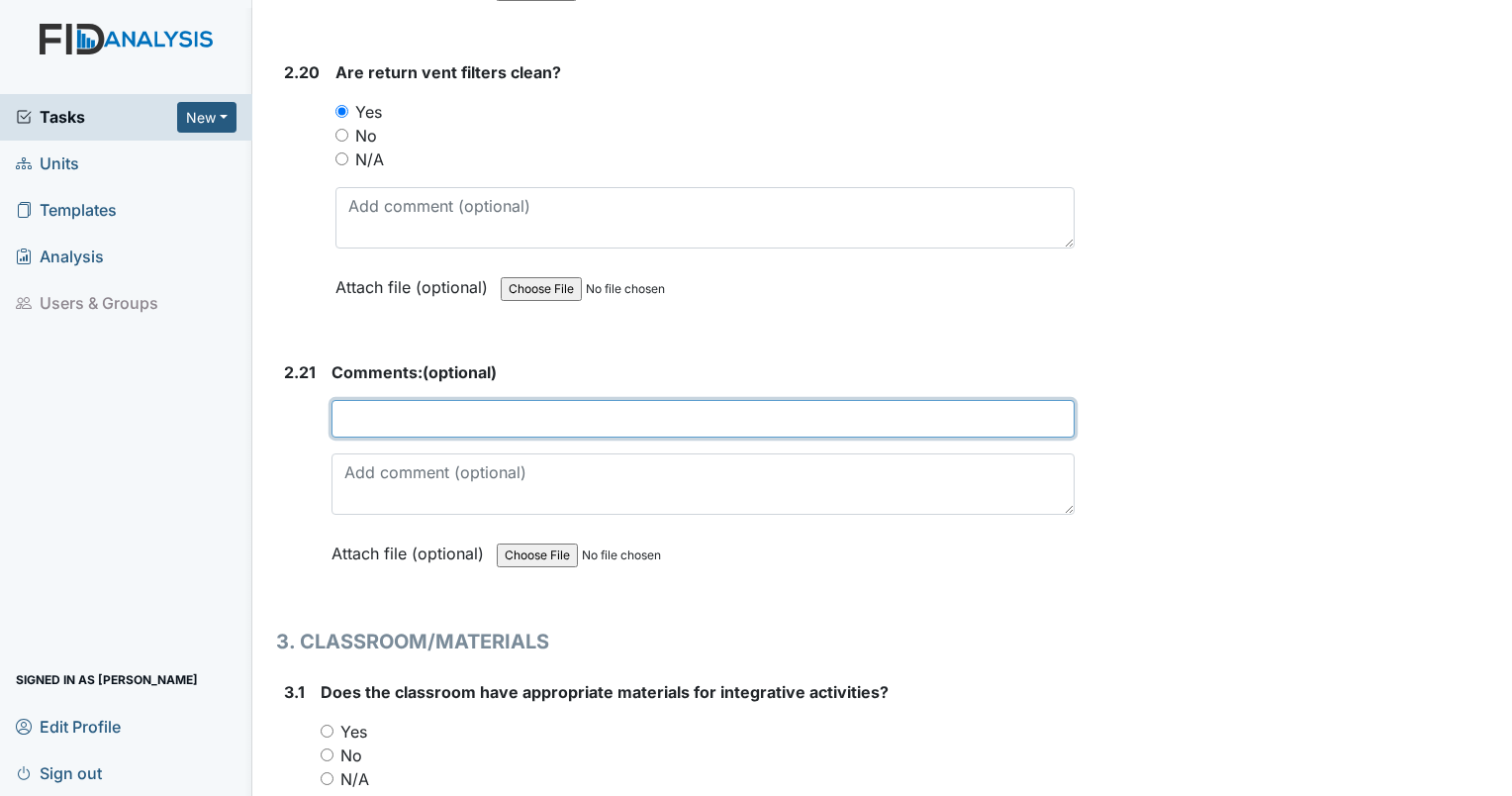 click at bounding box center [703, 419] 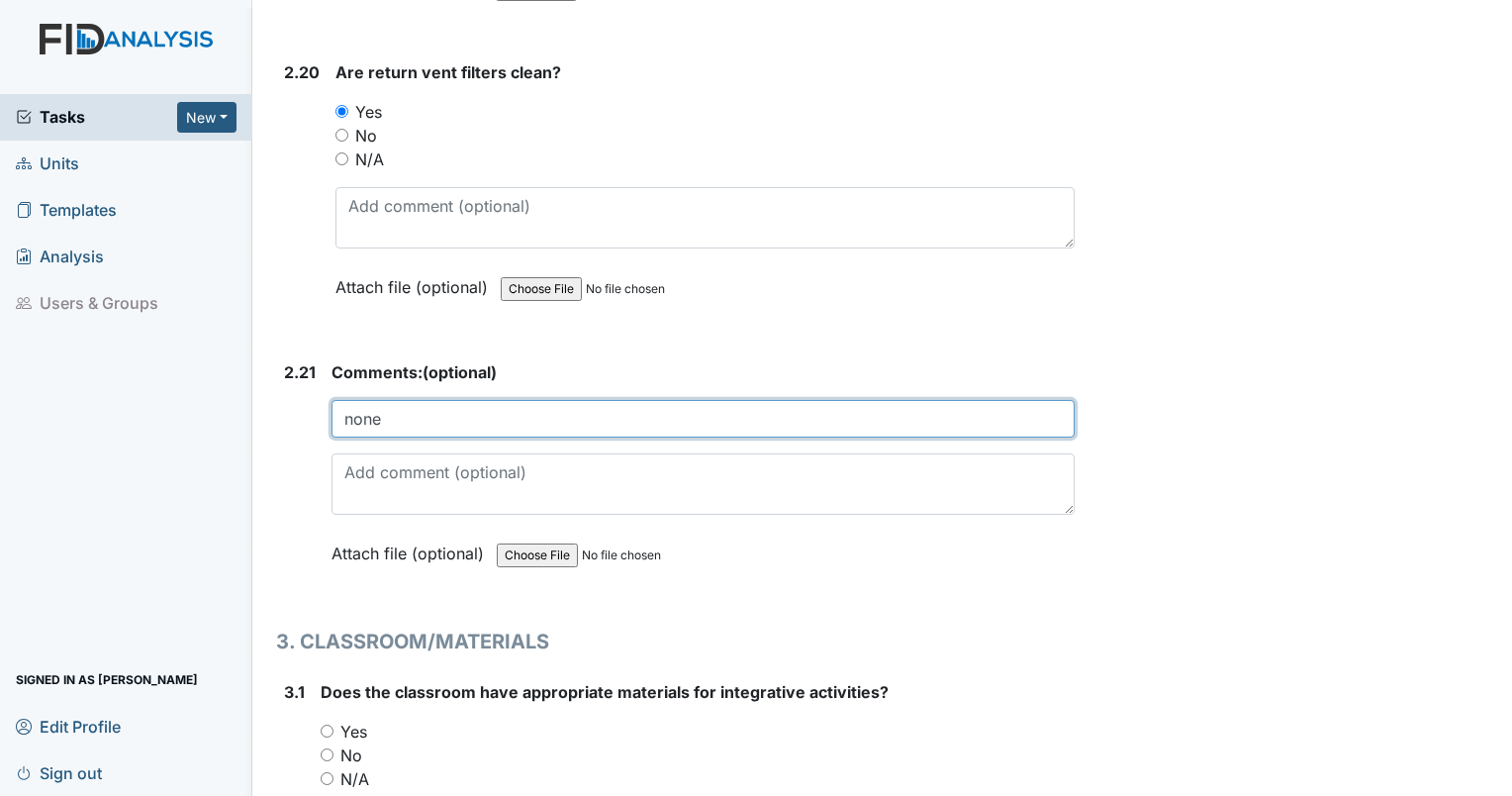 type on "none" 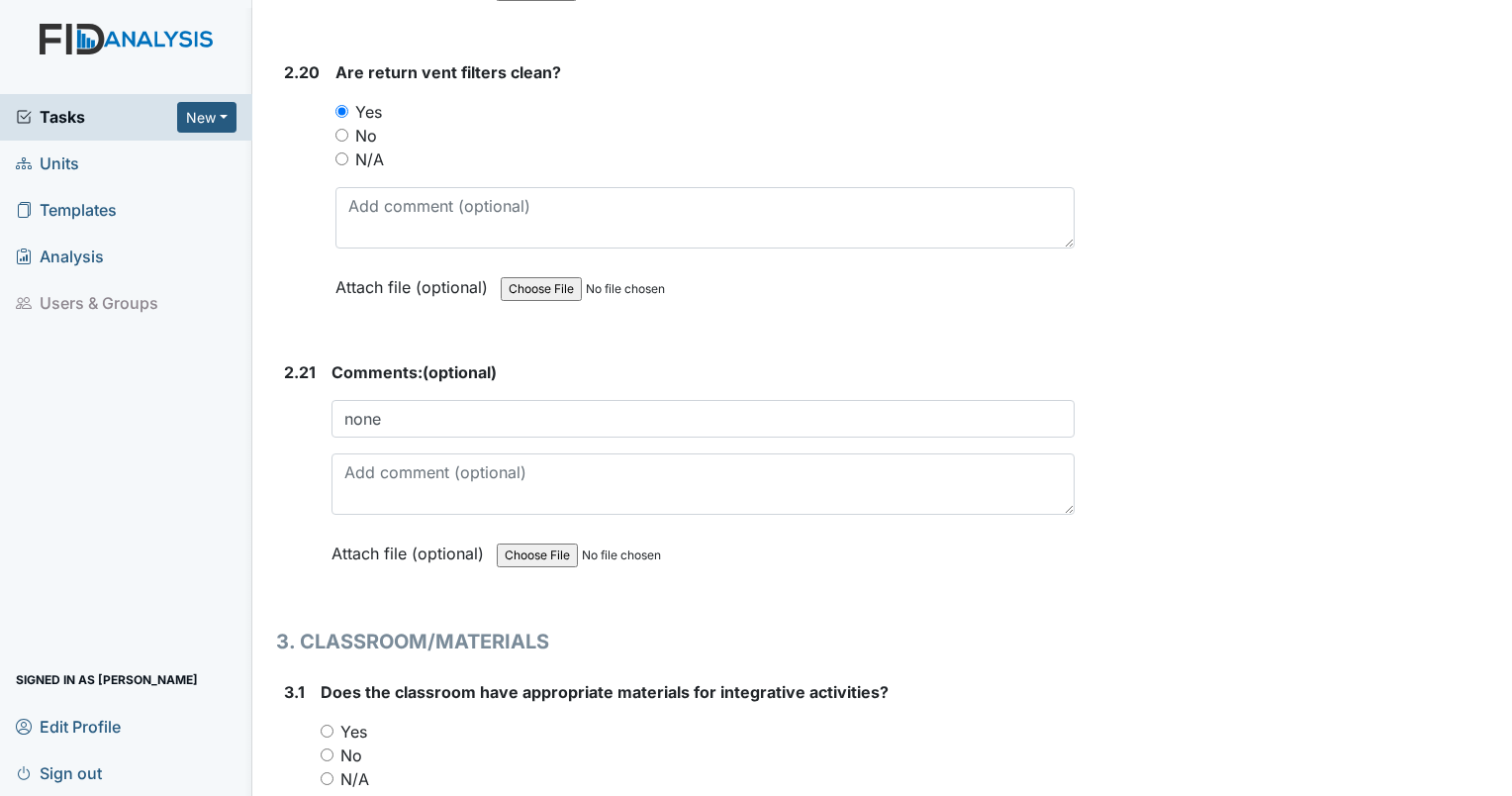 click on "Archive Task
×
Are you sure you want to archive this task? It will appear as incomplete on reports.
Archive
Delete Task
×
Are you sure you want to delete this task?
[GEOGRAPHIC_DATA]
Save
[PERSON_NAME] assigned on [DATE]." at bounding box center (1296, 4473) 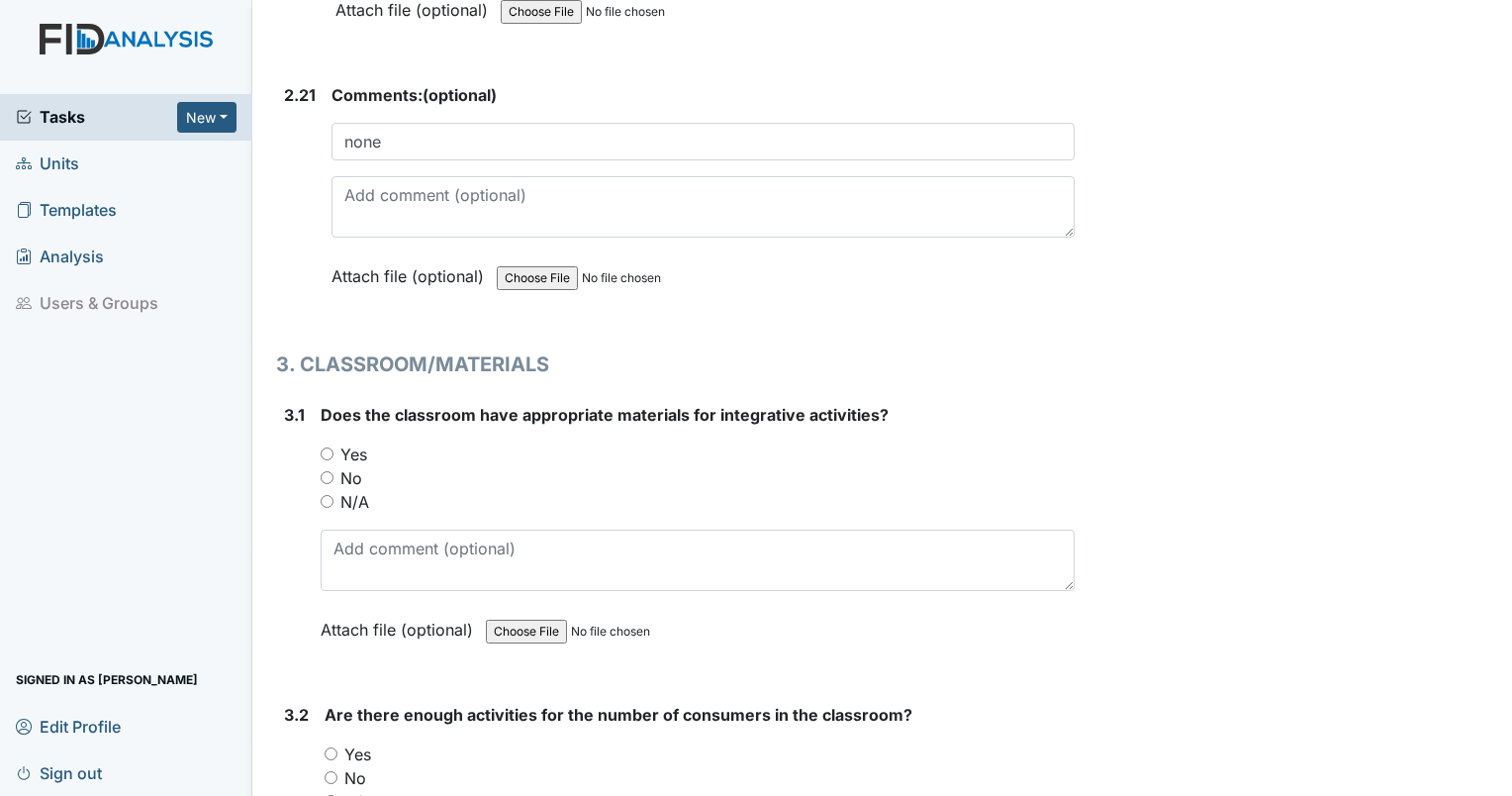 scroll, scrollTop: 7821, scrollLeft: 0, axis: vertical 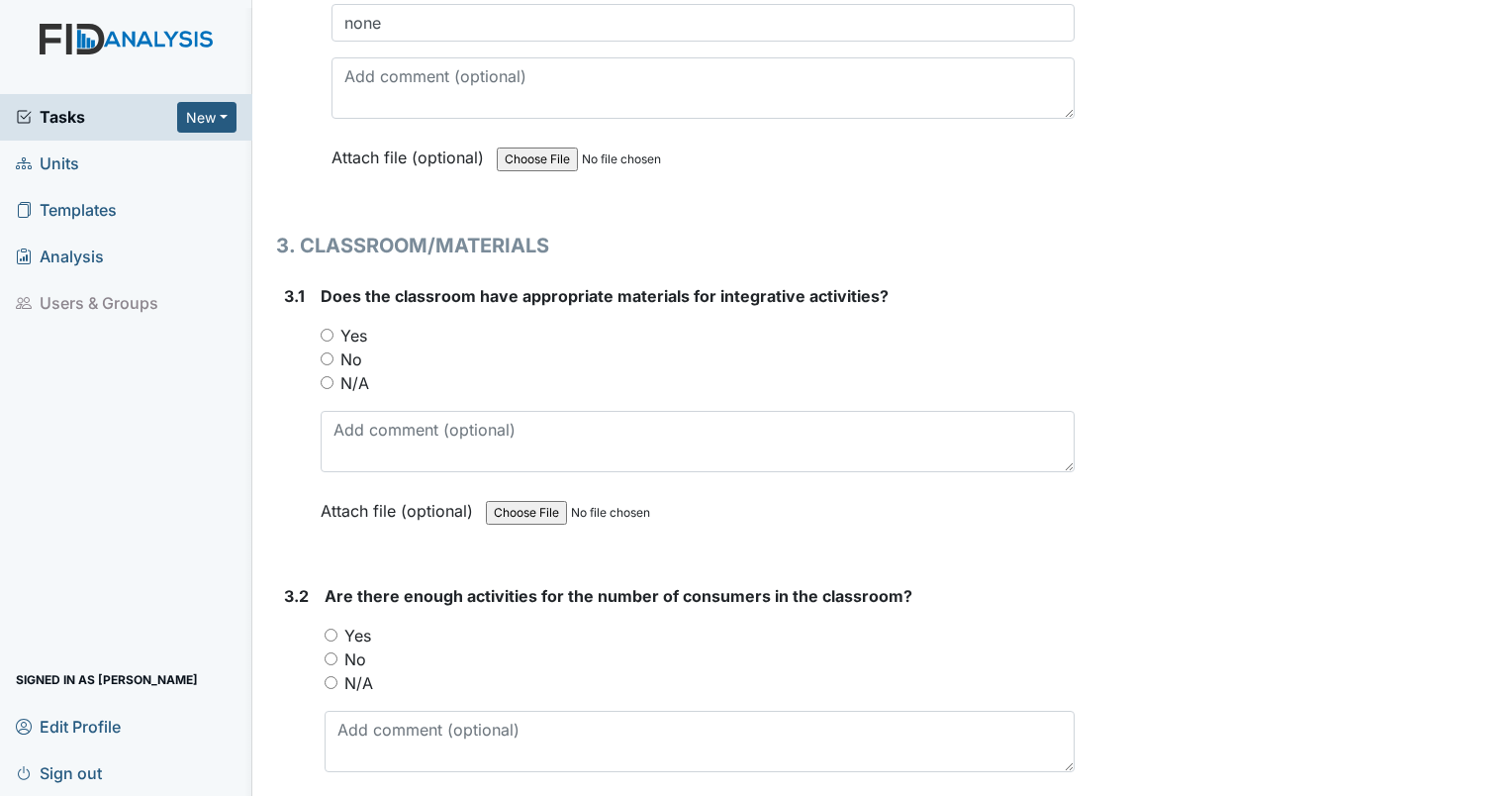 click on "Archive Task
×
Are you sure you want to archive this task? It will appear as incomplete on reports.
Archive
Delete Task
×
Are you sure you want to delete this task?
[GEOGRAPHIC_DATA]
Save
[PERSON_NAME] assigned on [DATE]." at bounding box center (1296, 4077) 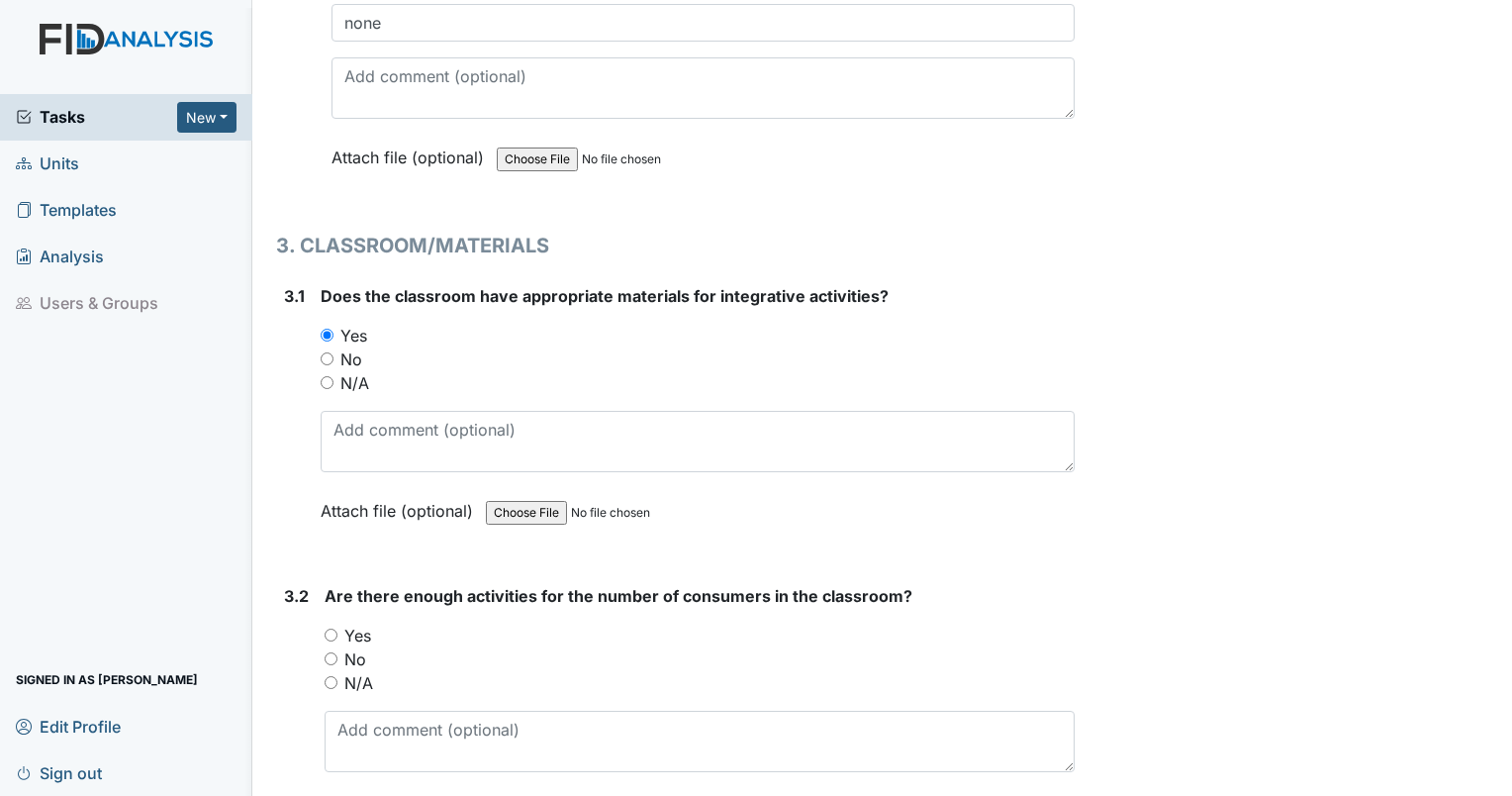 click on "Yes" at bounding box center [331, 635] 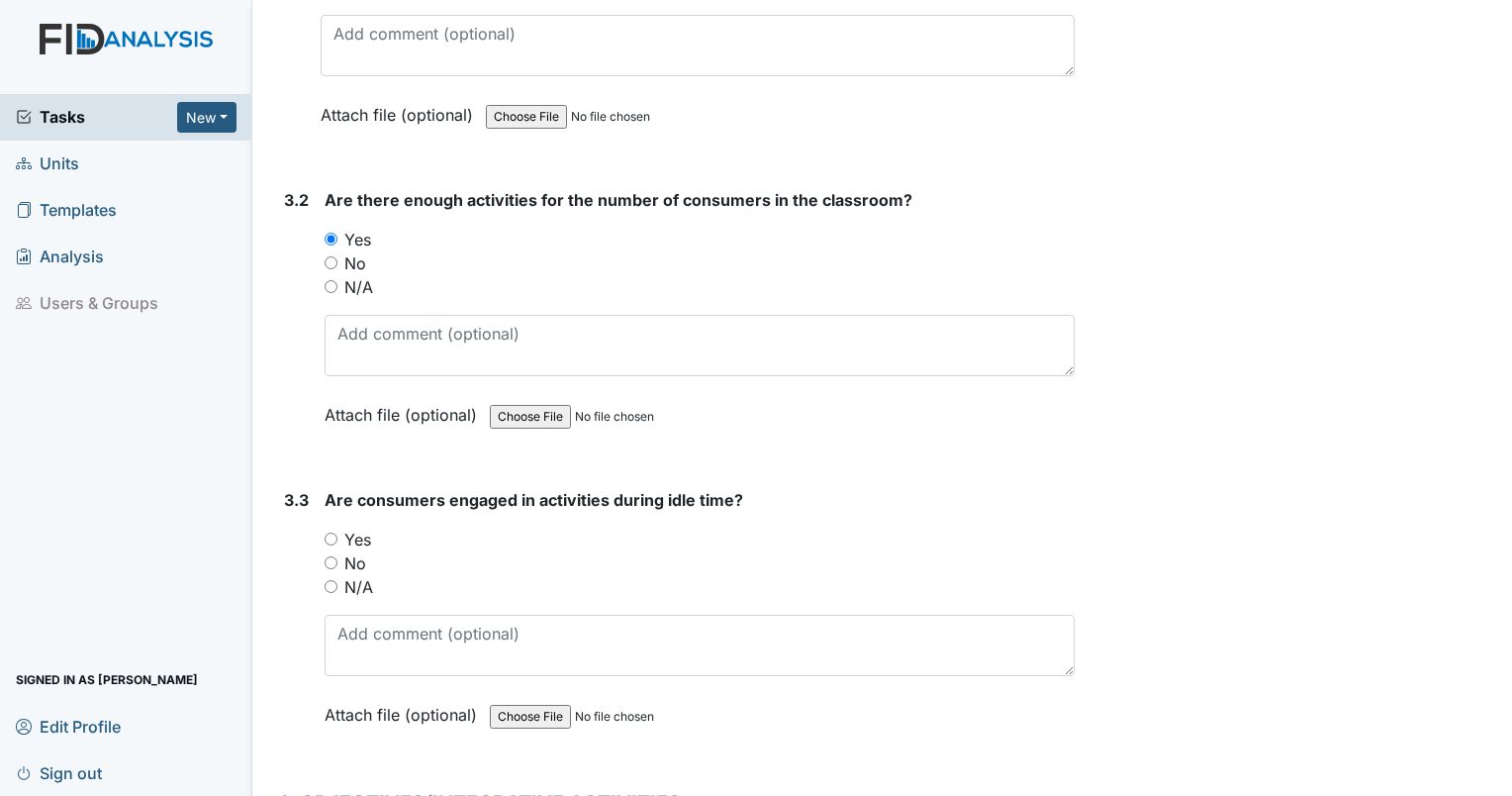 scroll, scrollTop: 8514, scrollLeft: 0, axis: vertical 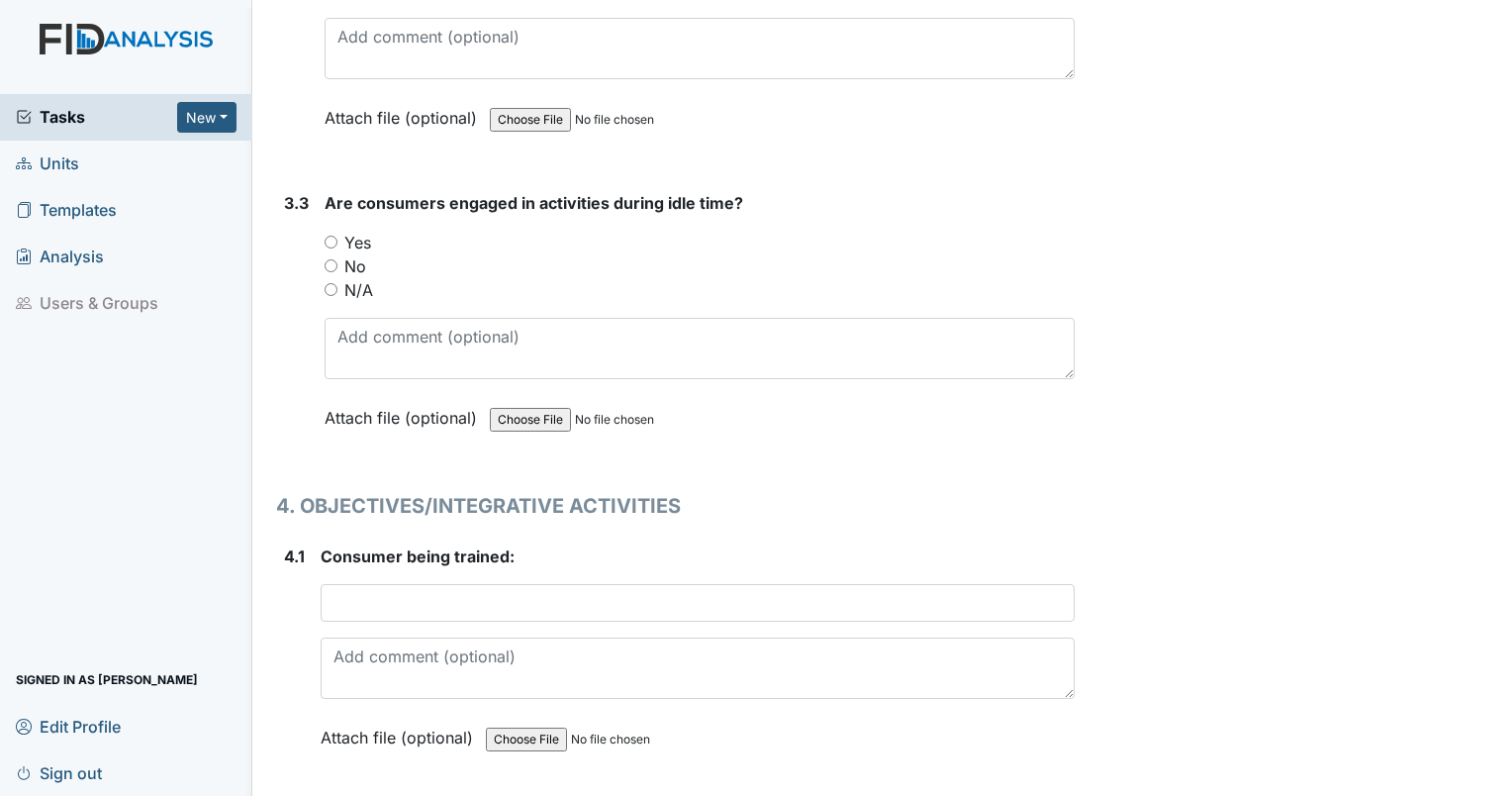 click on "Archive Task
×
Are you sure you want to archive this task? It will appear as incomplete on reports.
Archive
Delete Task
×
Are you sure you want to delete this task?
[GEOGRAPHIC_DATA]
Save
[PERSON_NAME] assigned on [DATE]." at bounding box center (1296, 3384) 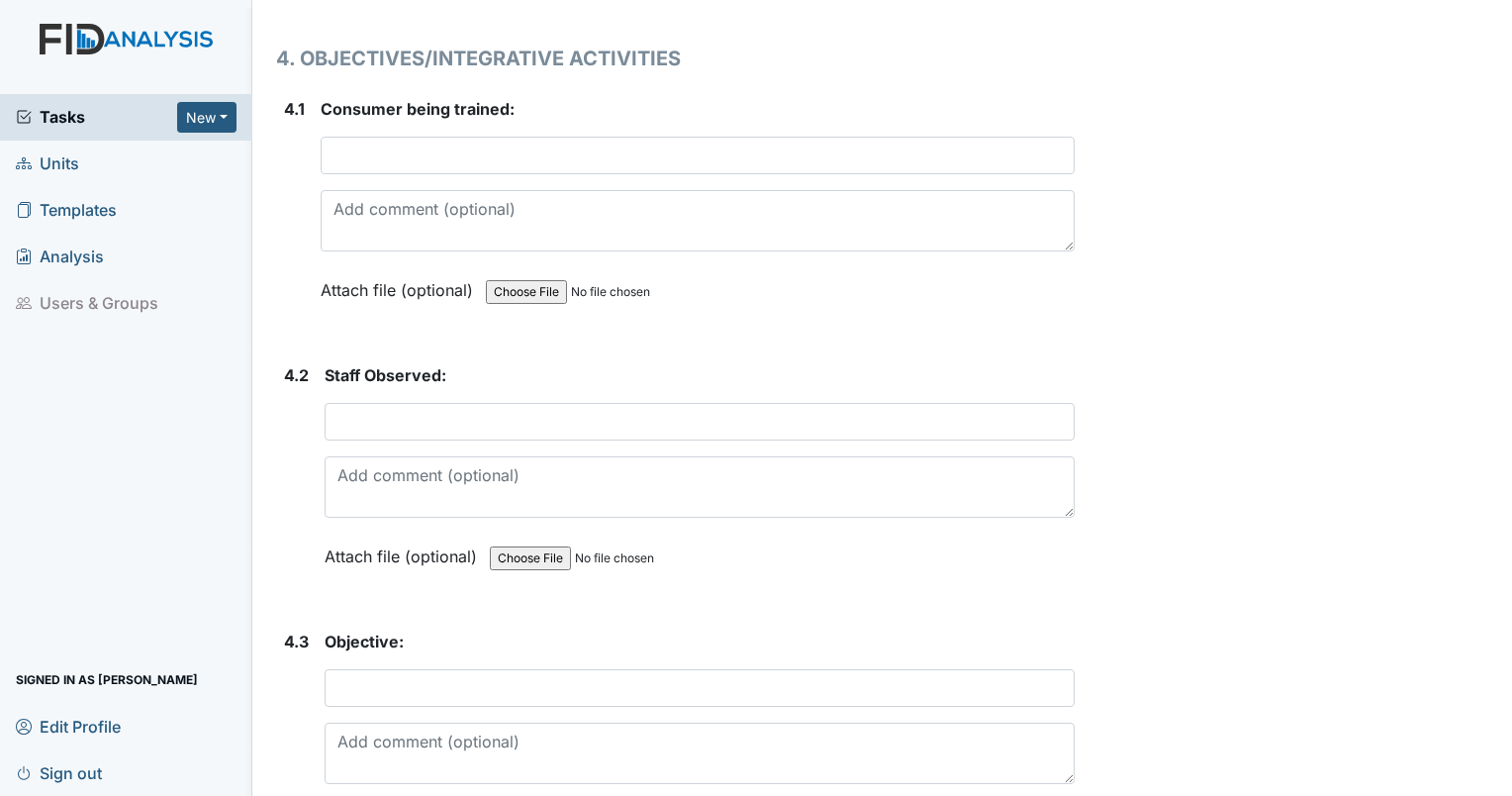 scroll, scrollTop: 9009, scrollLeft: 0, axis: vertical 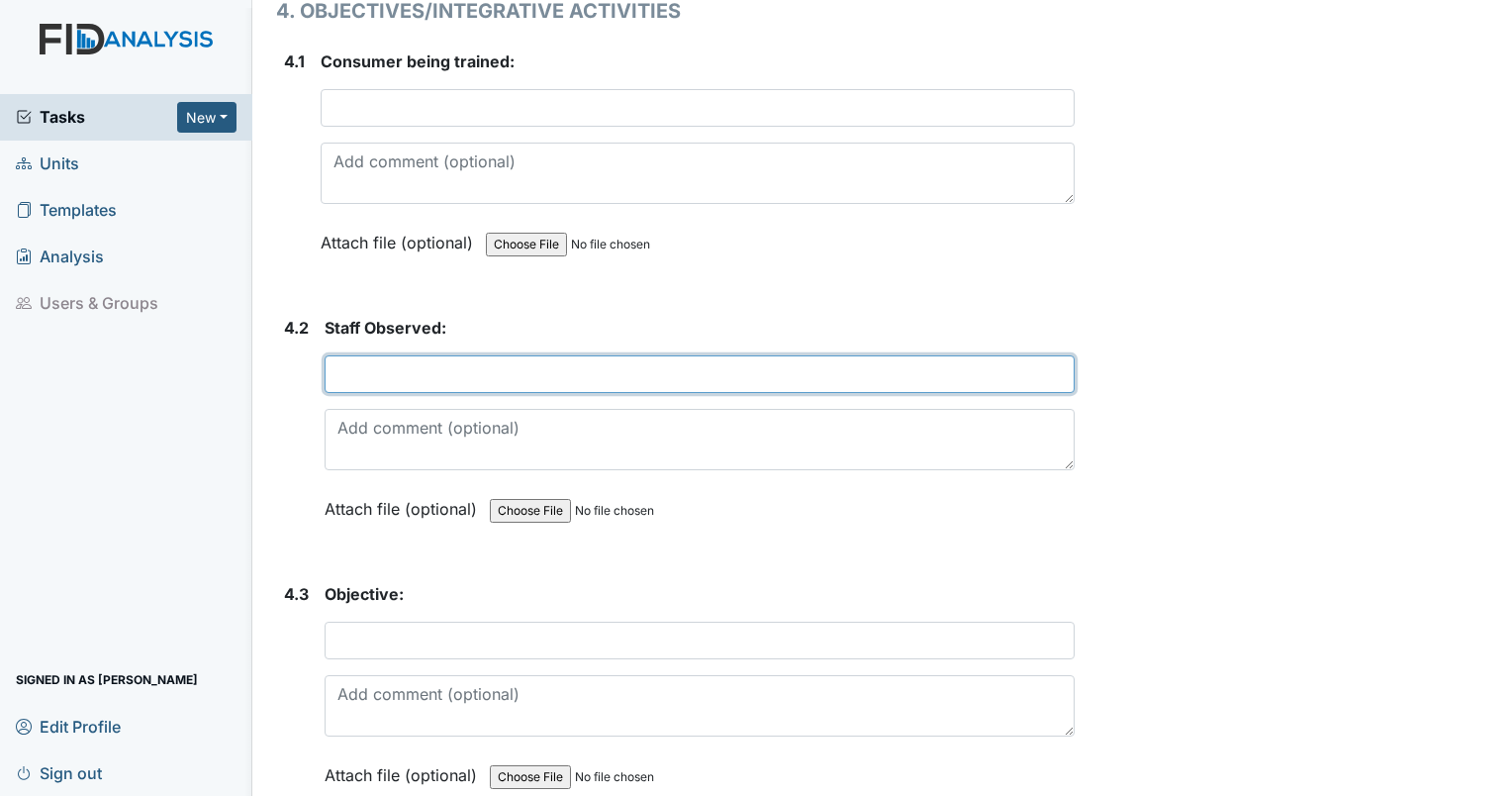 click at bounding box center [700, 374] 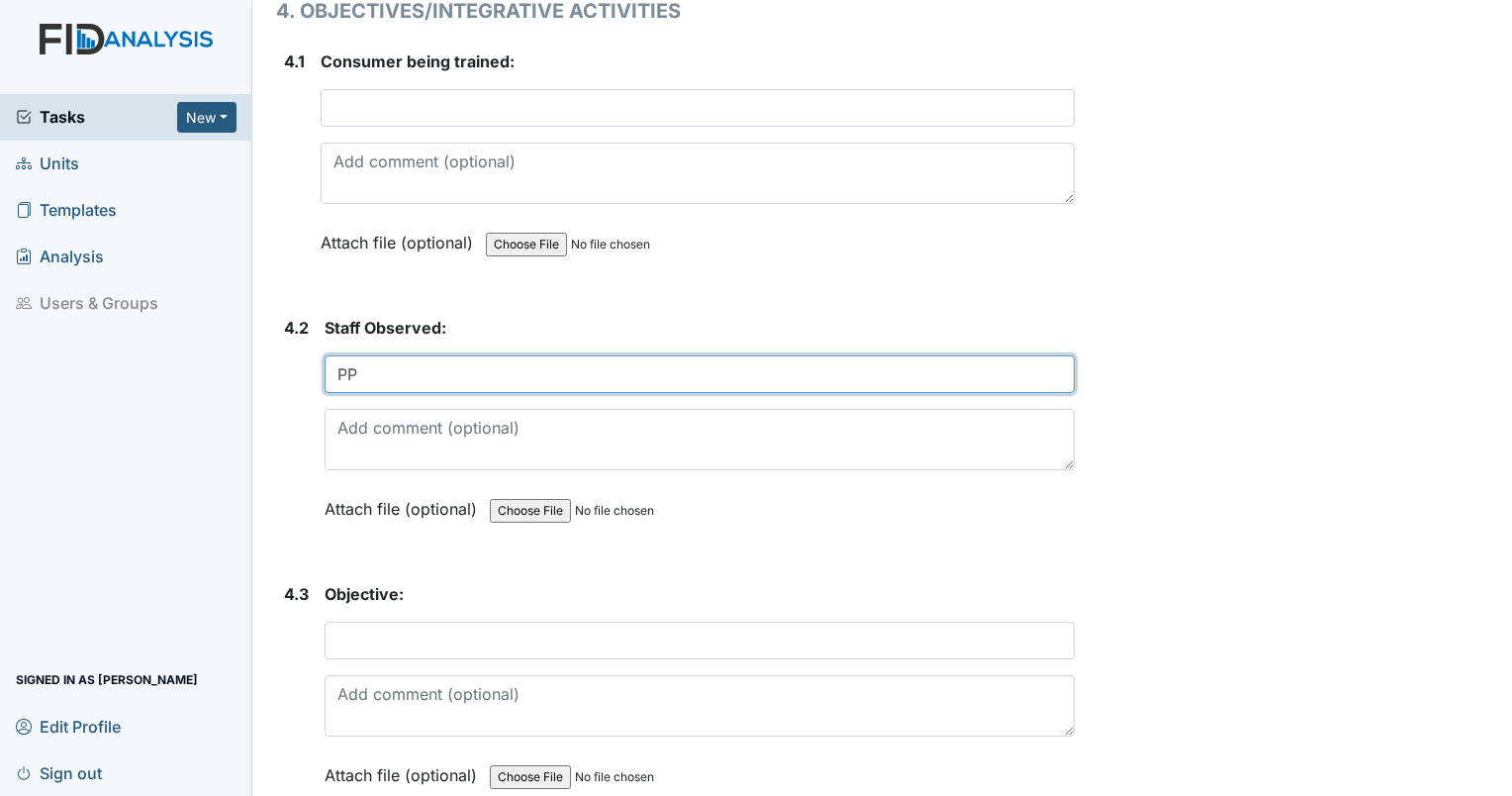 type on "PP" 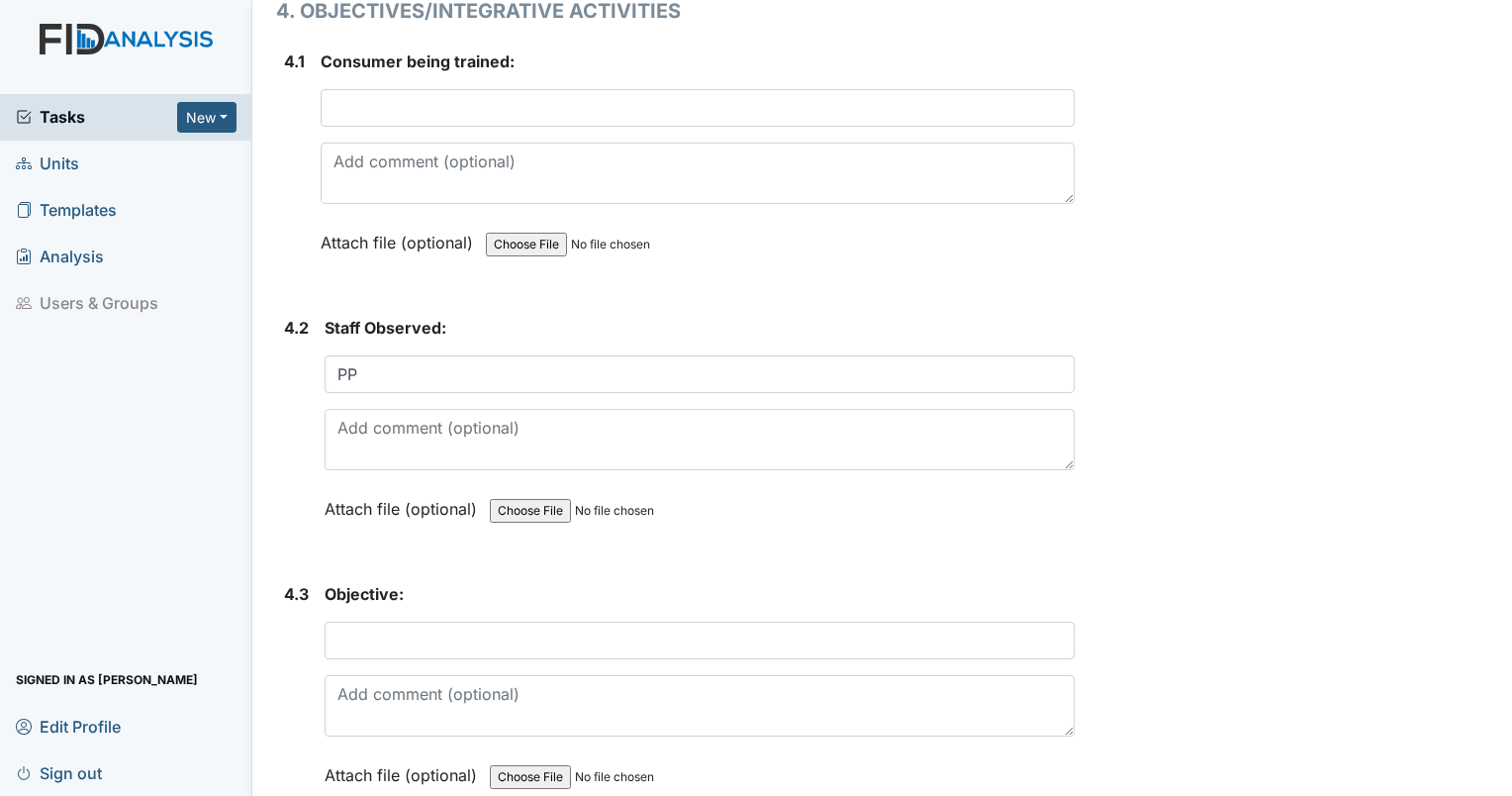 click on "Archive Task
×
Are you sure you want to archive this task? It will appear as incomplete on reports.
Archive
Delete Task
×
Are you sure you want to delete this task?
[GEOGRAPHIC_DATA]
Save
[PERSON_NAME] assigned on [DATE]." at bounding box center [1296, 2889] 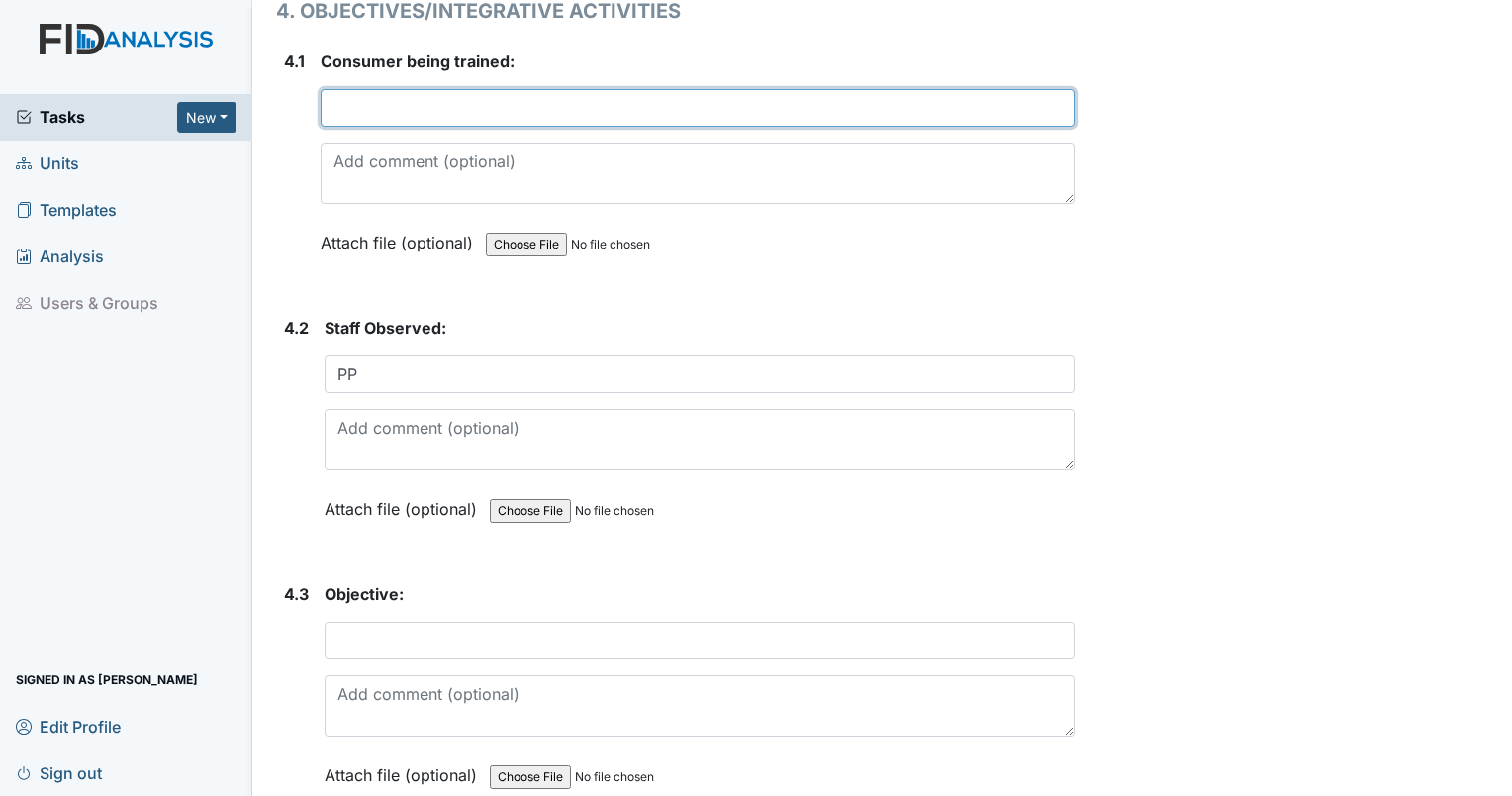 click at bounding box center (698, 108) 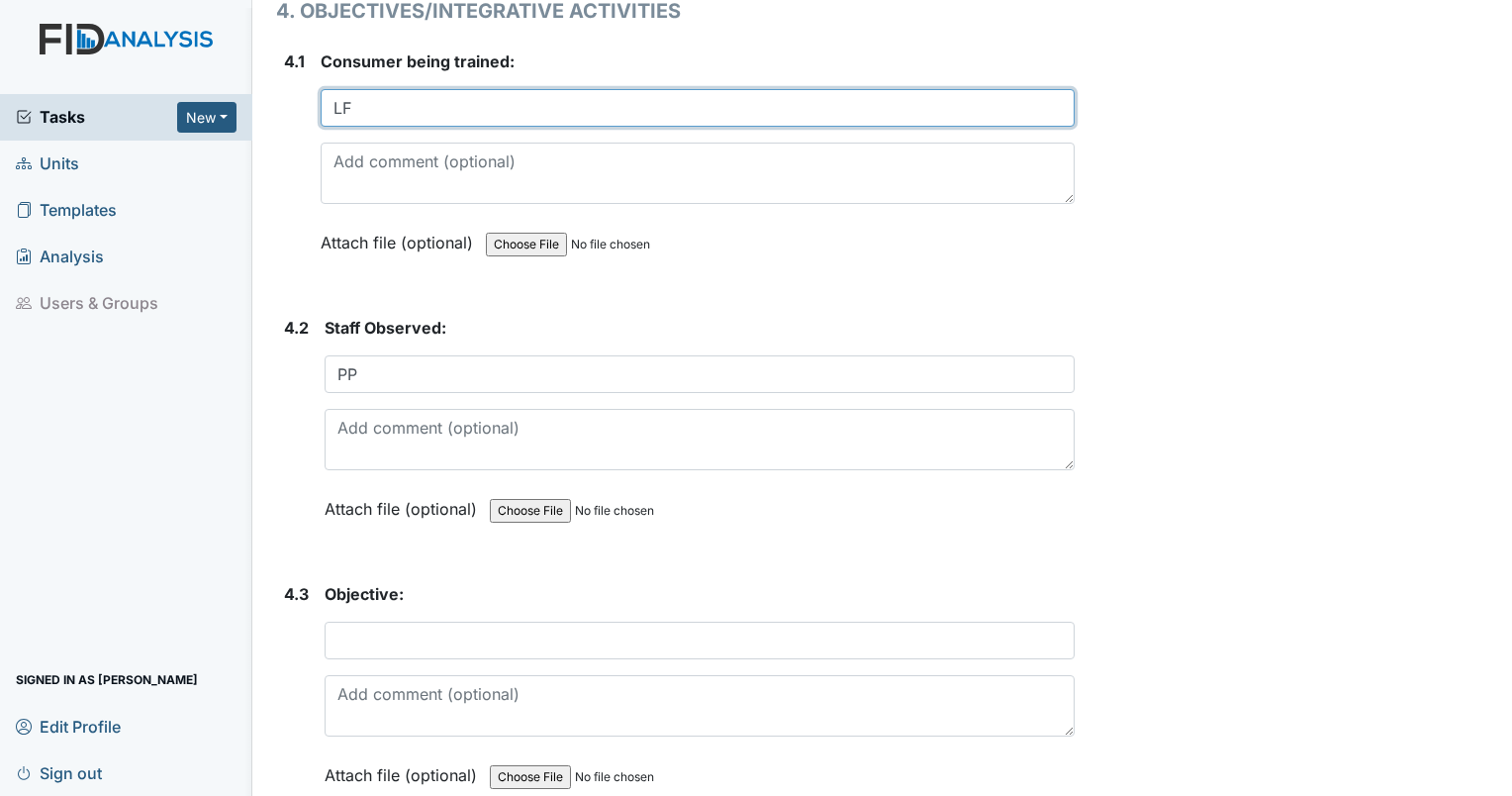 type on "LF" 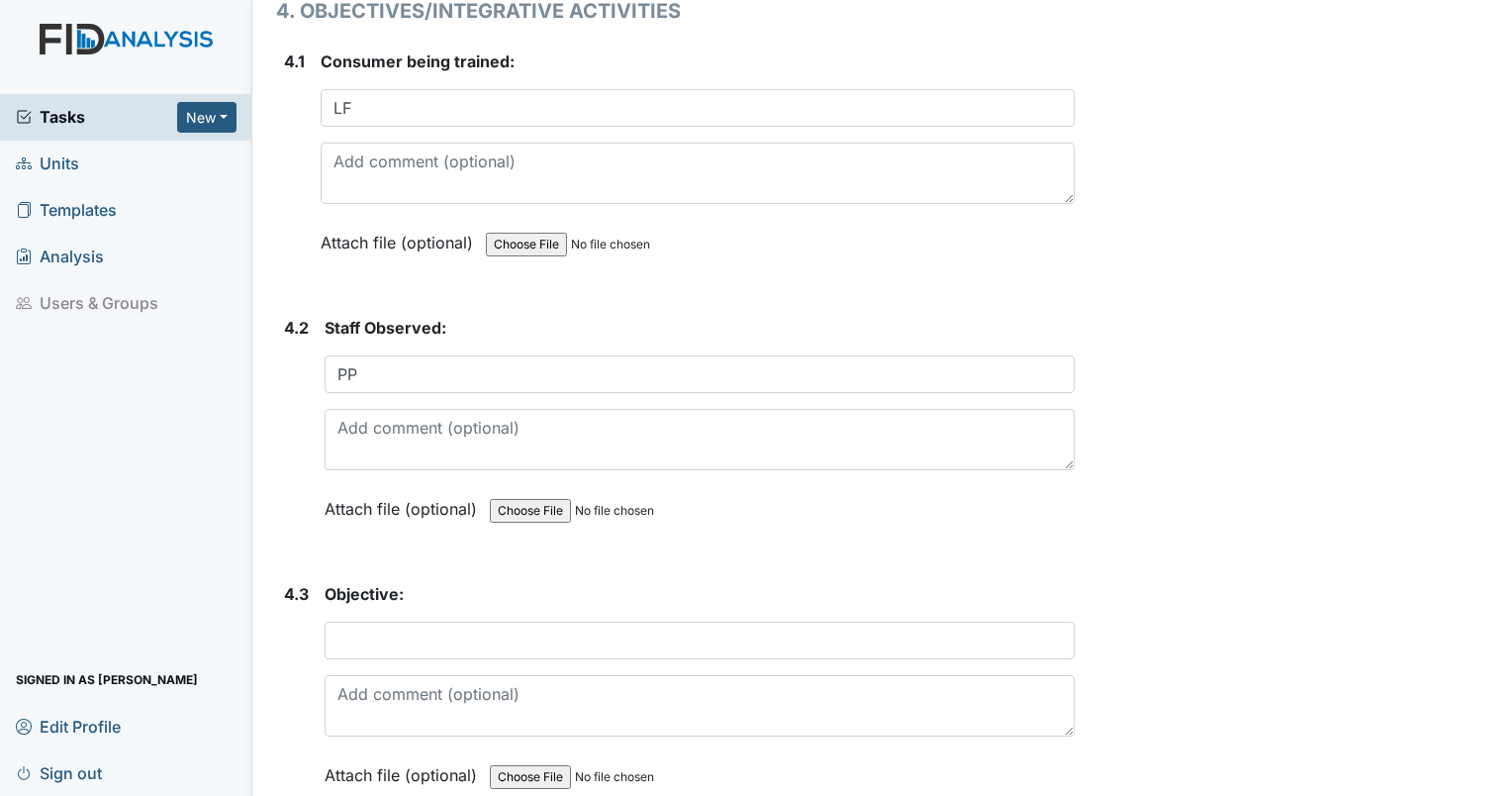 click on "Archive Task
×
Are you sure you want to archive this task? It will appear as incomplete on reports.
Archive
Delete Task
×
Are you sure you want to delete this task?
[GEOGRAPHIC_DATA]
Save
[PERSON_NAME] assigned on [DATE]." at bounding box center (1296, 2889) 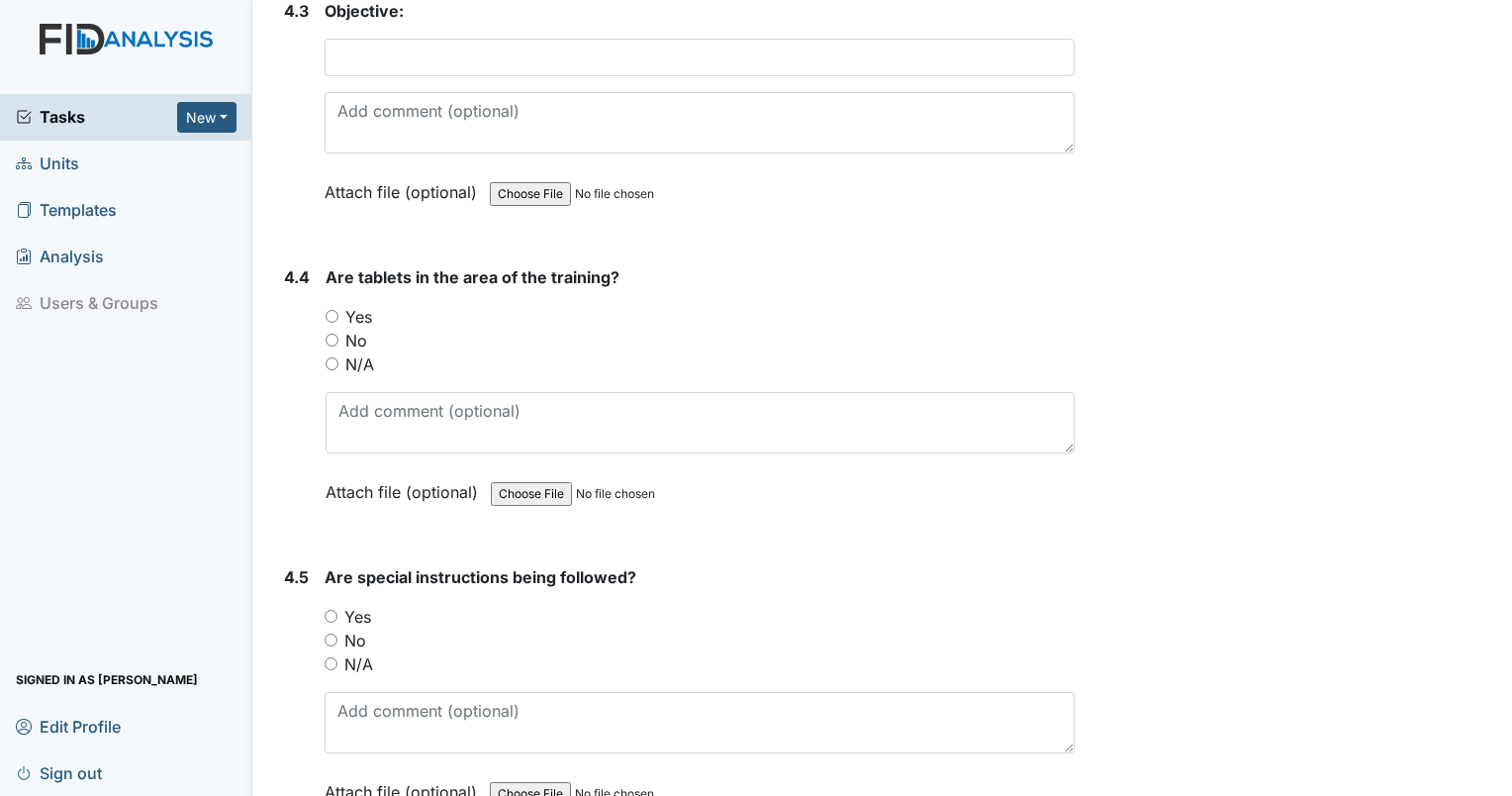 scroll, scrollTop: 9603, scrollLeft: 0, axis: vertical 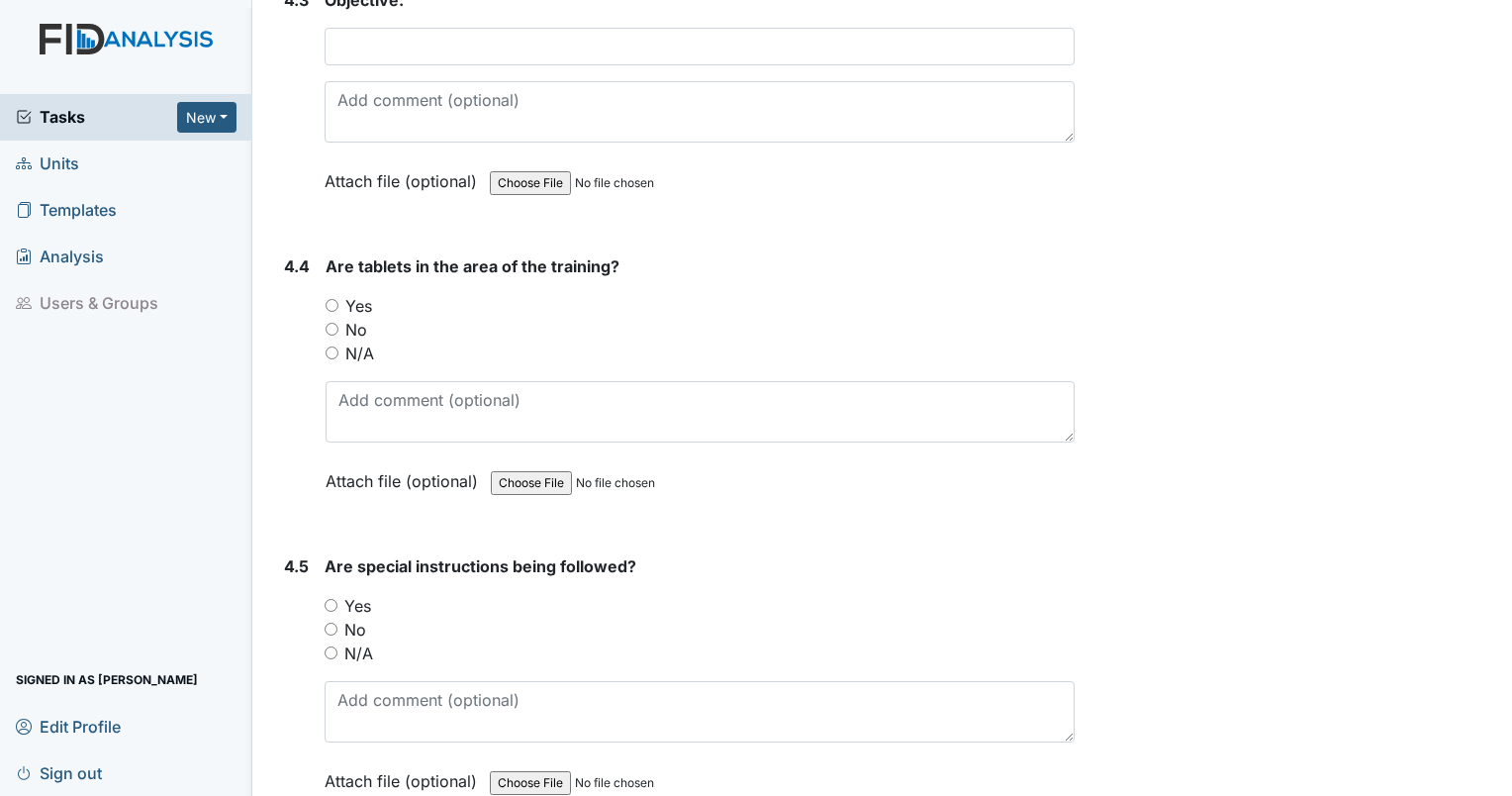 click on "Yes" at bounding box center [331, 305] 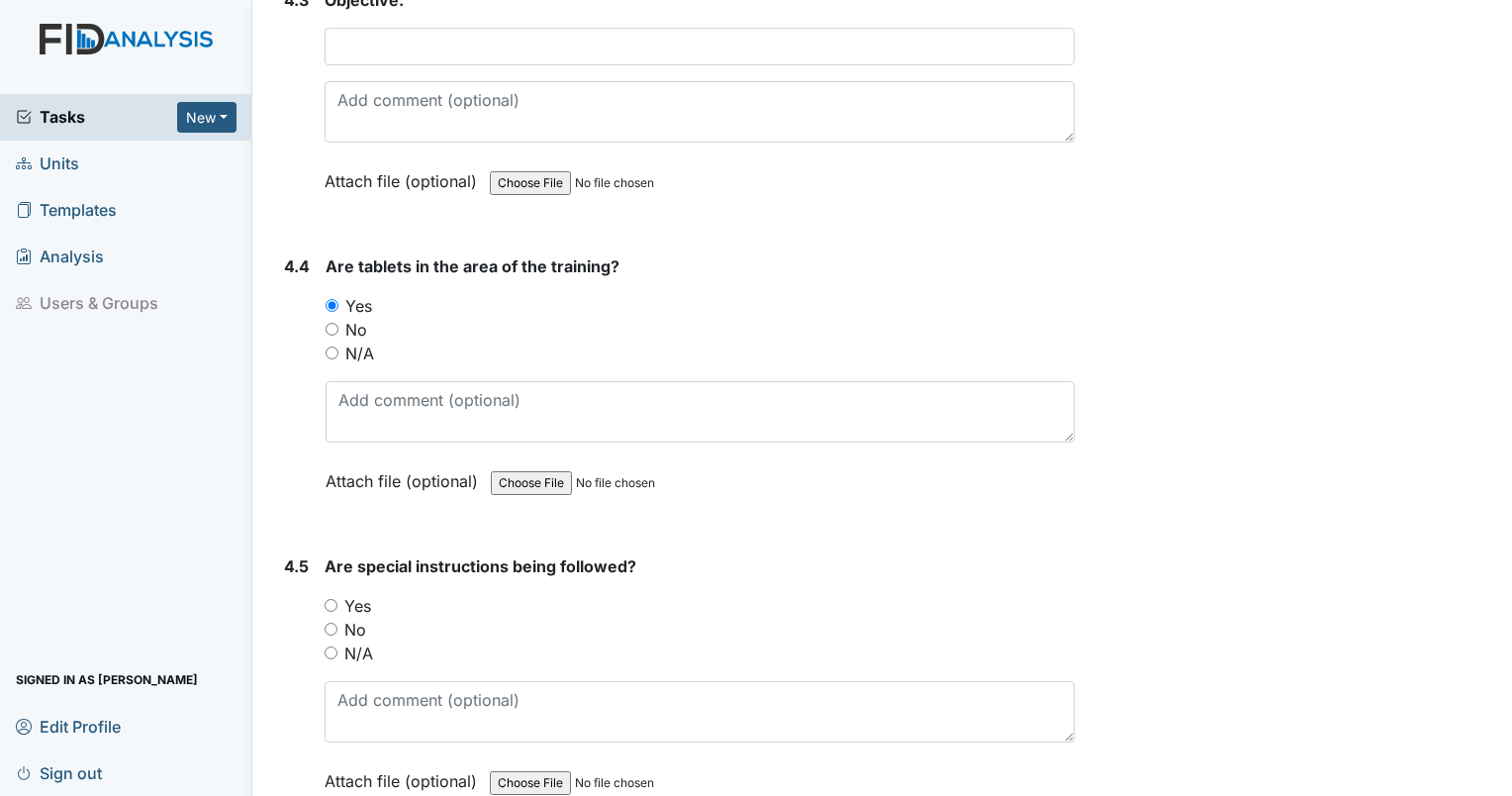 scroll, scrollTop: 9702, scrollLeft: 0, axis: vertical 